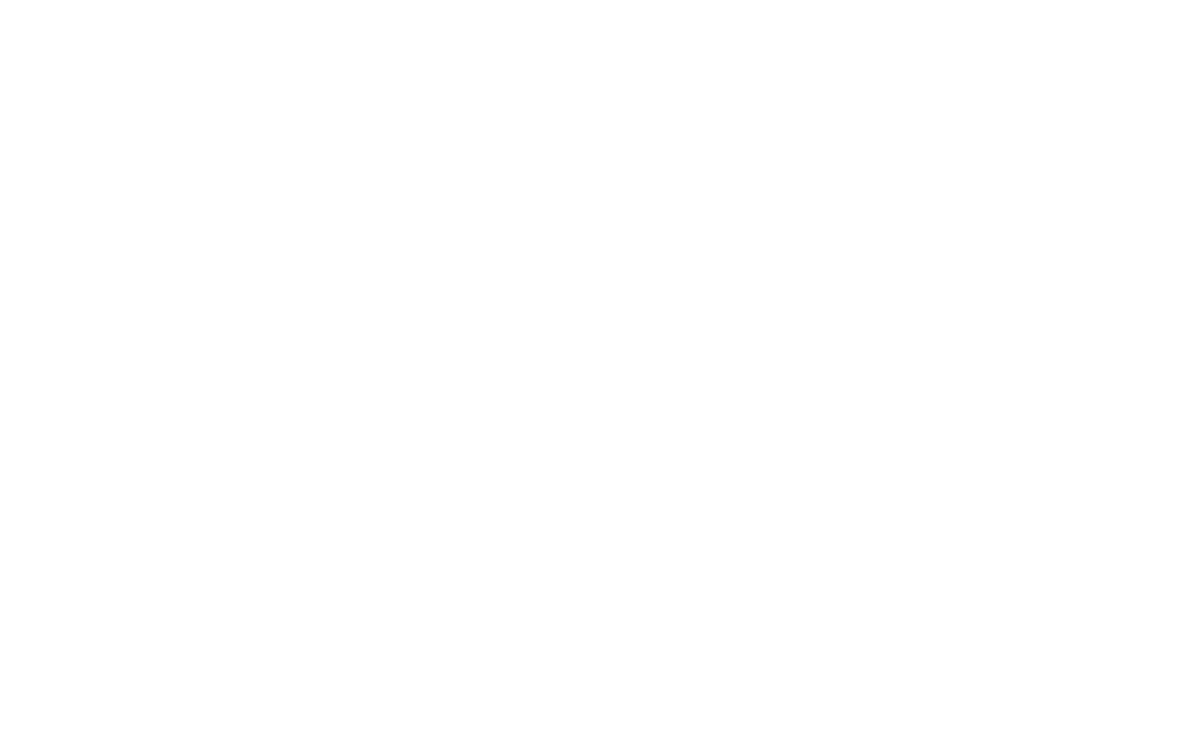 scroll, scrollTop: 0, scrollLeft: 0, axis: both 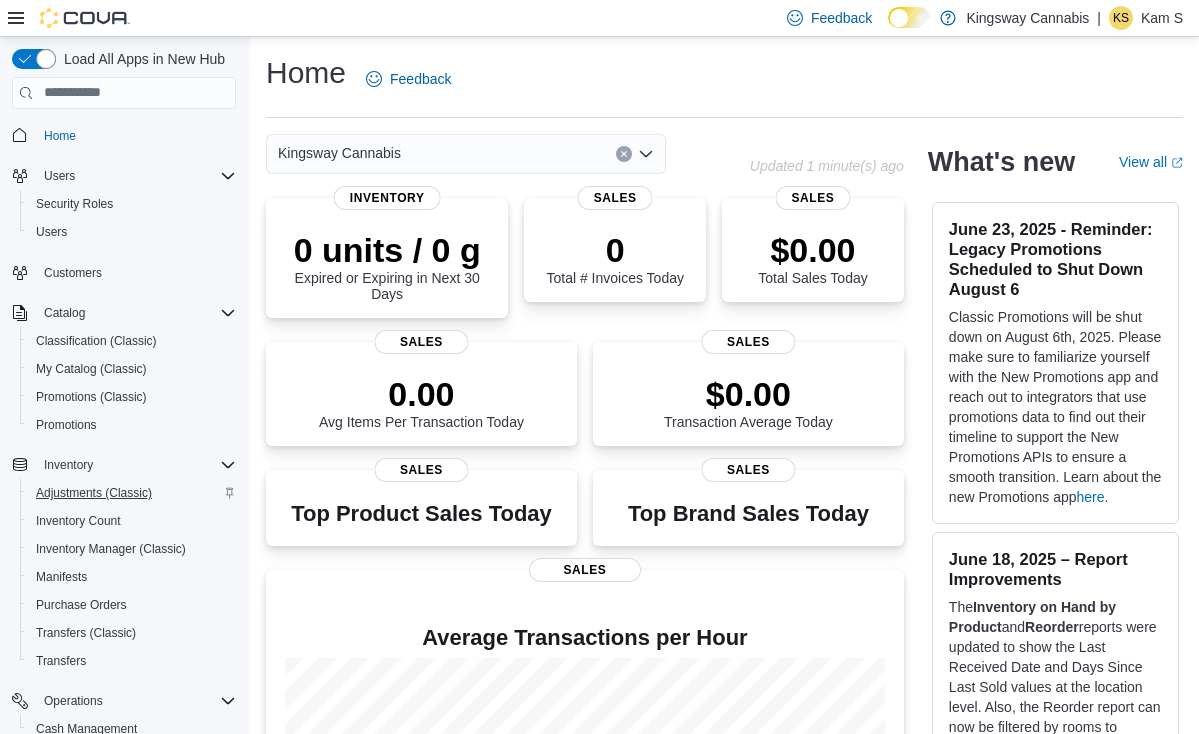 click on "Adjustments (Classic)" at bounding box center [94, 493] 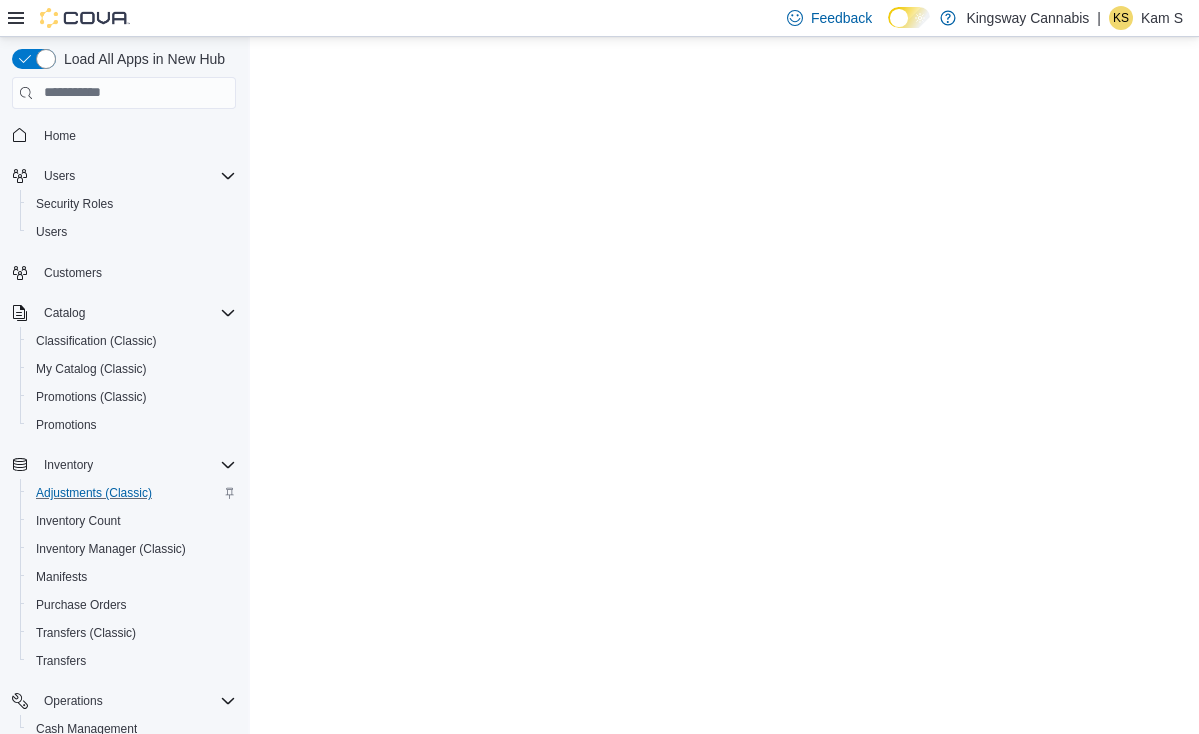 scroll, scrollTop: 0, scrollLeft: 0, axis: both 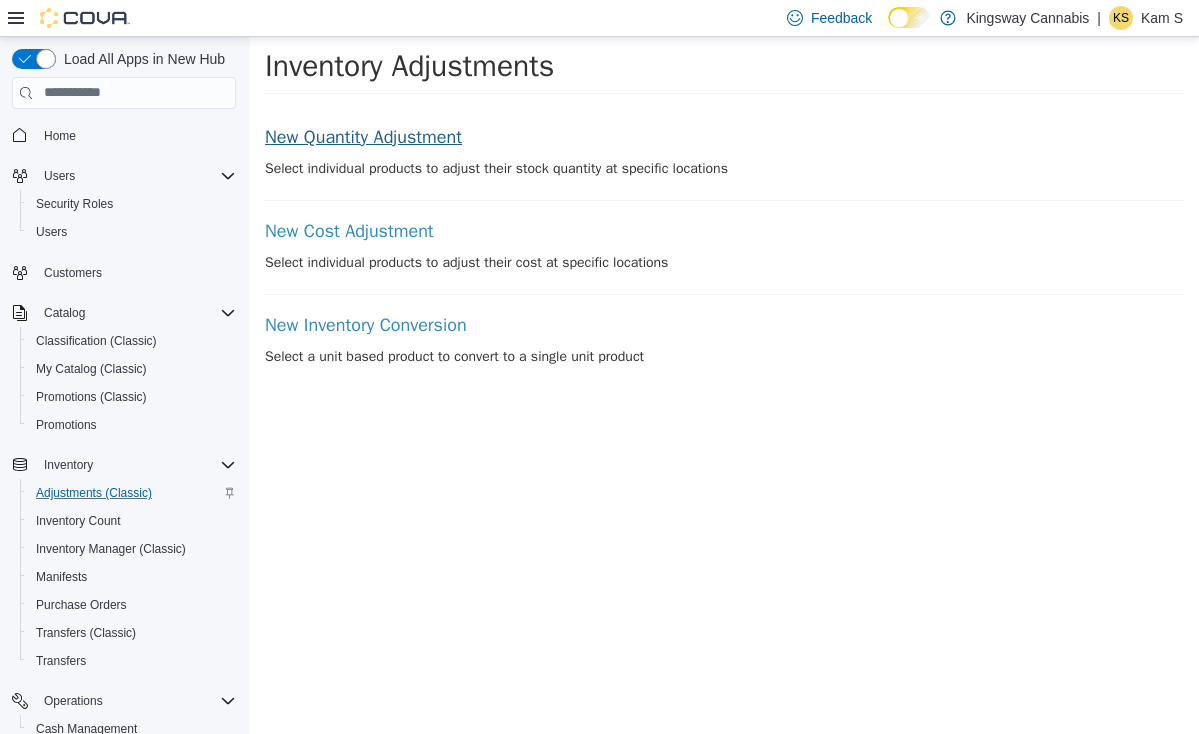click on "New Quantity Adjustment" at bounding box center [724, 137] 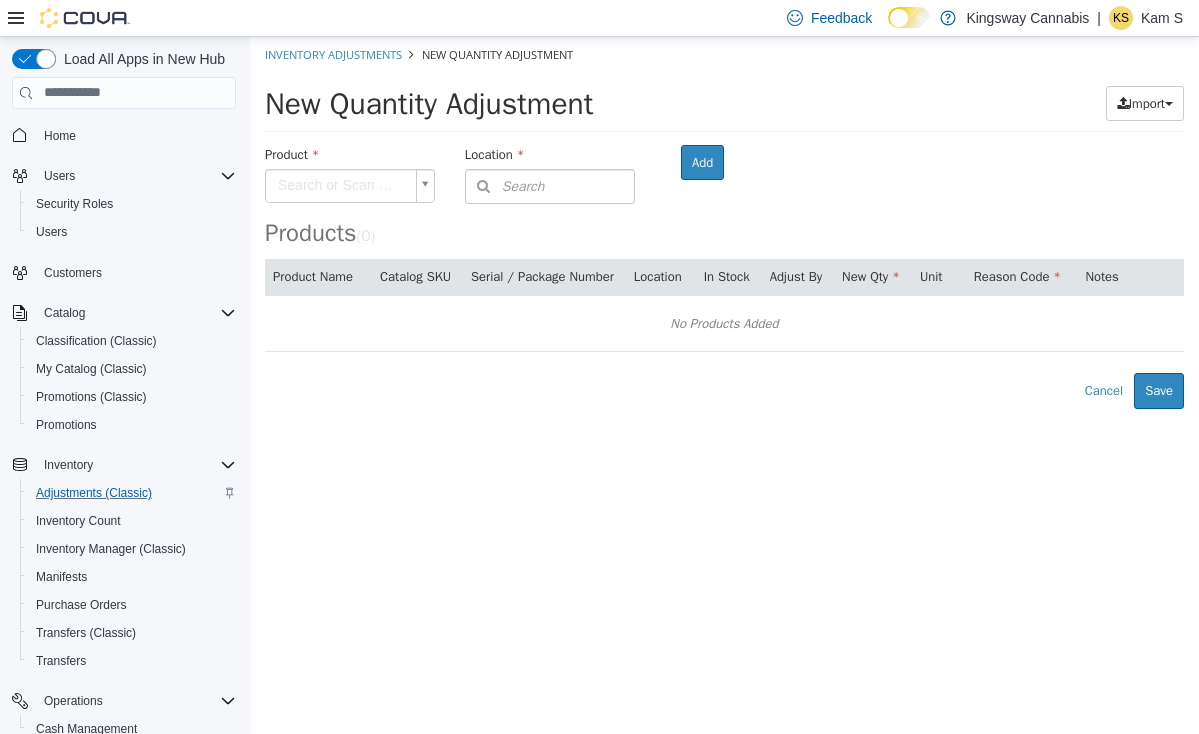 click on "×
Inventory Adjustments
New Quantity Adjustment
New Quantity Adjustment
Import  Inventory Export (.CSV) Package List (.TXT)
Product     Search or Scan to Add Product                             Location Search Type 3 or more characters or browse       Kingsway Cannabis     (1)         2140 Kingsway         Room   Add Products  ( 0 ) Product Name Catalog SKU Serial / Package Number Location In Stock Adjust By New Qty Unit Reason Code Notes No Products Added Error saving adjustment please resolve the errors above. Cancel Save" at bounding box center [724, 222] 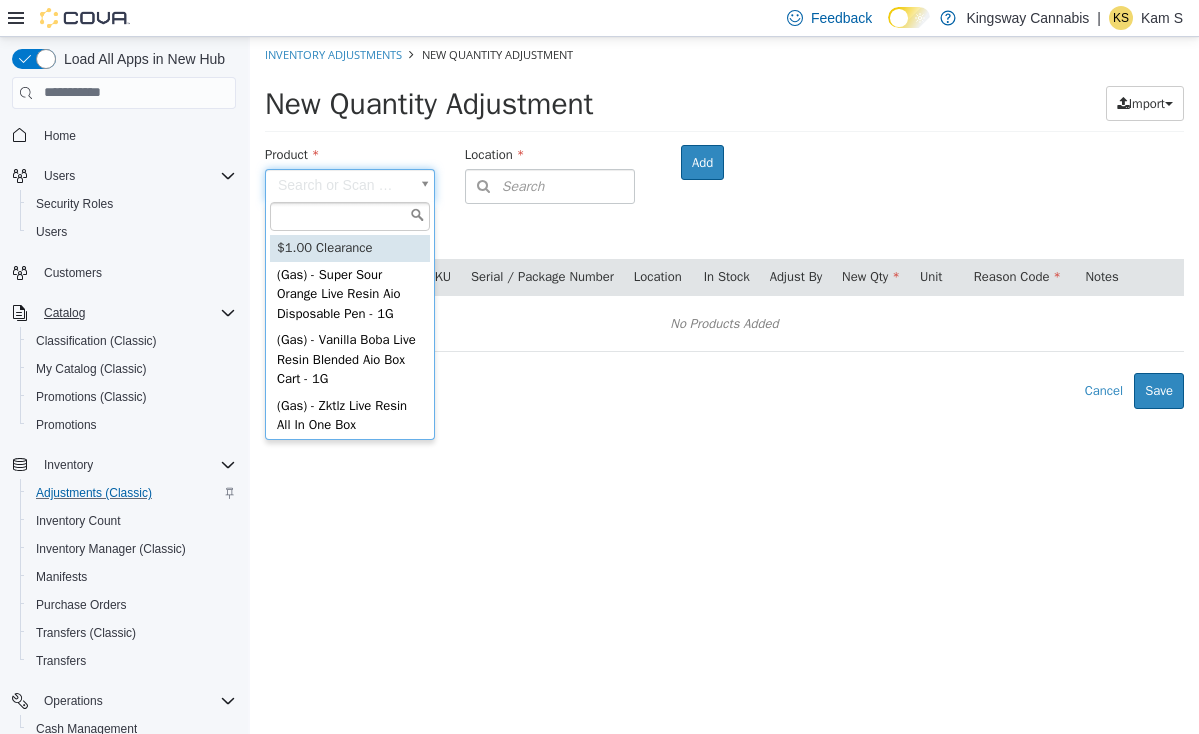 click on "Catalog" at bounding box center [64, 313] 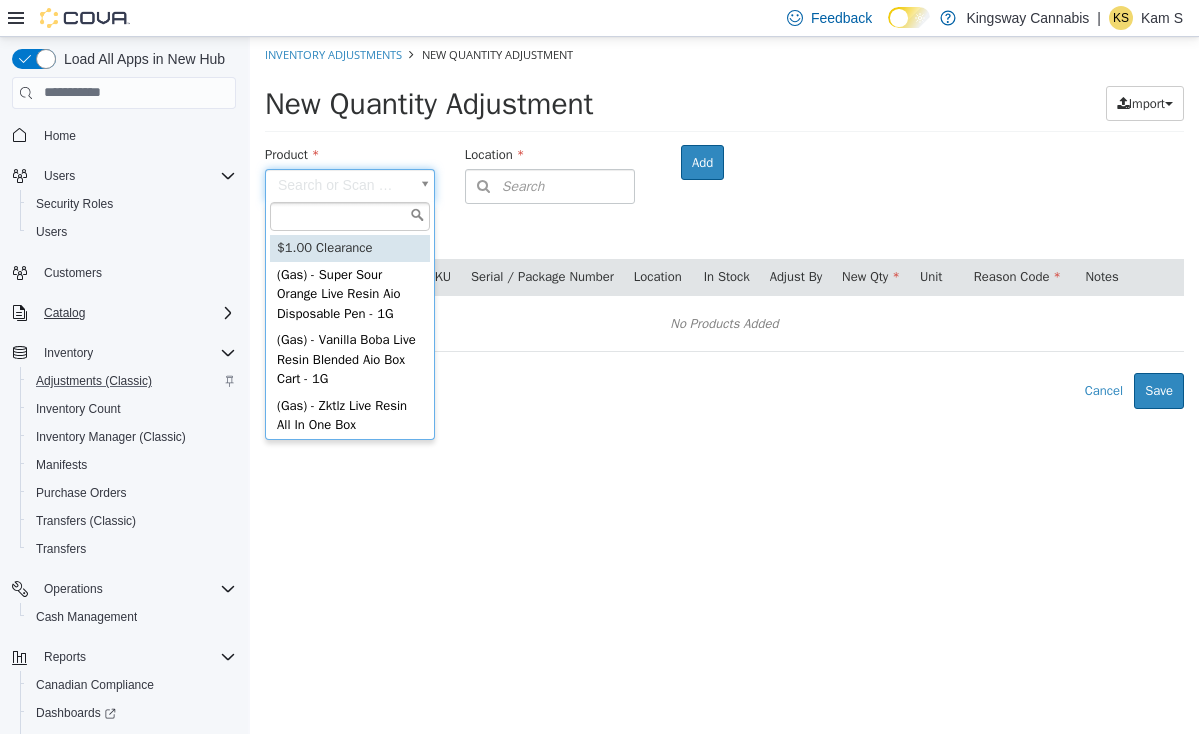 click on "Catalog" at bounding box center (64, 313) 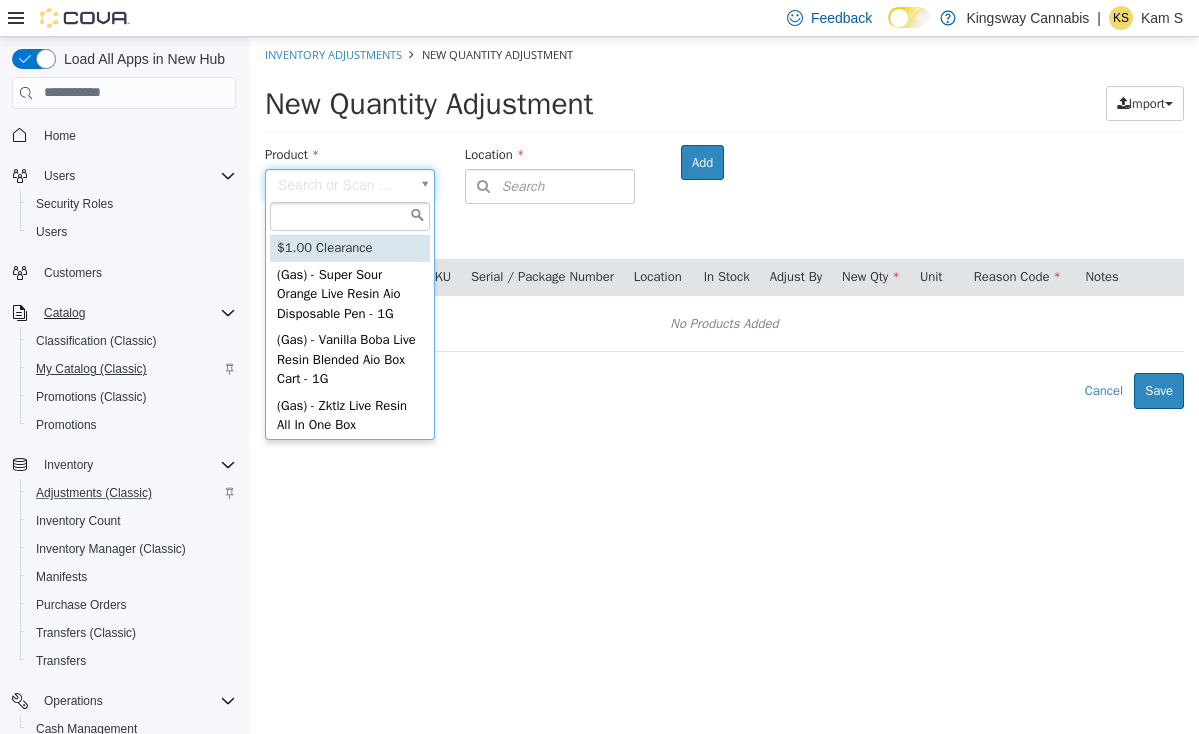 click on "My Catalog (Classic)" at bounding box center (91, 369) 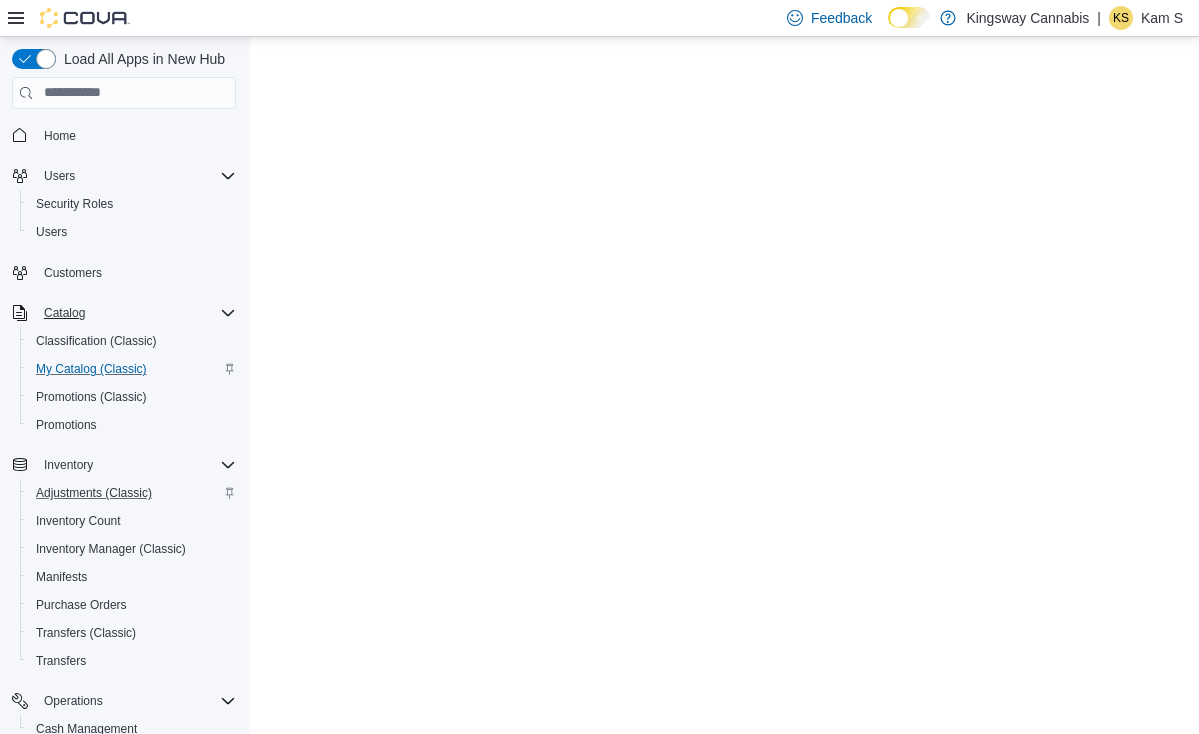 scroll, scrollTop: 0, scrollLeft: 0, axis: both 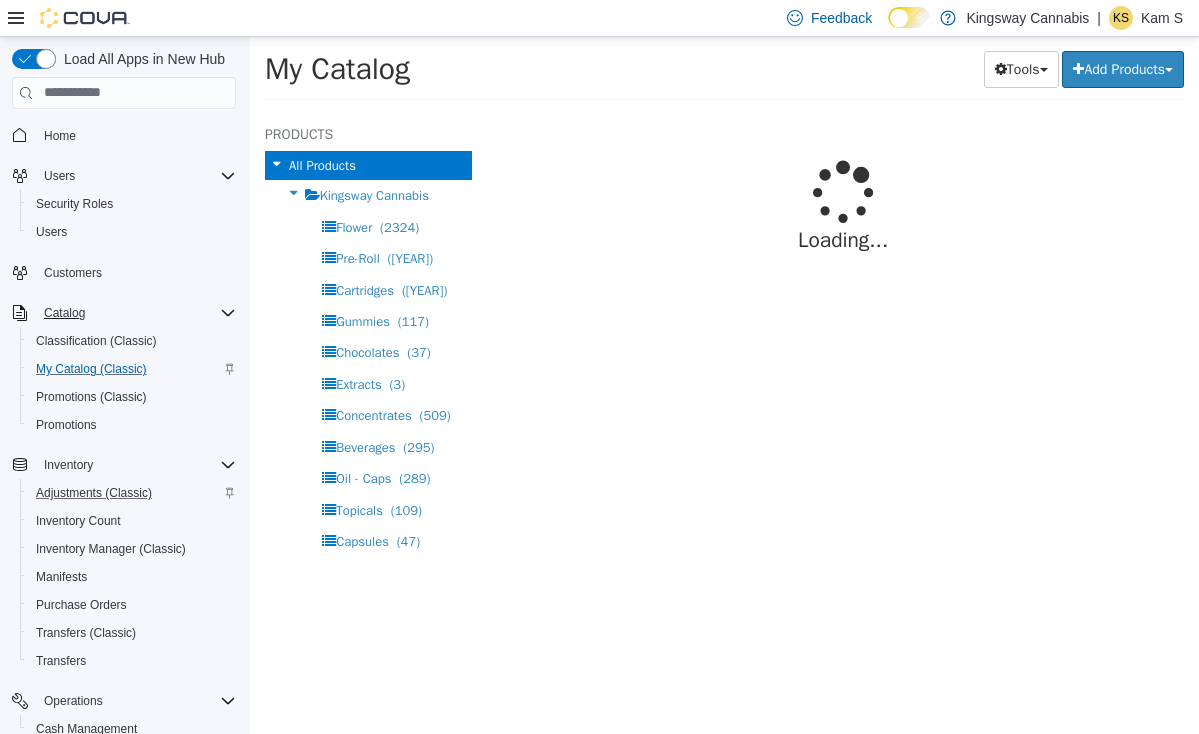 select on "**********" 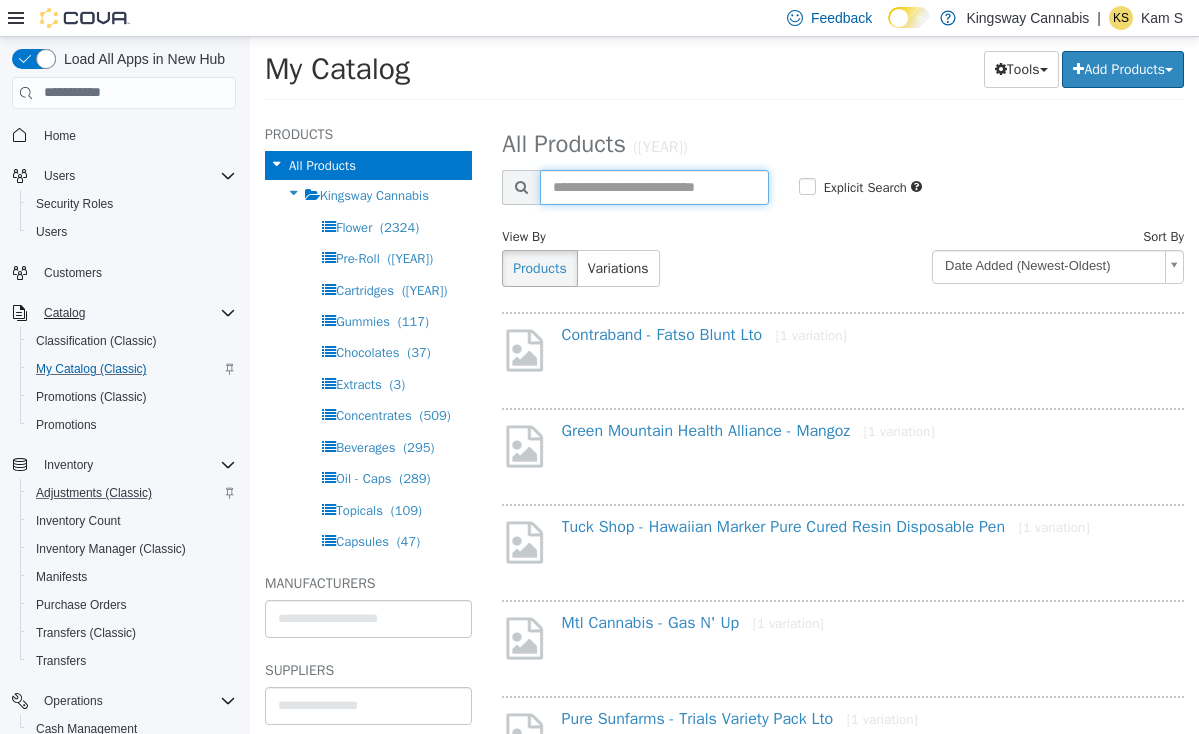 click at bounding box center [654, 186] 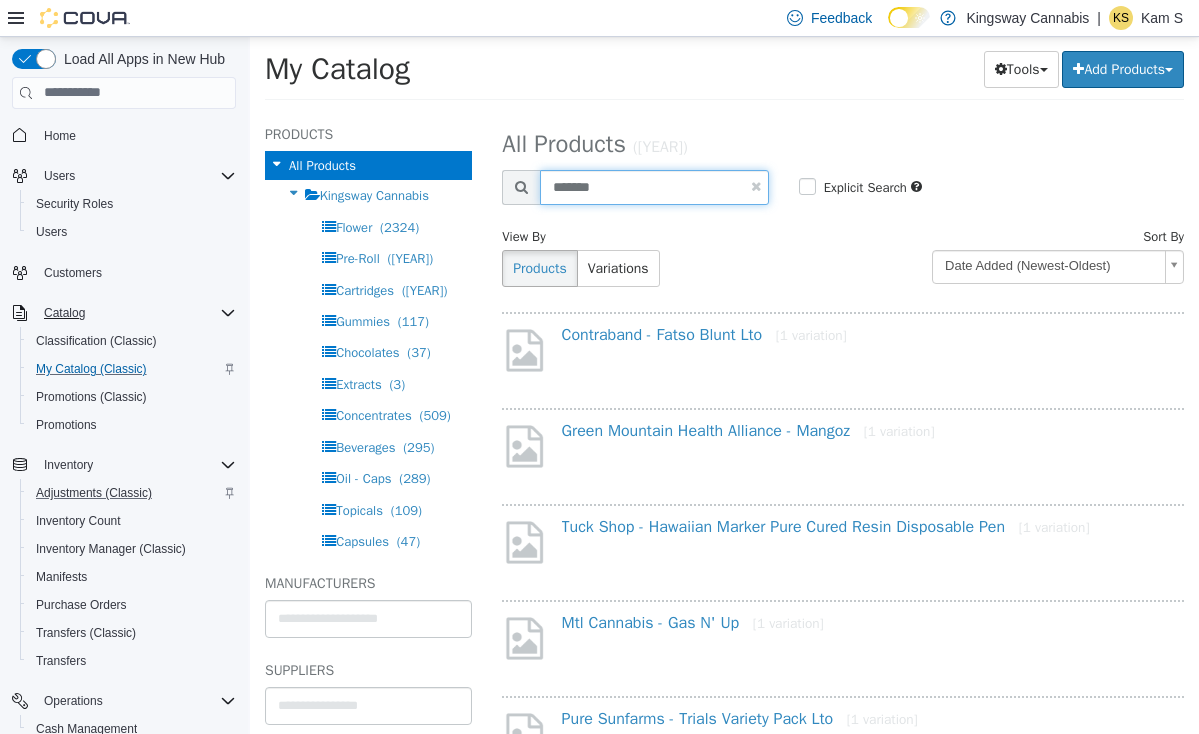 type on "*******" 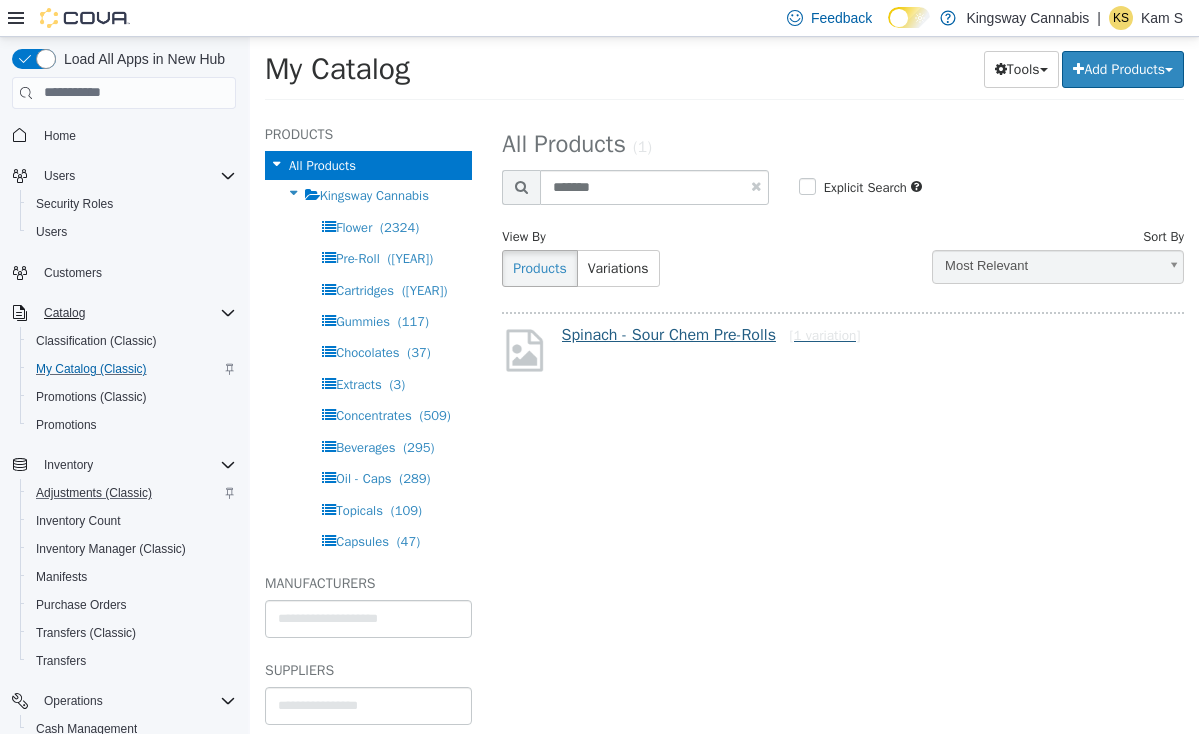 click on "Spinach - Sour Chem Pre-Rolls
[1 variation]" at bounding box center [711, 334] 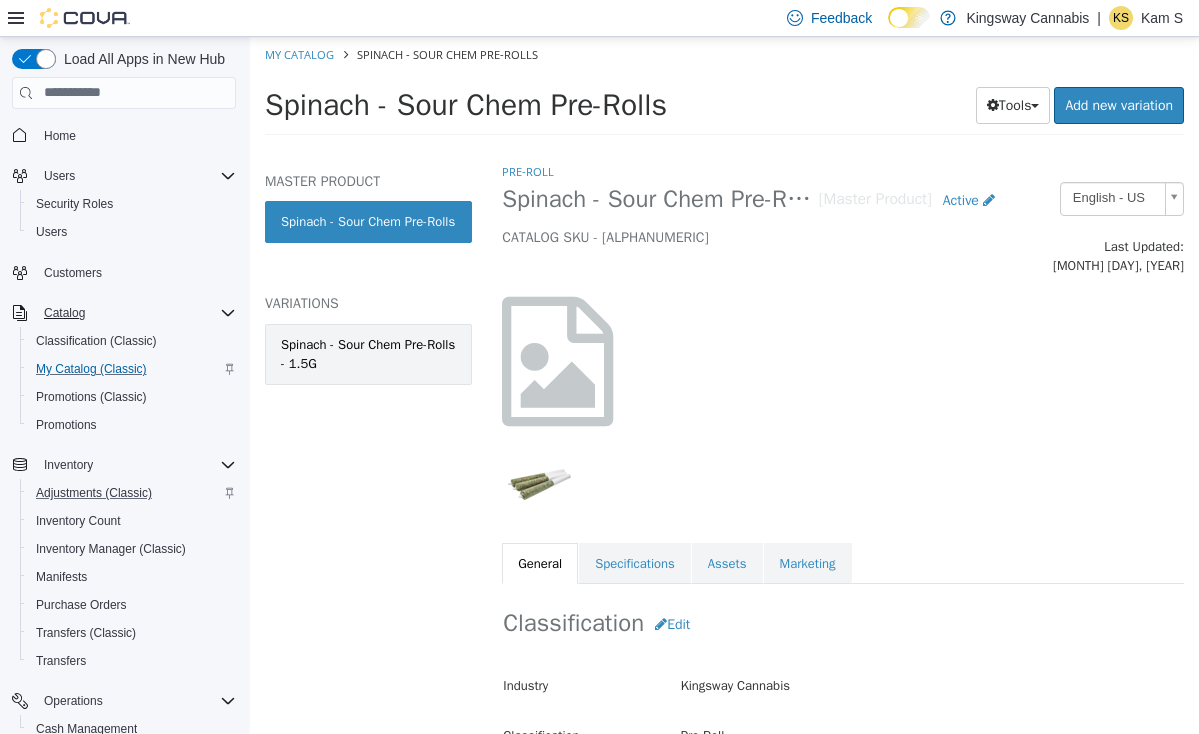 click on "Spinach - Sour Chem Pre-Rolls - 1.5G" at bounding box center [368, 353] 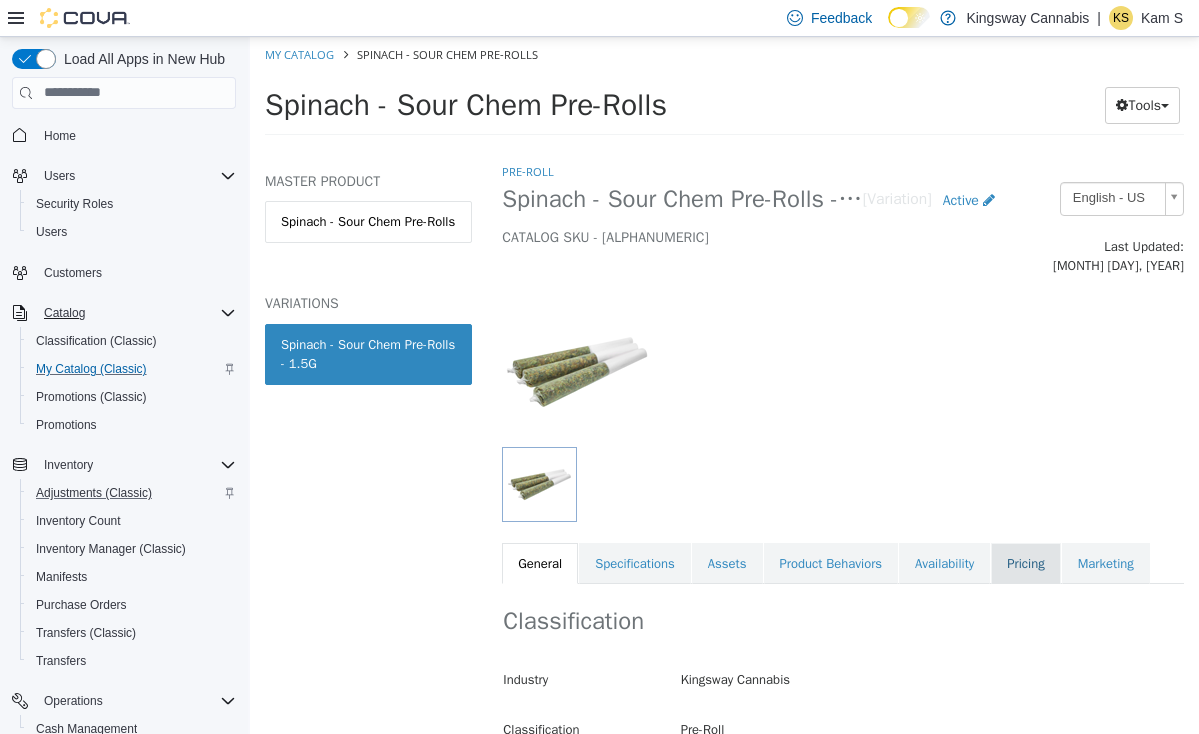 click on "Pricing" at bounding box center [1025, 563] 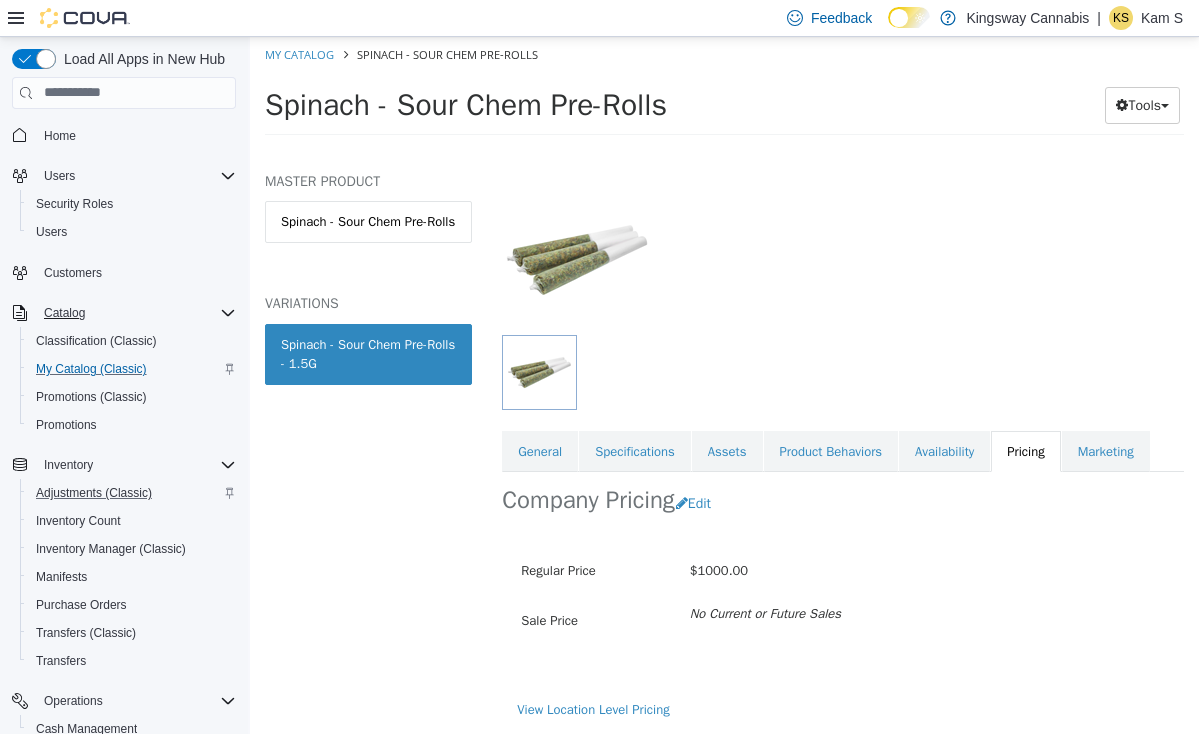 scroll, scrollTop: 158, scrollLeft: 5, axis: both 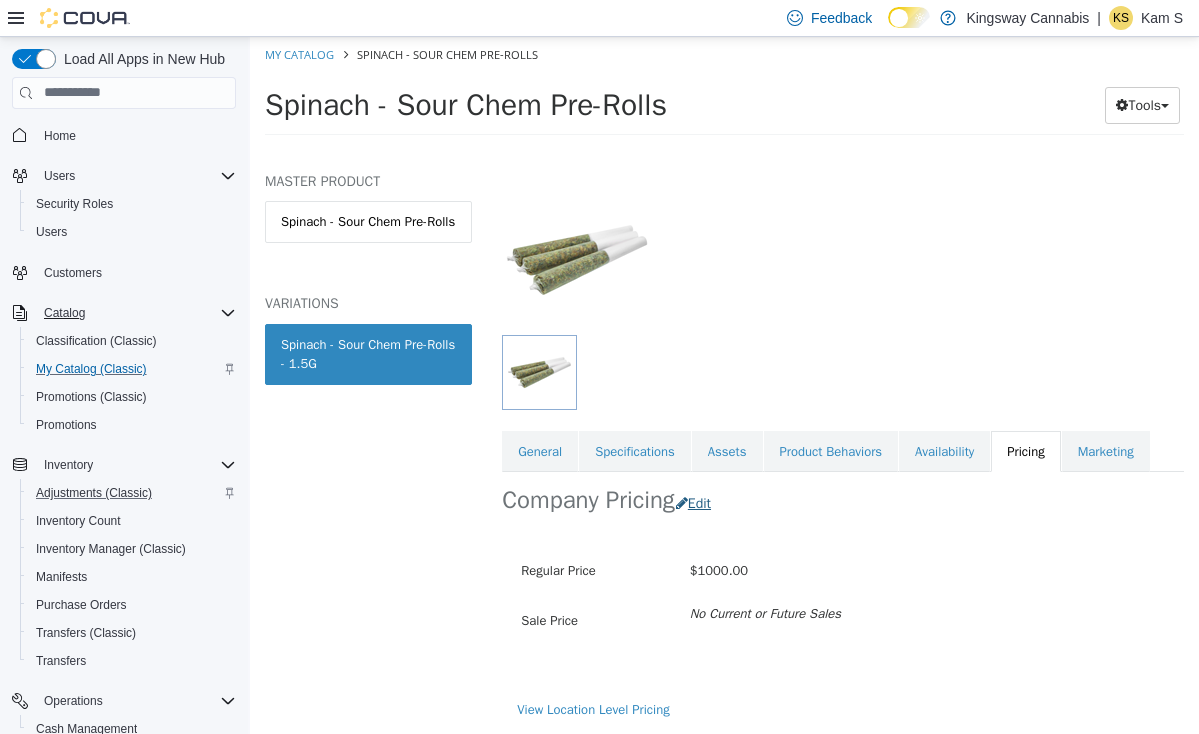 click on "Edit" at bounding box center (698, 502) 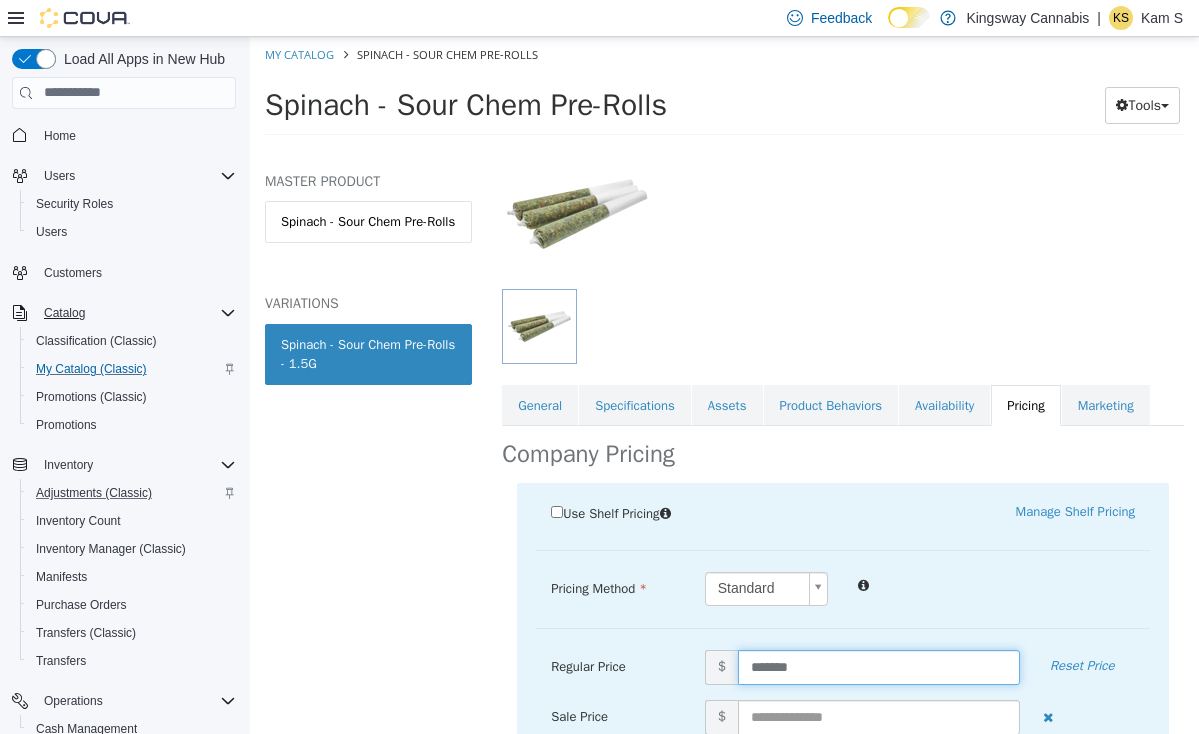 drag, startPoint x: 804, startPoint y: 678, endPoint x: 657, endPoint y: 682, distance: 147.05441 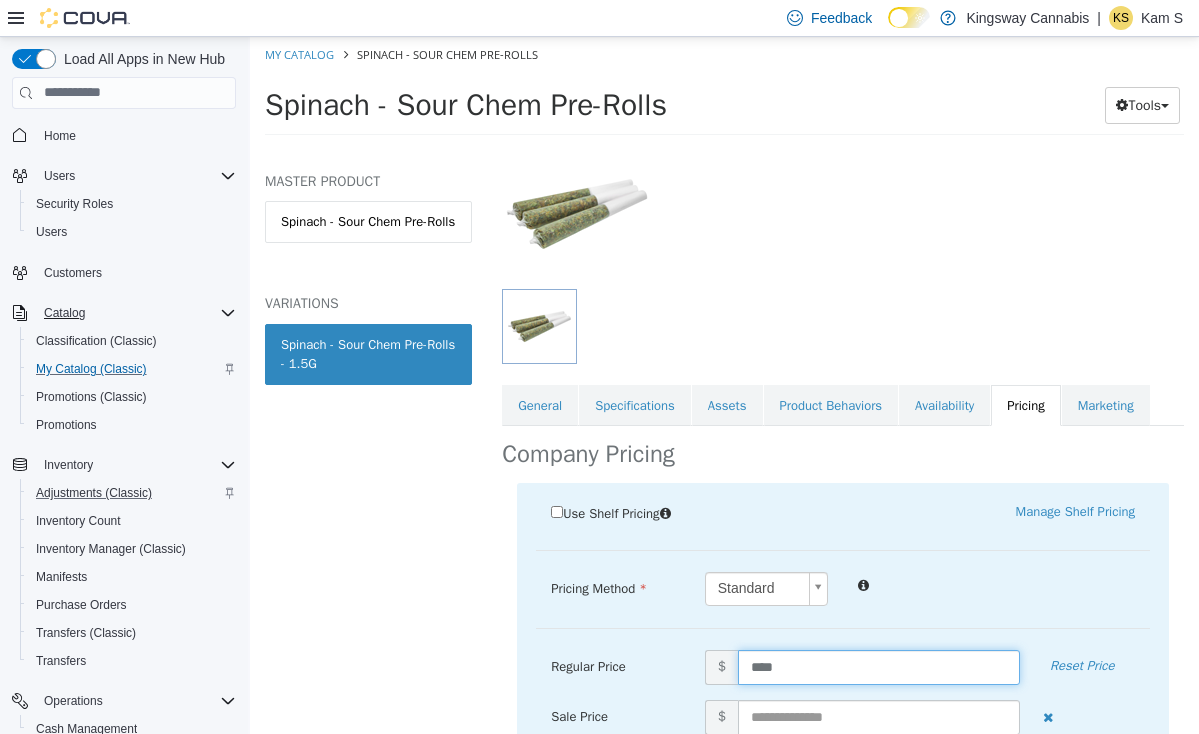 type on "*****" 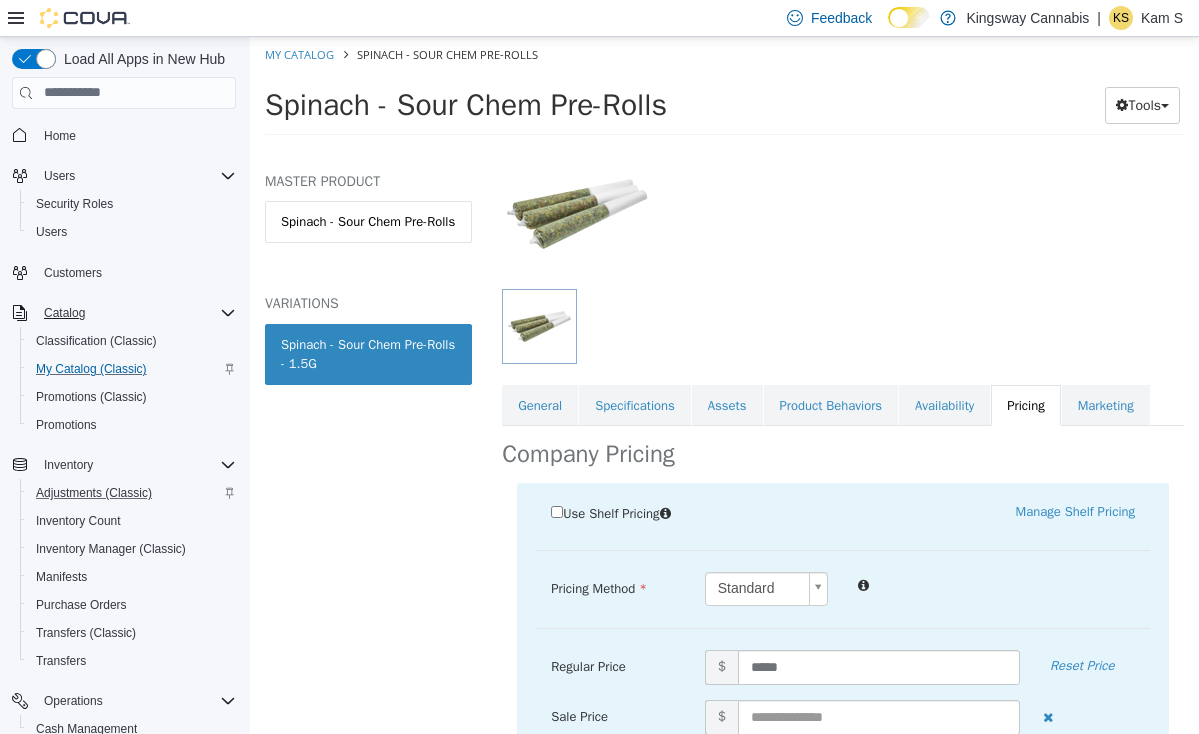 click on "Pricing Method     Standard                             * Regular Price $ ***** Reset Price Sale Price $ Select Date     (UTC-7) Vancouver                                Add Sale Employee $" at bounding box center [843, 599] 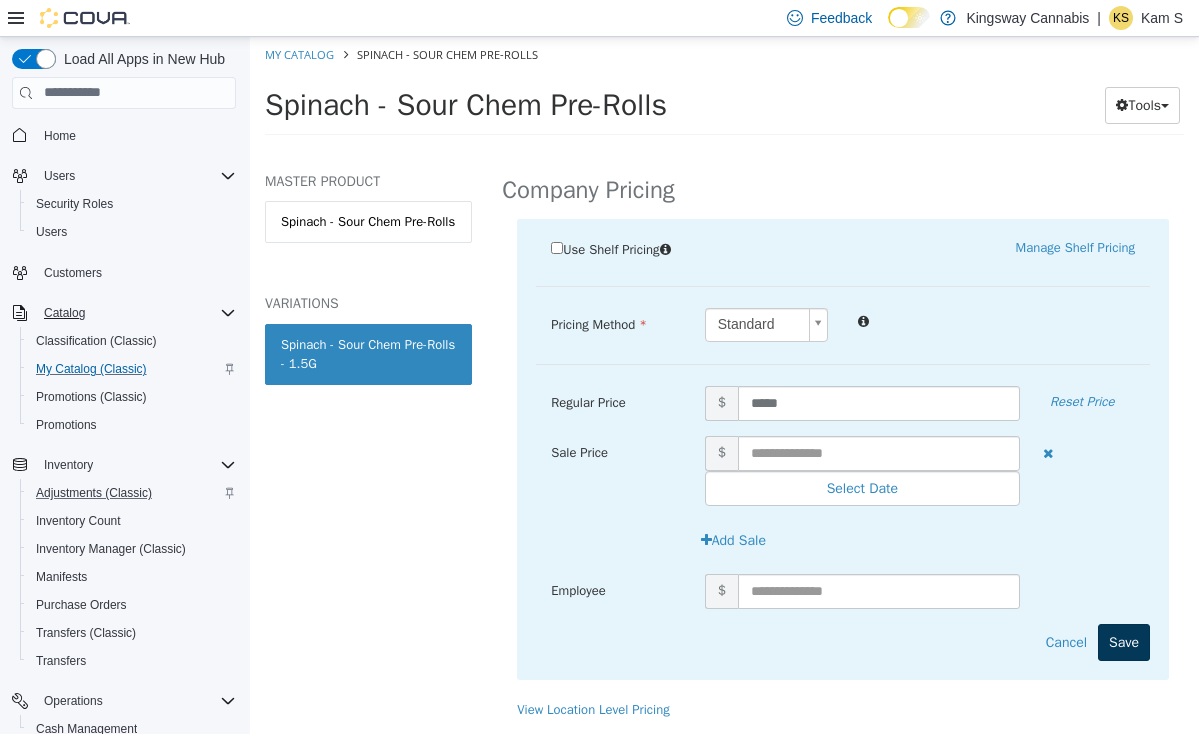 scroll, scrollTop: 466, scrollLeft: 5, axis: both 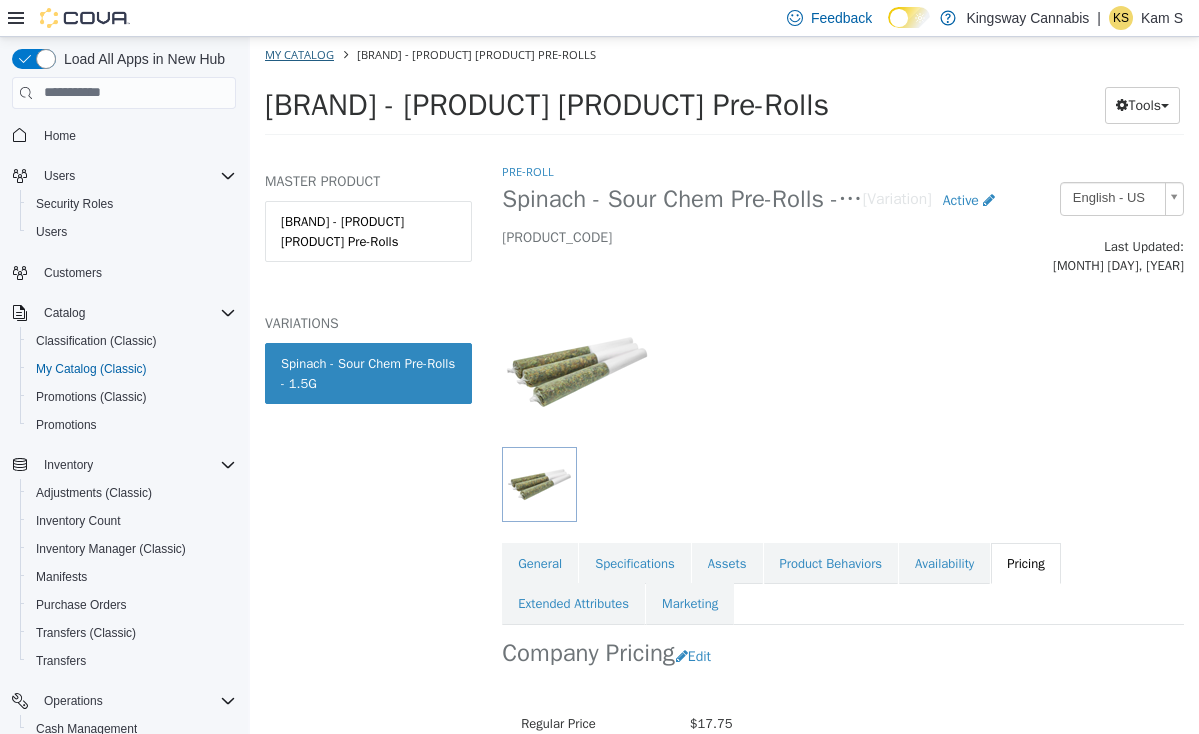 click on "My Catalog" at bounding box center [299, 53] 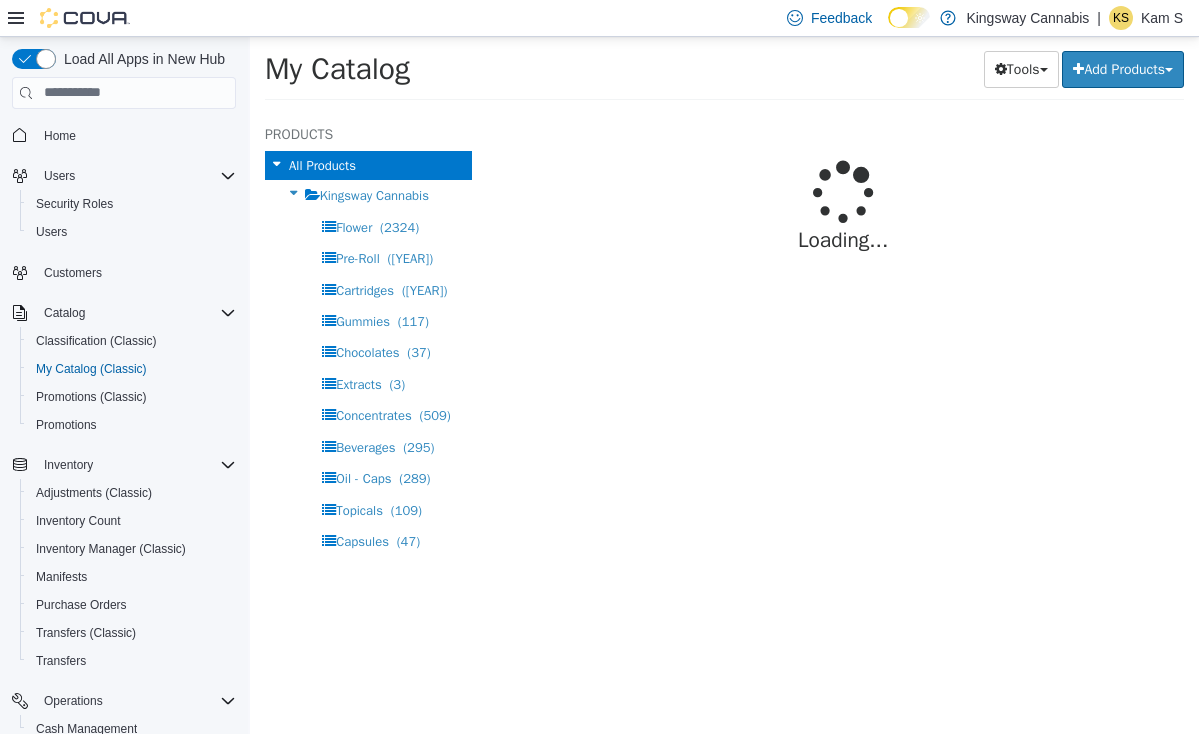 select on "**********" 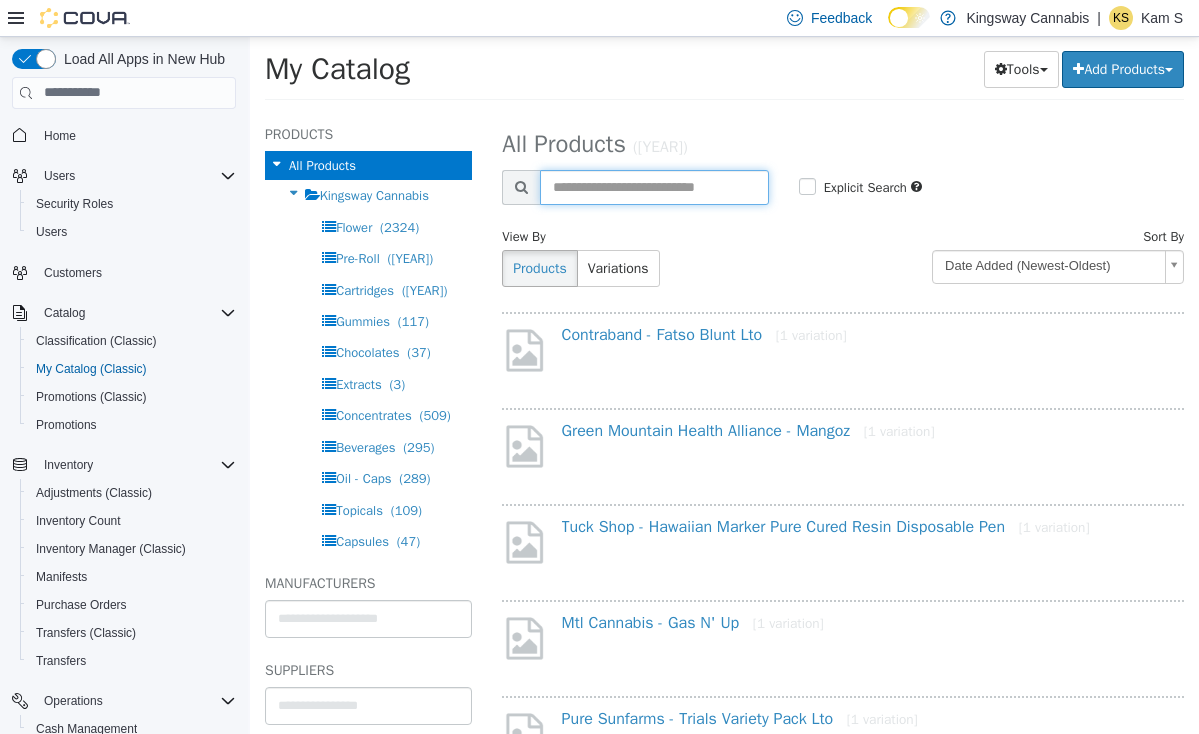 click at bounding box center (654, 186) 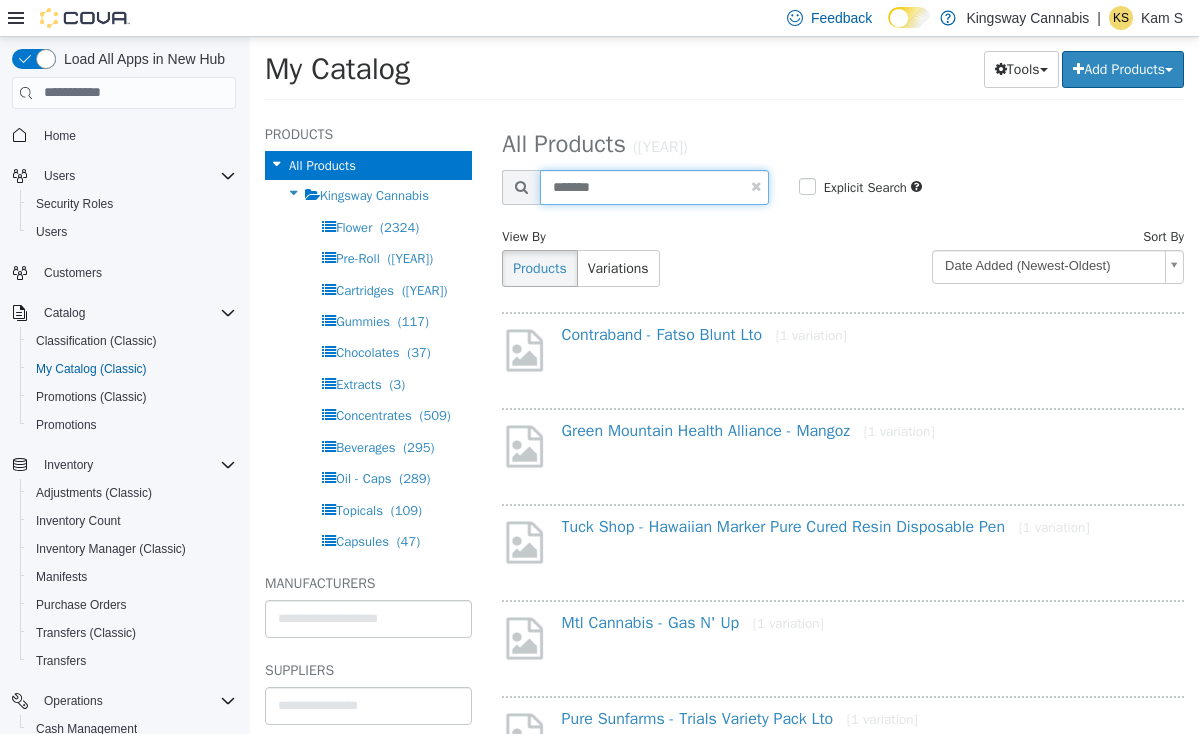 type on "*******" 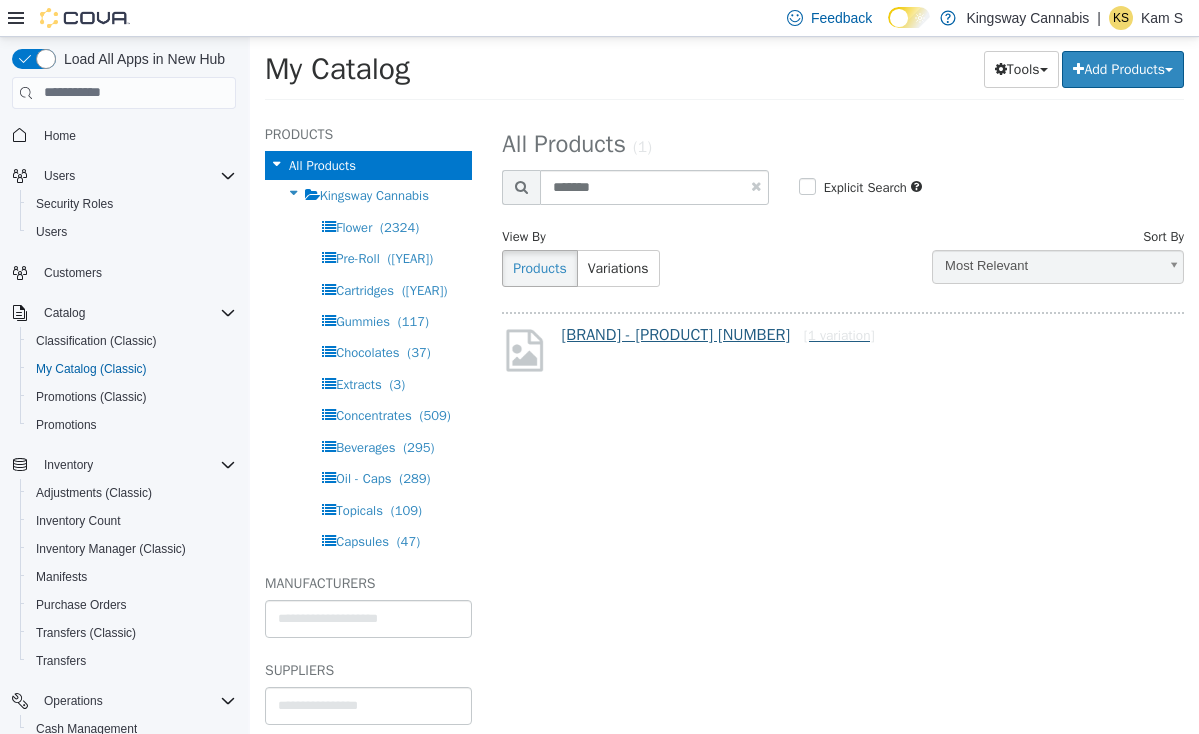 click on "[BRAND] - [PRODUCT] [NUMBER]
[1 variation]" at bounding box center [718, 334] 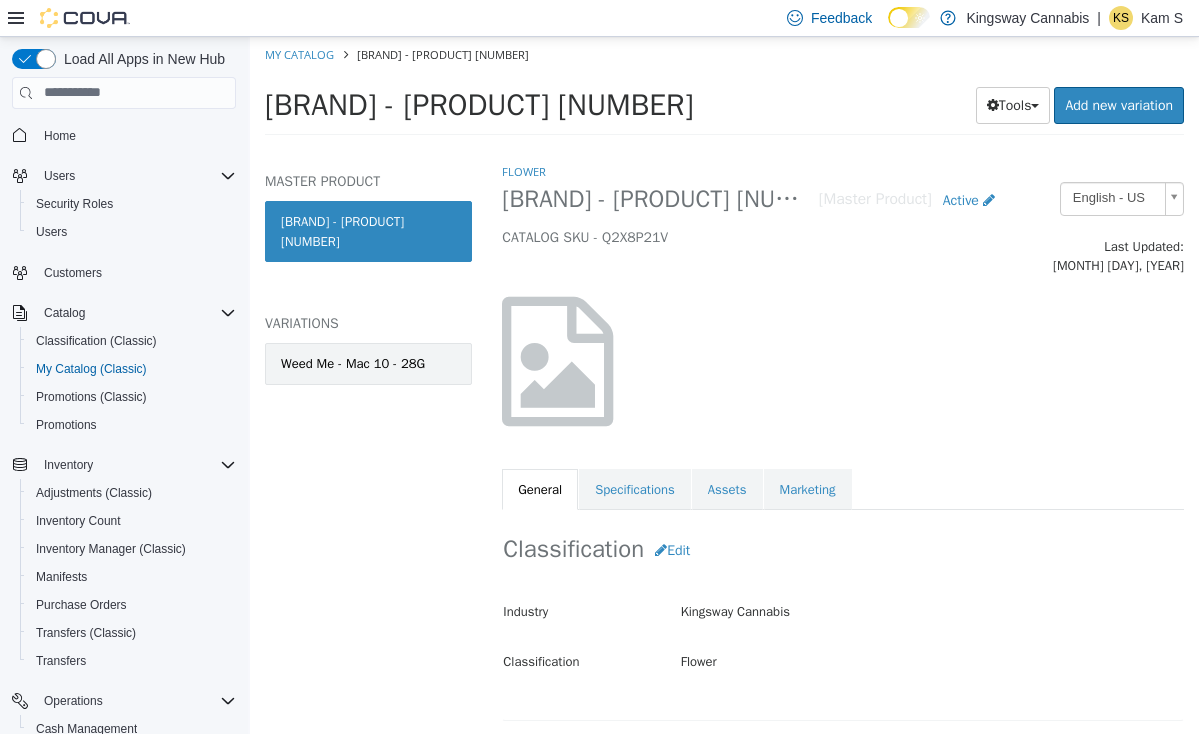 click on "Weed Me - Mac 10 - 28G" at bounding box center (353, 363) 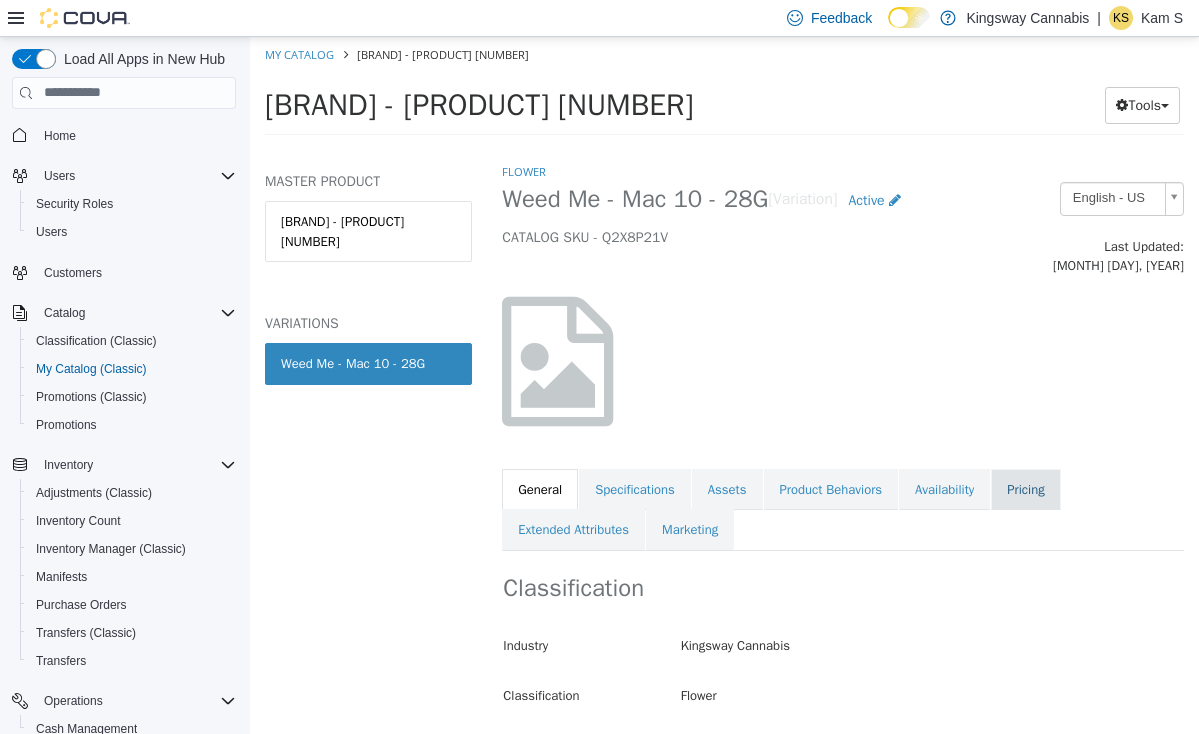click on "Pricing" at bounding box center [1025, 489] 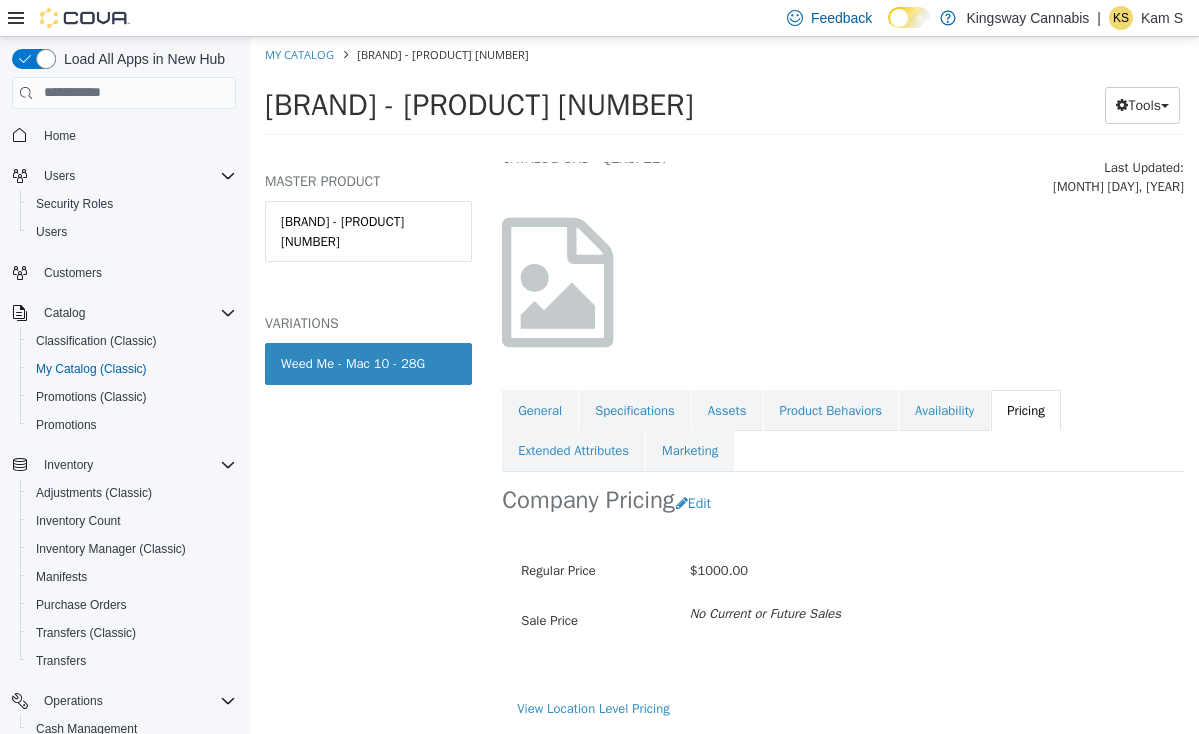 scroll, scrollTop: 84, scrollLeft: 0, axis: vertical 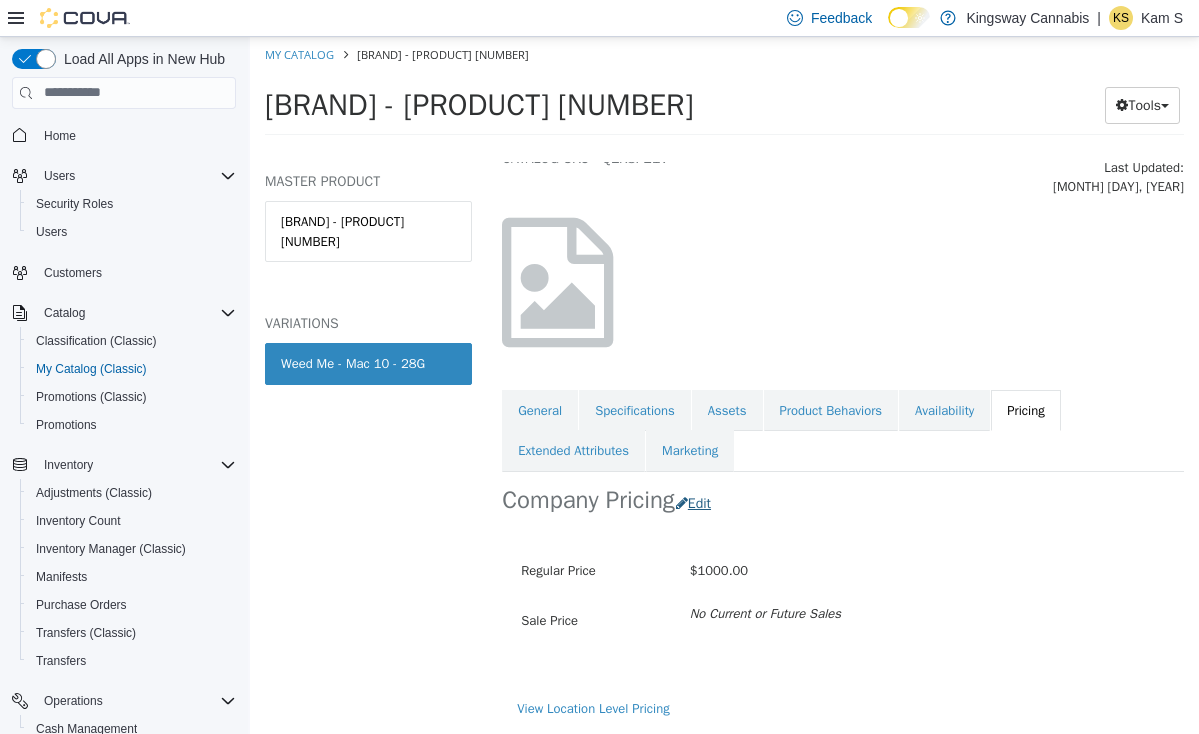 click on "Edit" at bounding box center (698, 502) 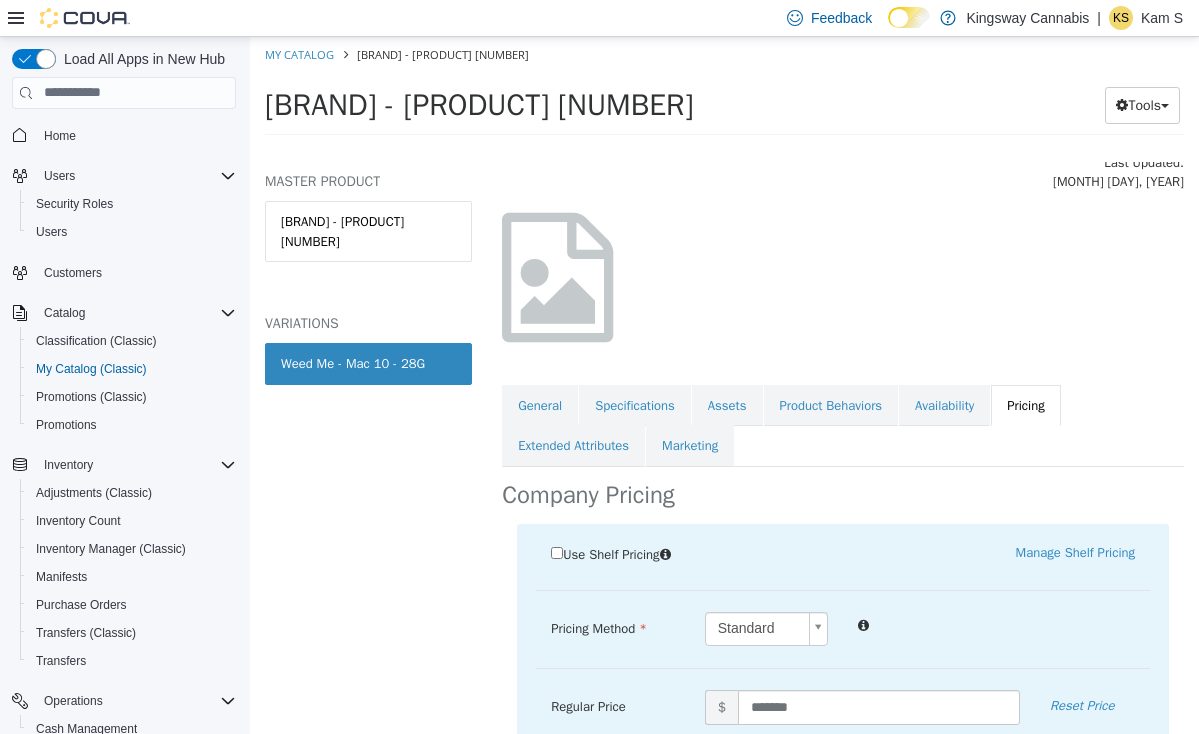 scroll, scrollTop: 164, scrollLeft: 0, axis: vertical 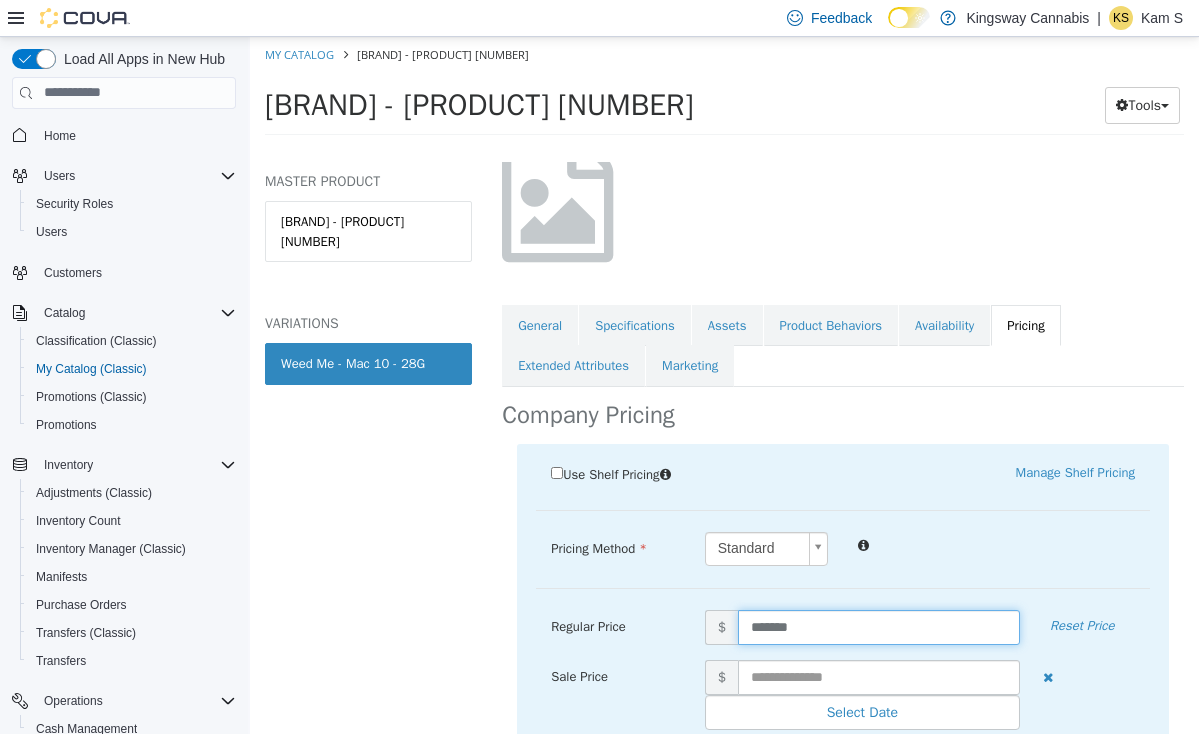 drag, startPoint x: 815, startPoint y: 602, endPoint x: 599, endPoint y: 598, distance: 216.03703 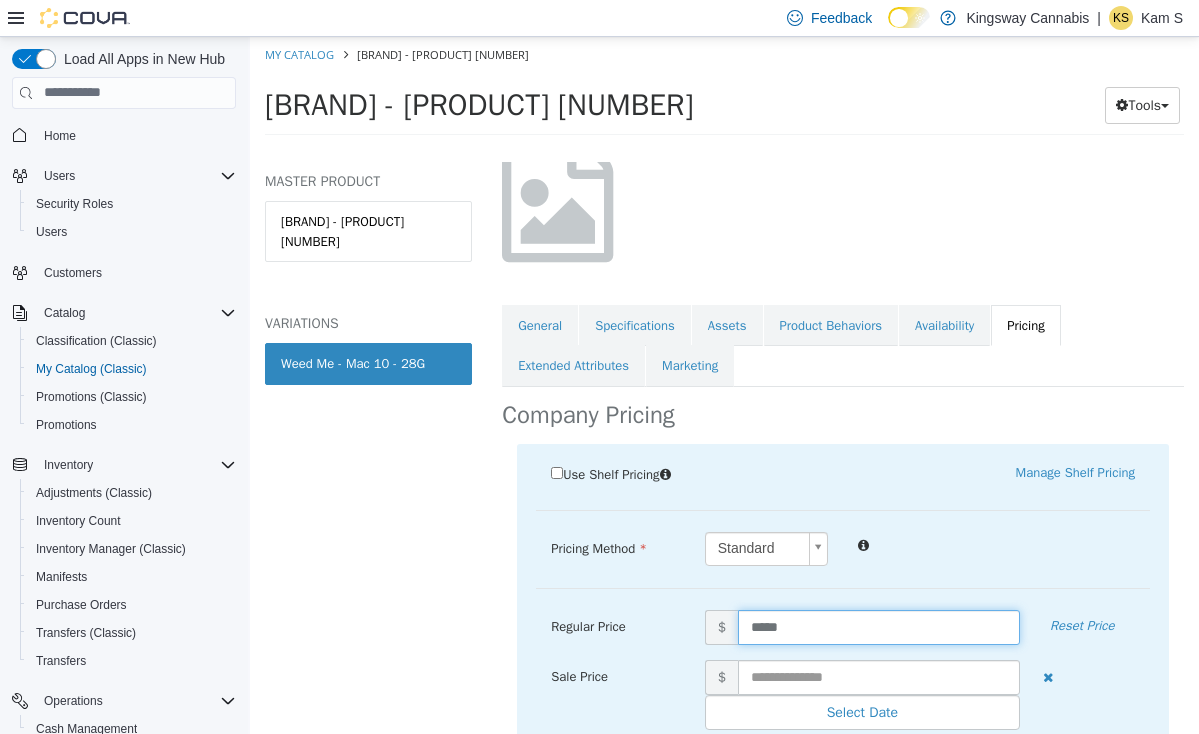 type on "******" 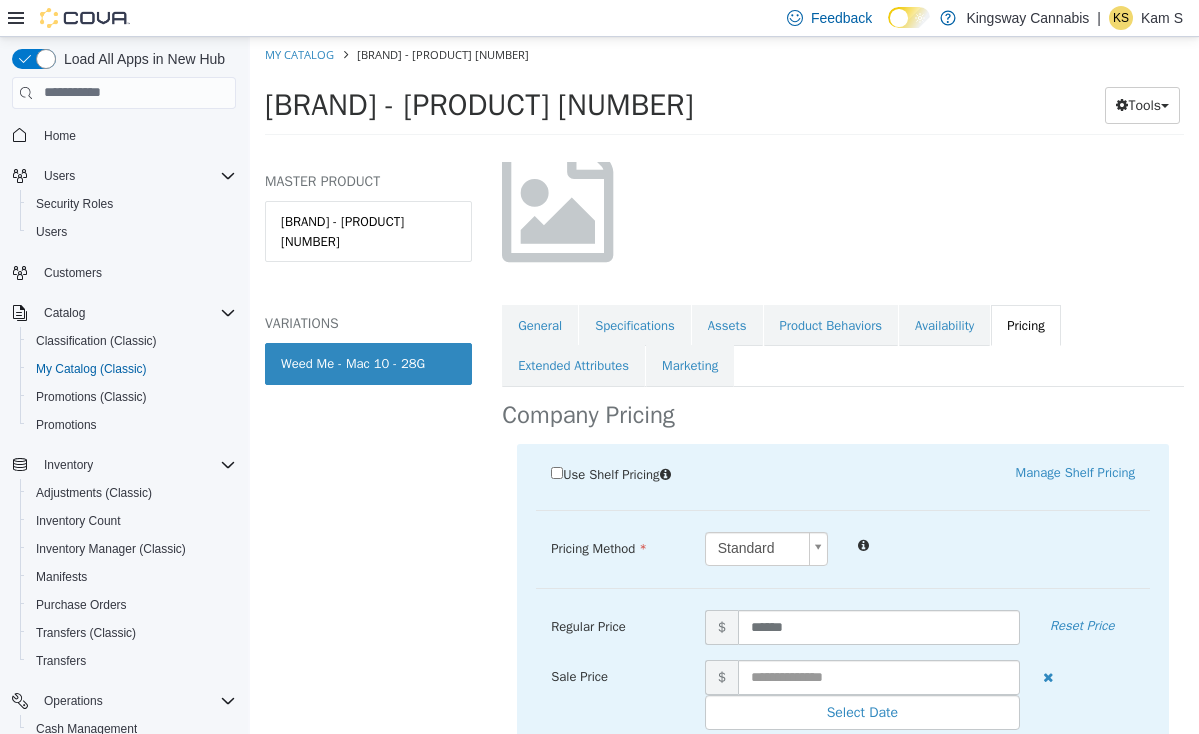 click on "Standard                             *" at bounding box center [920, 548] 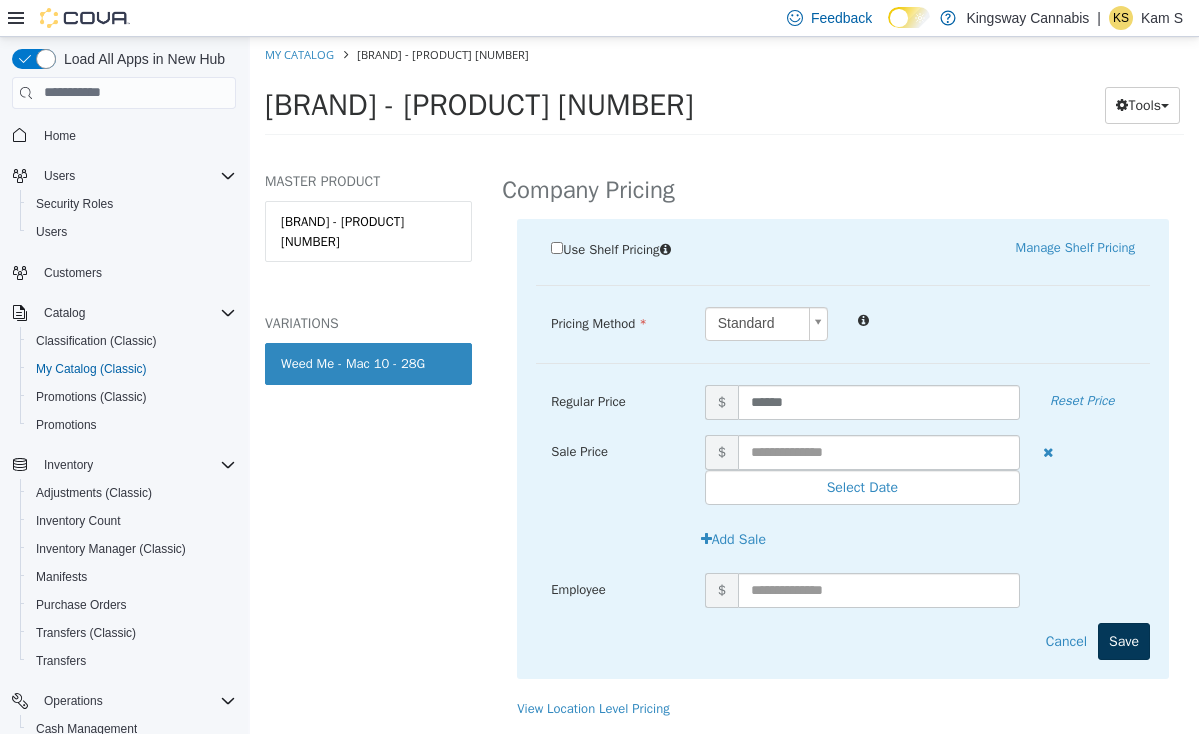 scroll, scrollTop: 392, scrollLeft: 0, axis: vertical 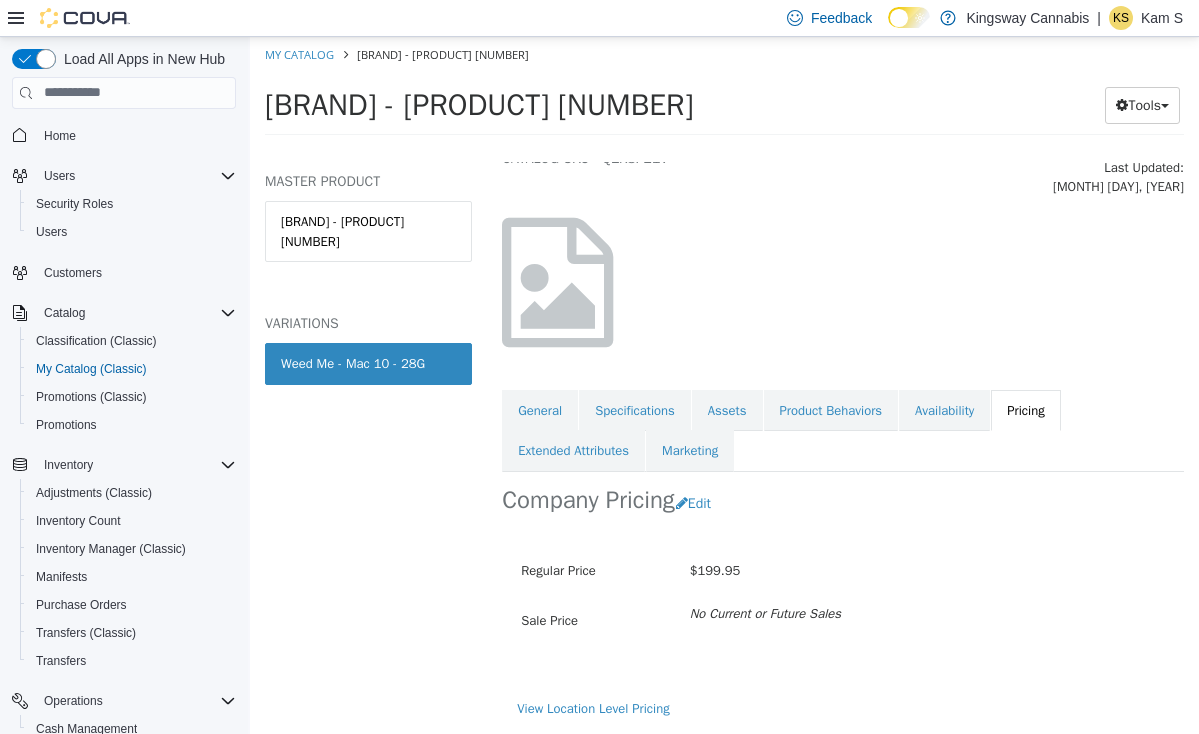 click on "My Catalog
[BRAND] - [PRODUCT] [NUMBER]" at bounding box center (724, 54) 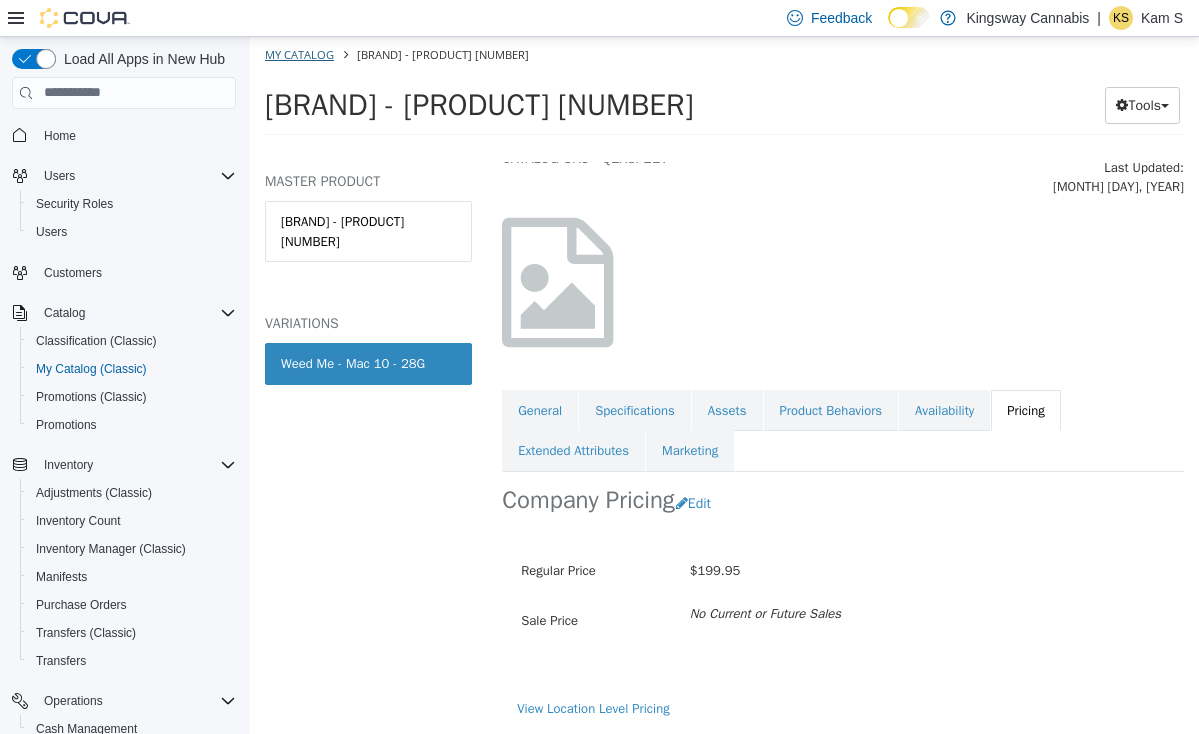 click on "My Catalog" at bounding box center (299, 53) 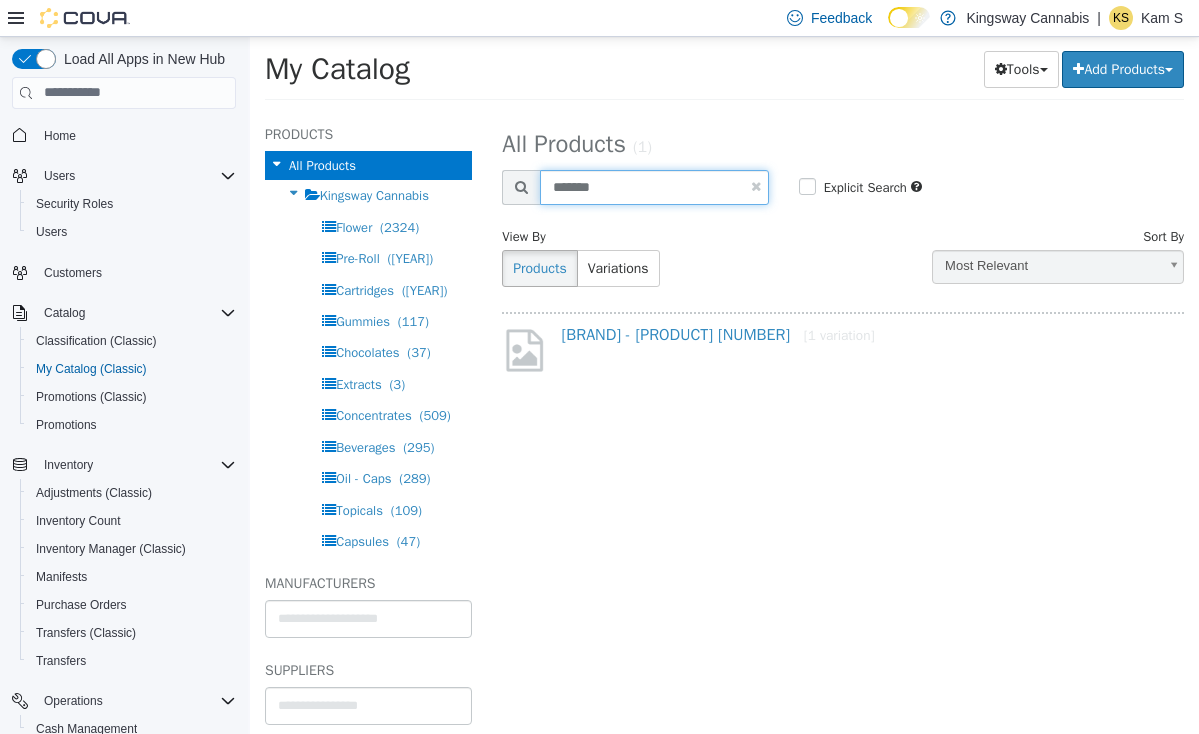 drag, startPoint x: 651, startPoint y: 174, endPoint x: 484, endPoint y: 185, distance: 167.36188 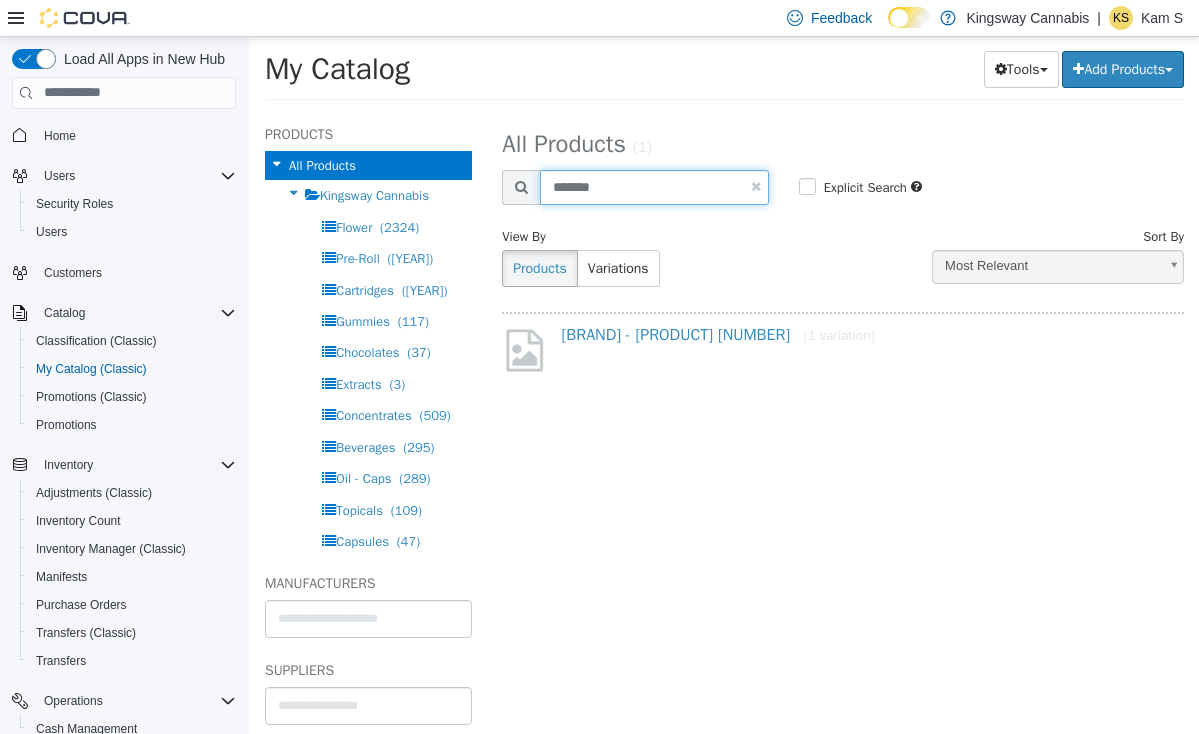 paste on "*******" 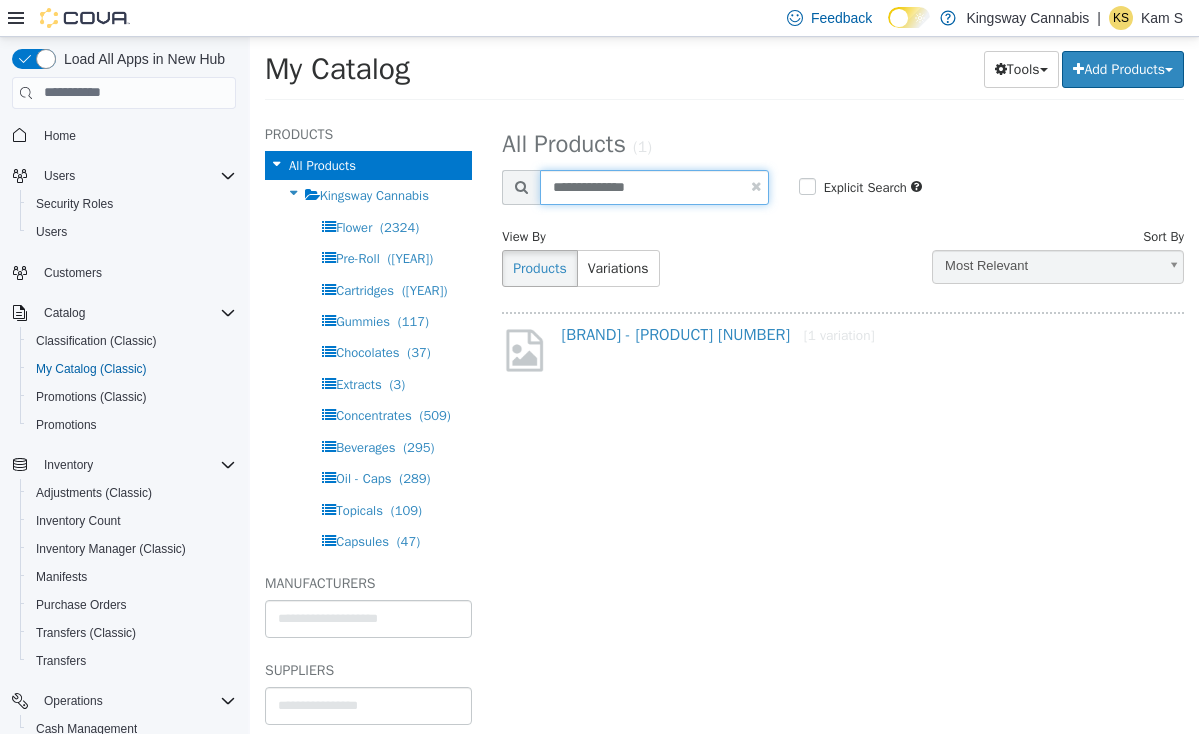 type on "**********" 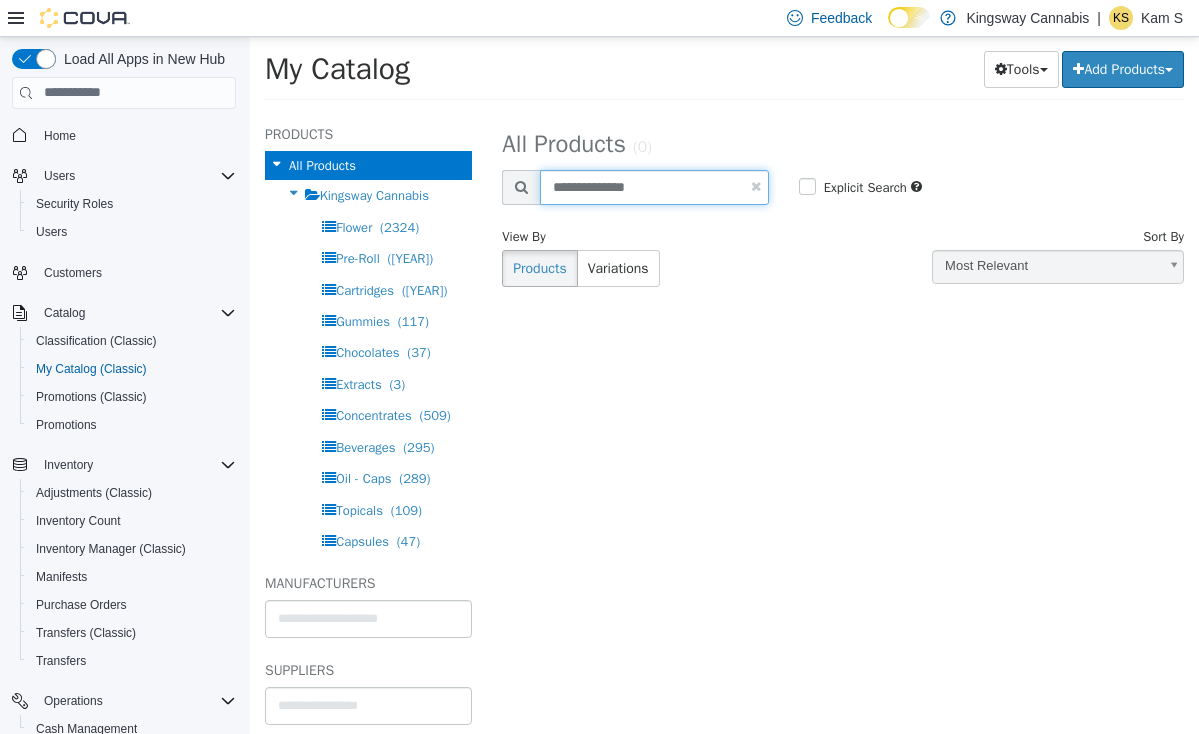 drag, startPoint x: 613, startPoint y: 192, endPoint x: 531, endPoint y: 198, distance: 82.219215 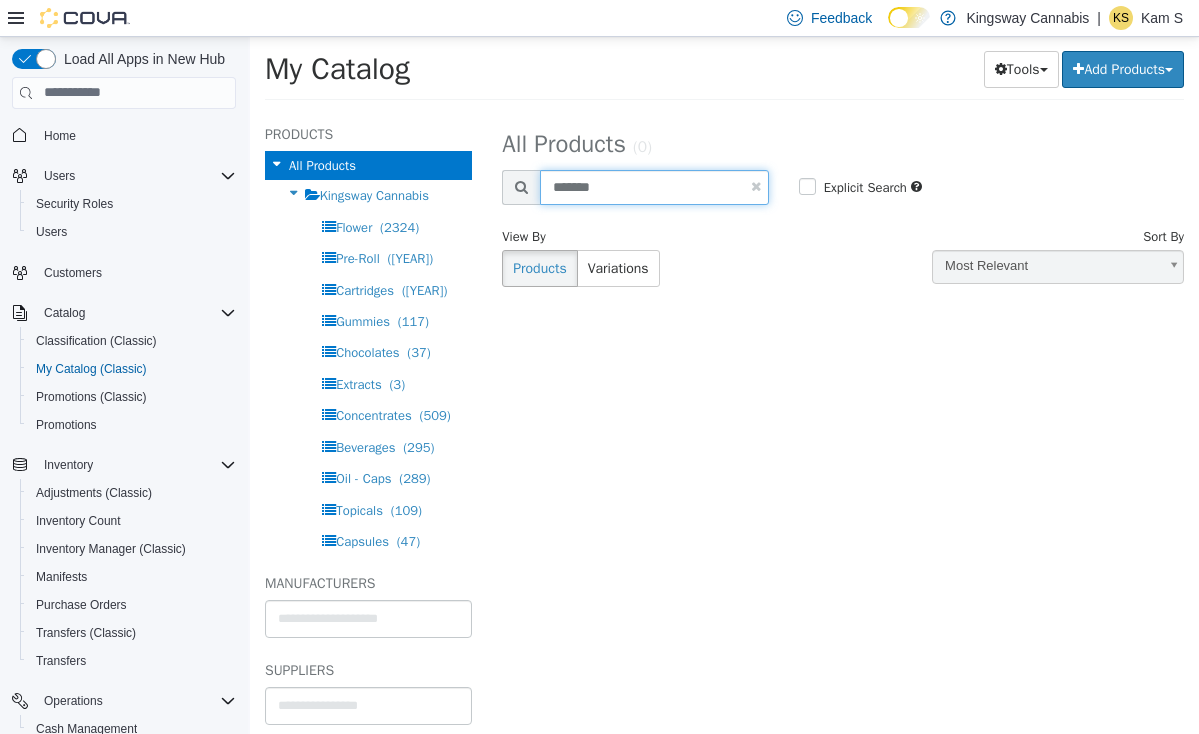 type on "*******" 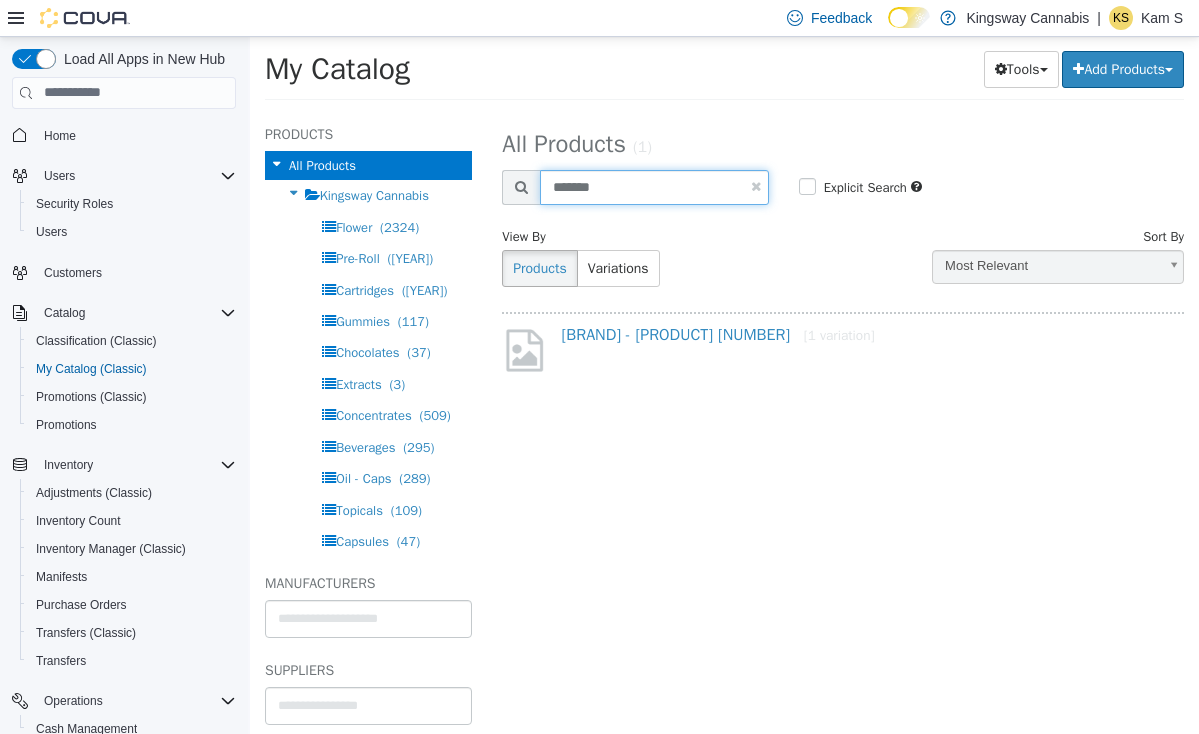 drag, startPoint x: 656, startPoint y: 185, endPoint x: 504, endPoint y: 185, distance: 152 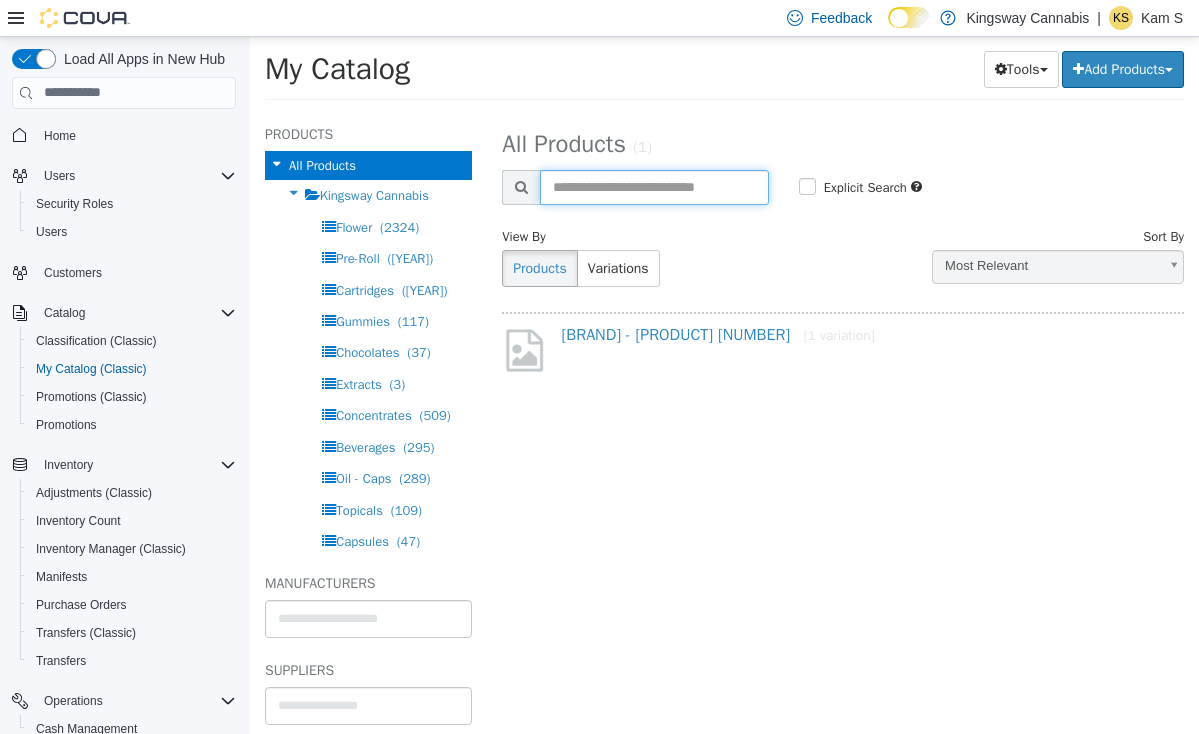 paste on "*******" 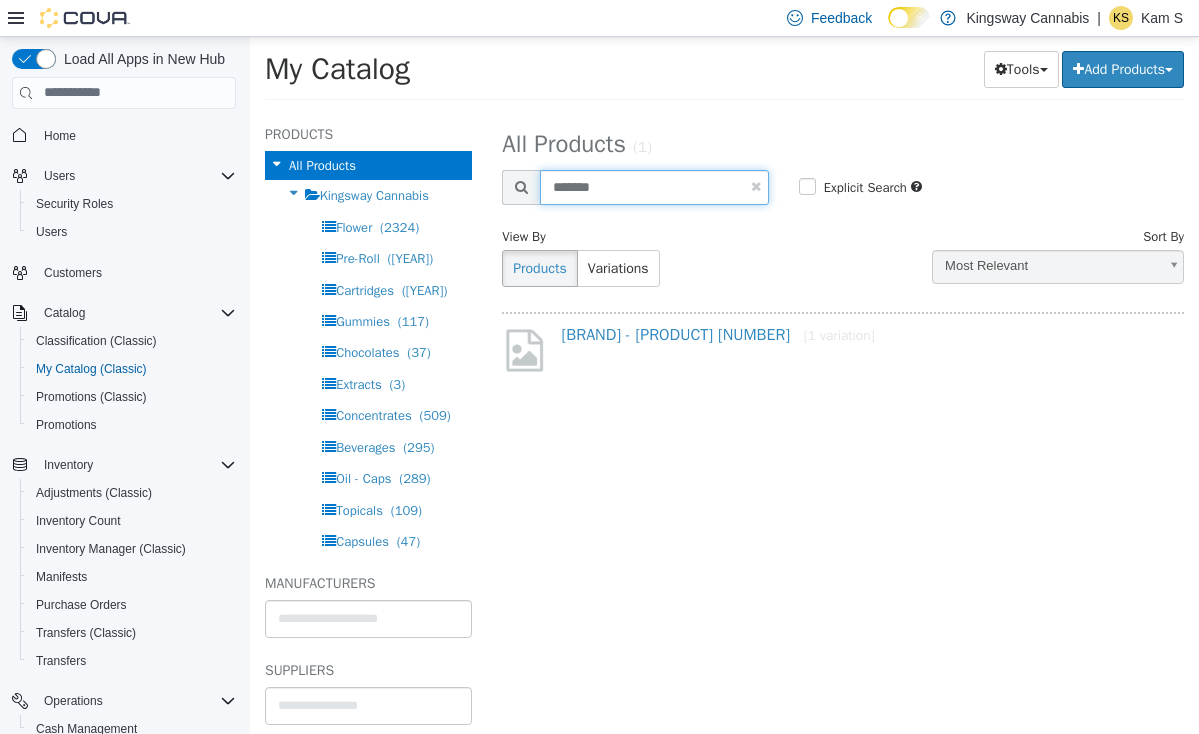 select on "**********" 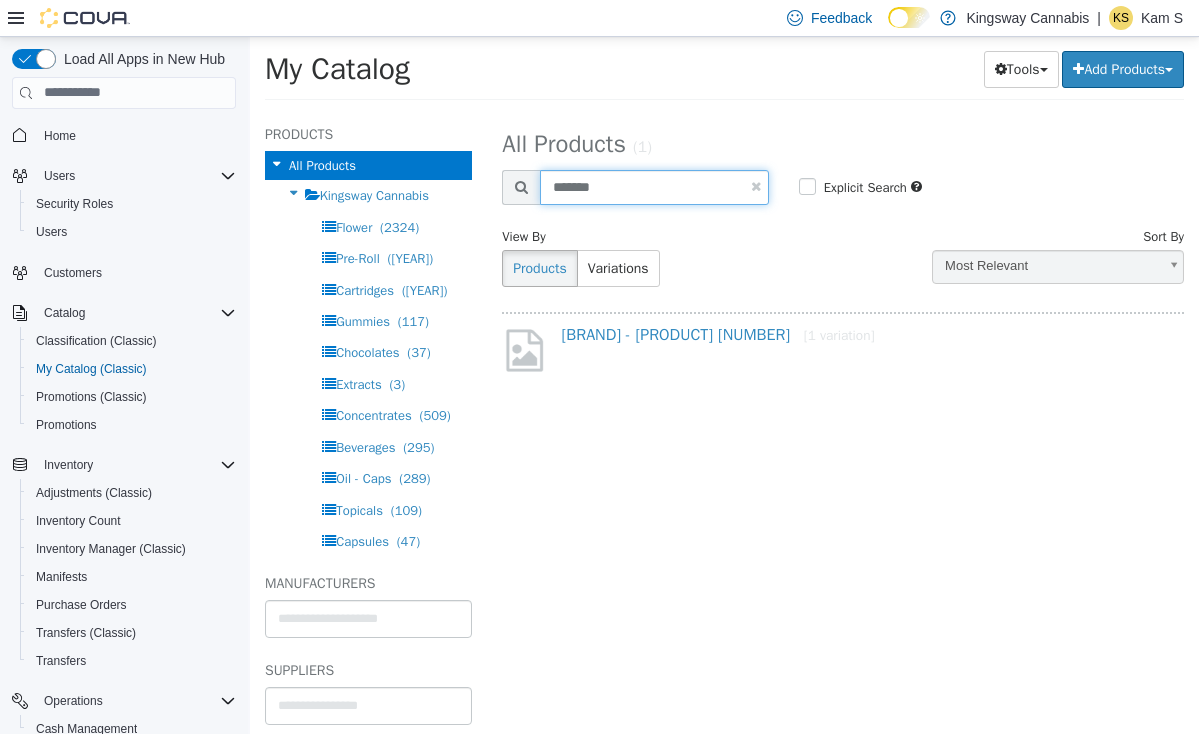 drag, startPoint x: 636, startPoint y: 181, endPoint x: 476, endPoint y: 180, distance: 160.00313 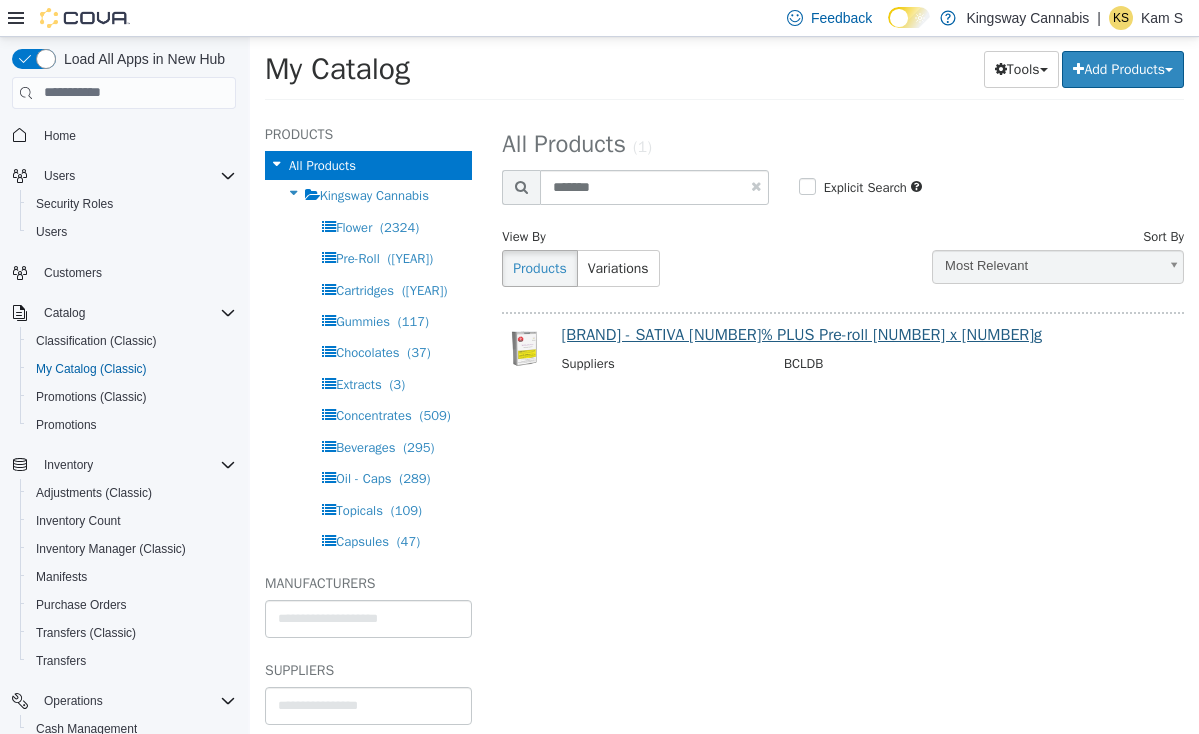 click on "[BRAND] - SATIVA [NUMBER]% PLUS Pre-roll [NUMBER] x [NUMBER]g" at bounding box center [802, 334] 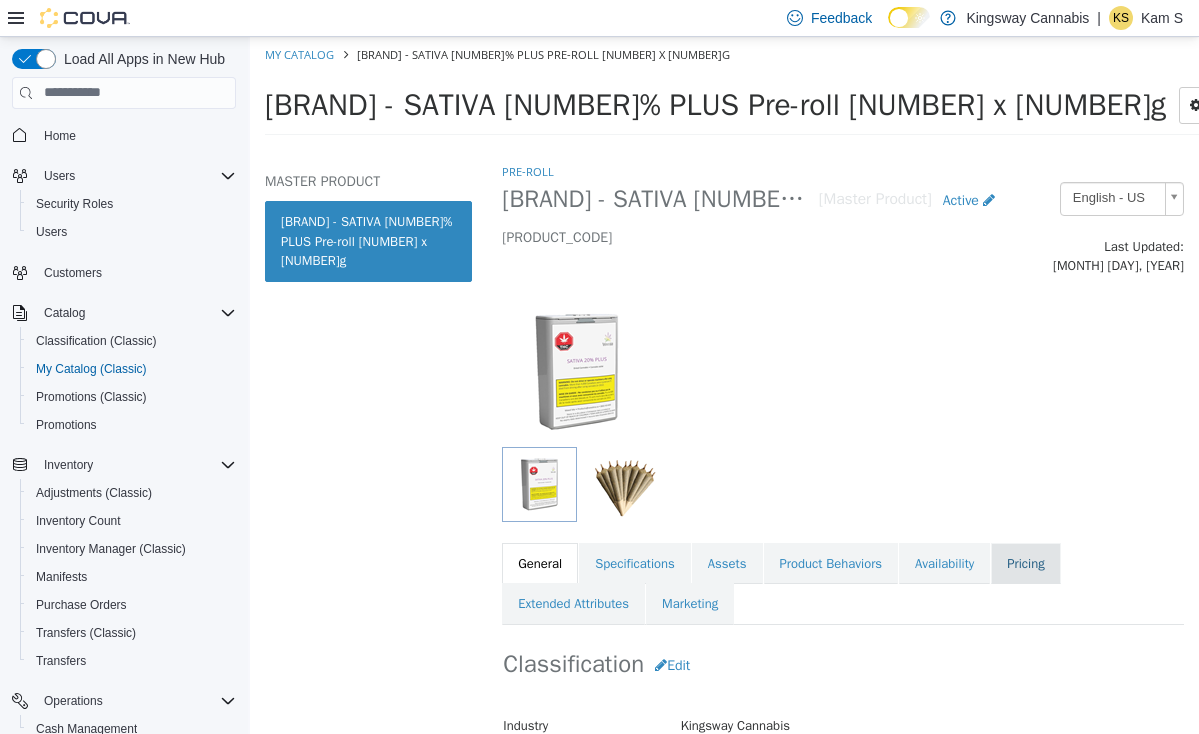 click on "Pricing" at bounding box center [1025, 563] 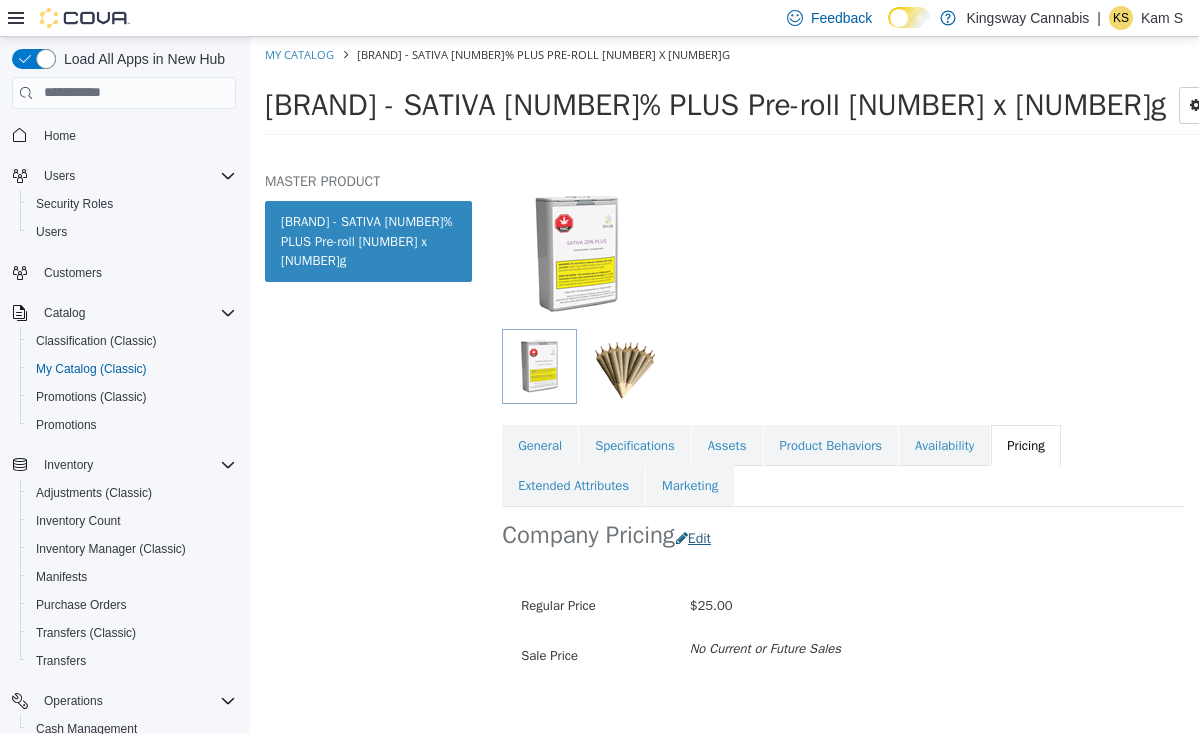 scroll, scrollTop: 124, scrollLeft: 0, axis: vertical 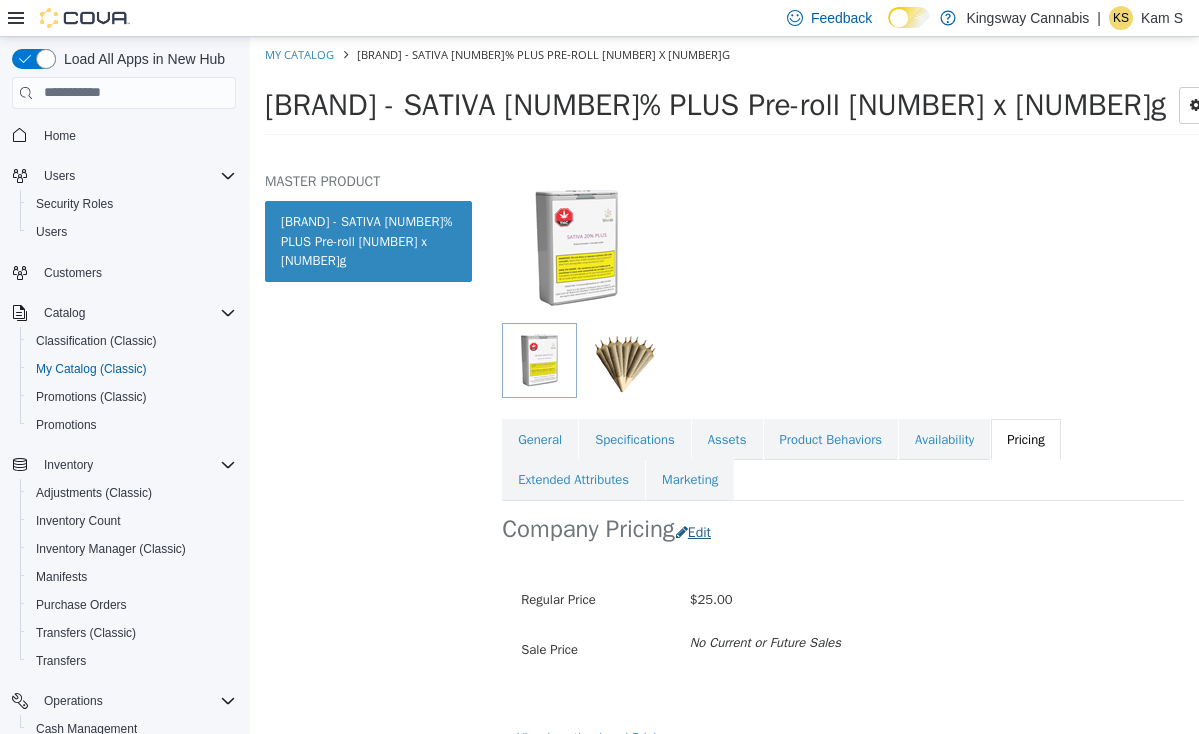 click on "Edit" at bounding box center (698, 531) 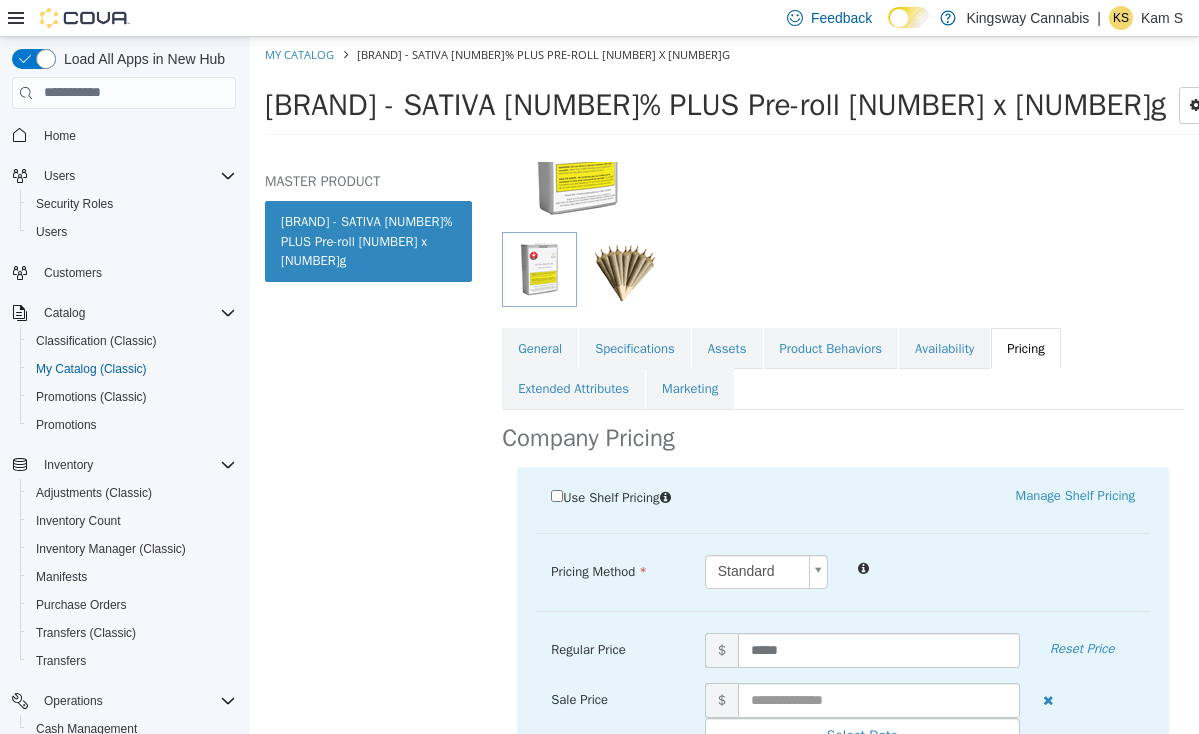 scroll, scrollTop: 217, scrollLeft: 0, axis: vertical 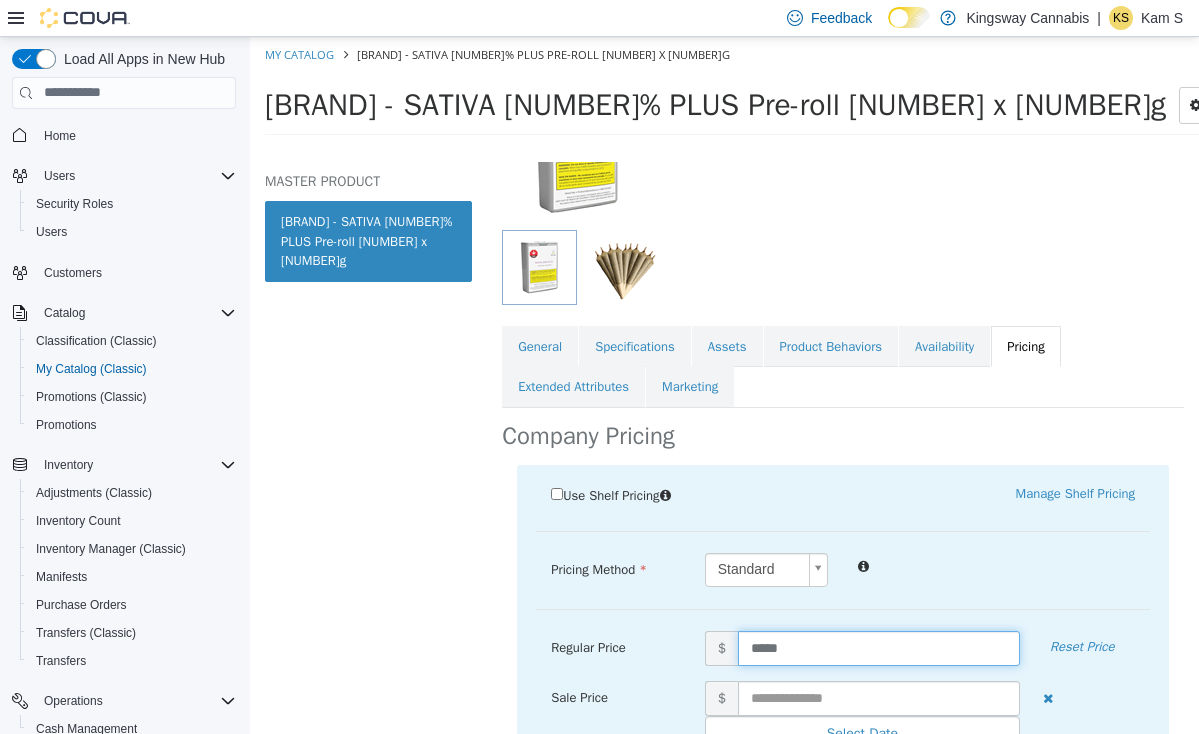 drag, startPoint x: 801, startPoint y: 625, endPoint x: 681, endPoint y: 629, distance: 120.06665 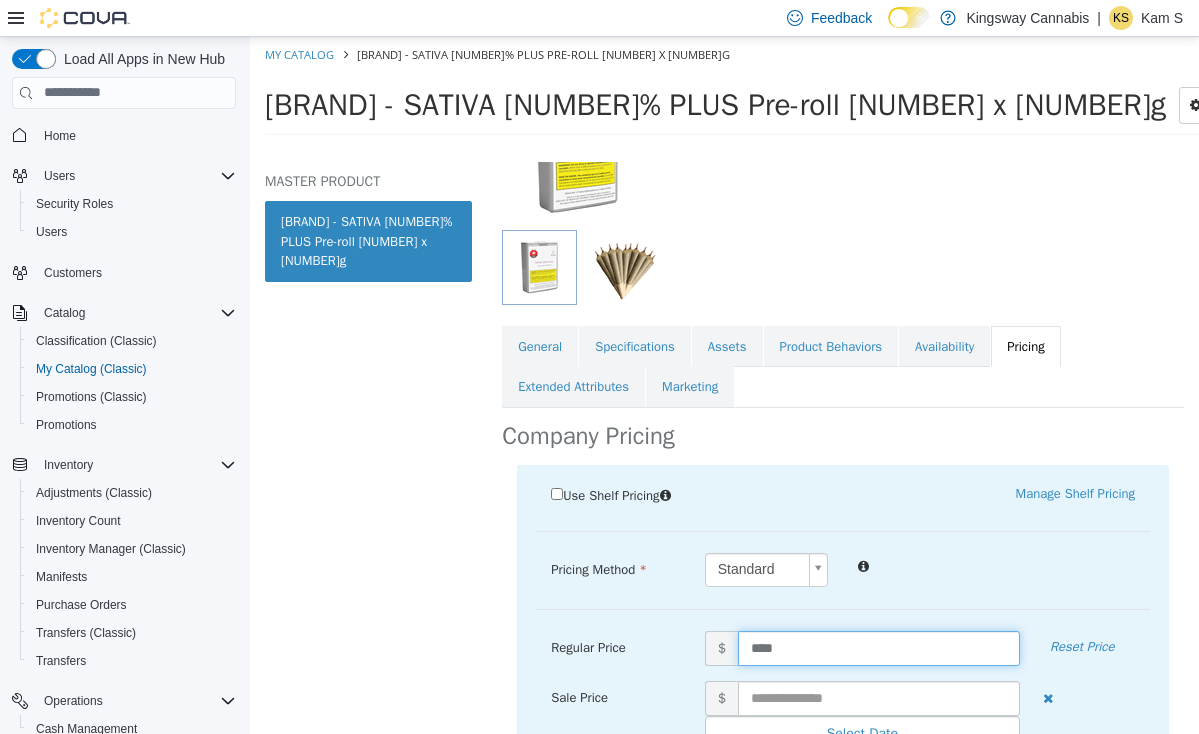 type on "*****" 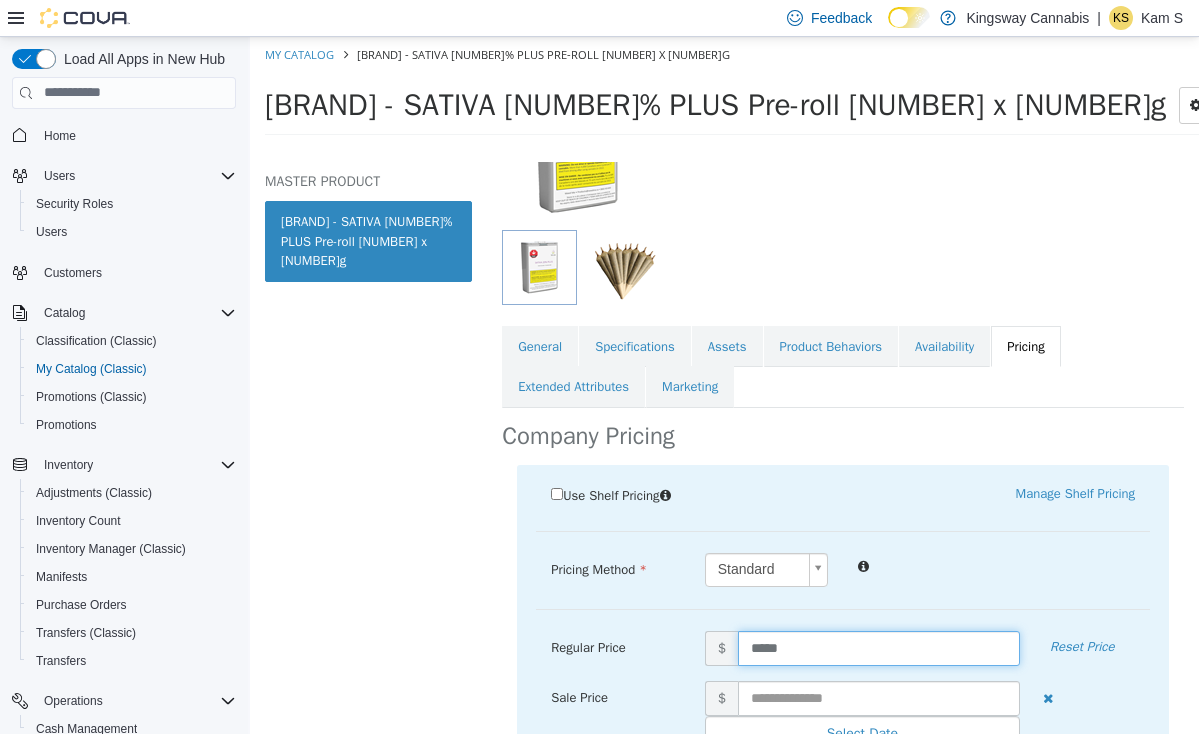 click at bounding box center (996, 564) 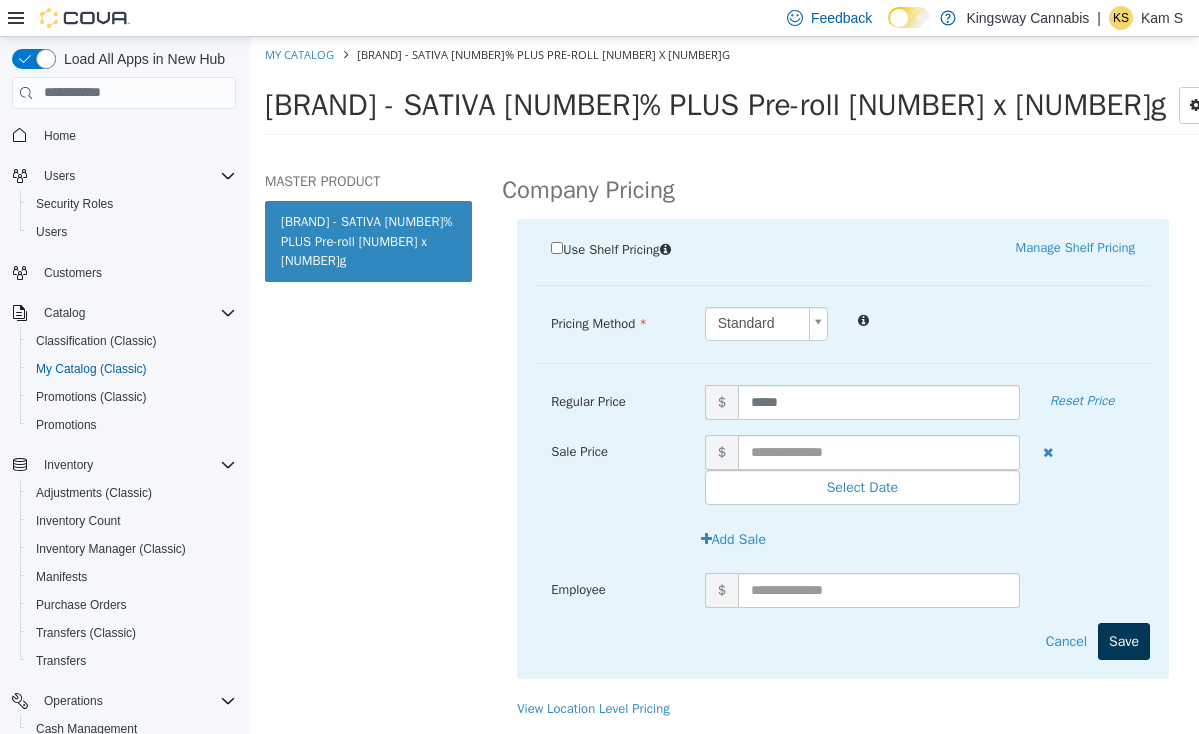 click on "Save" at bounding box center [1124, 640] 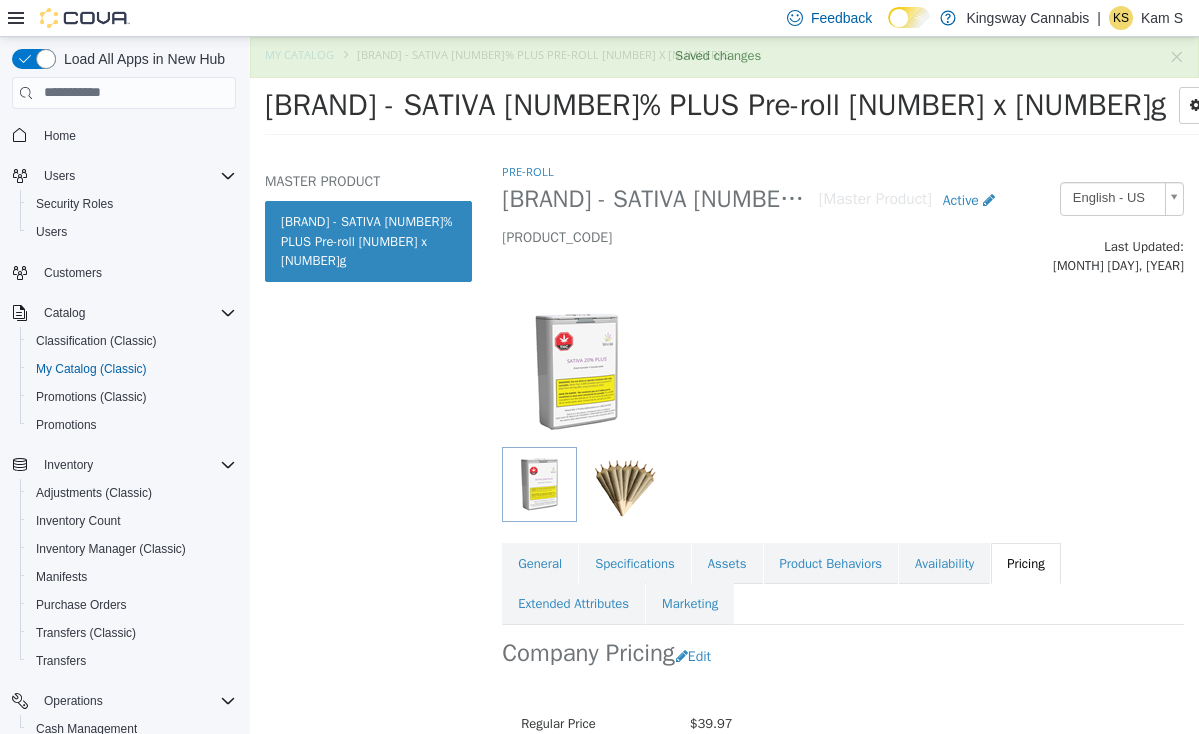 scroll, scrollTop: 0, scrollLeft: 0, axis: both 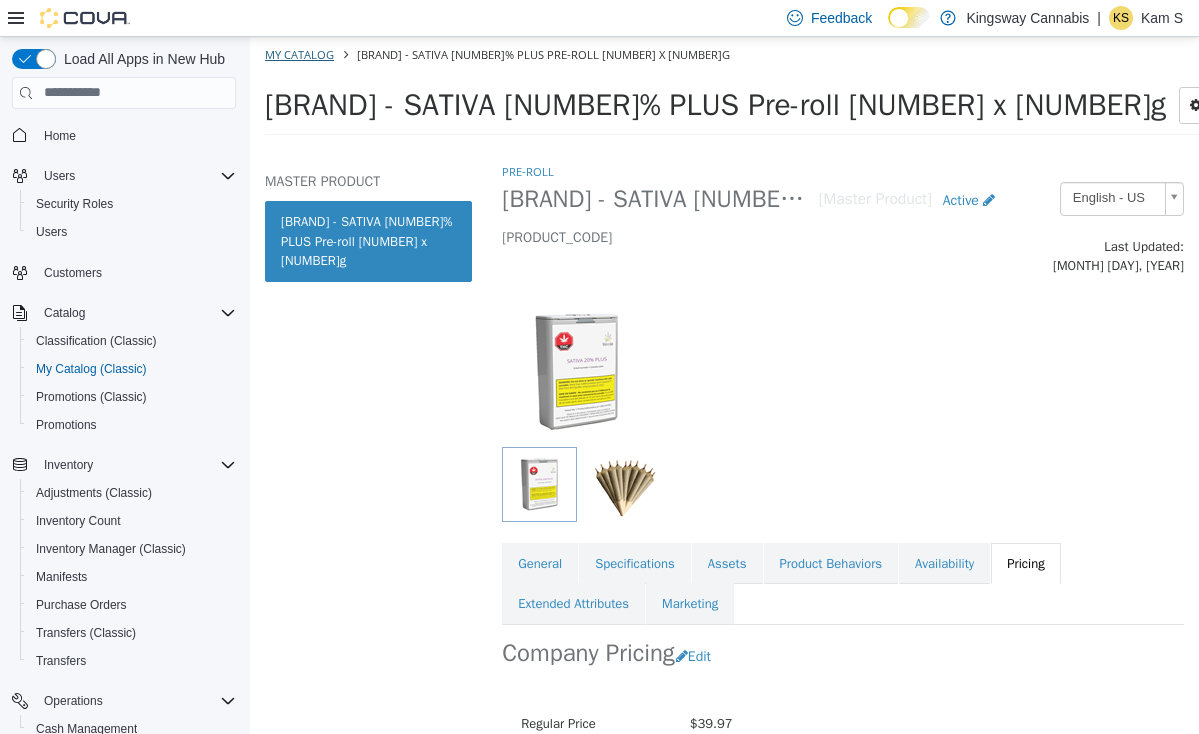 click on "My Catalog" at bounding box center (299, 53) 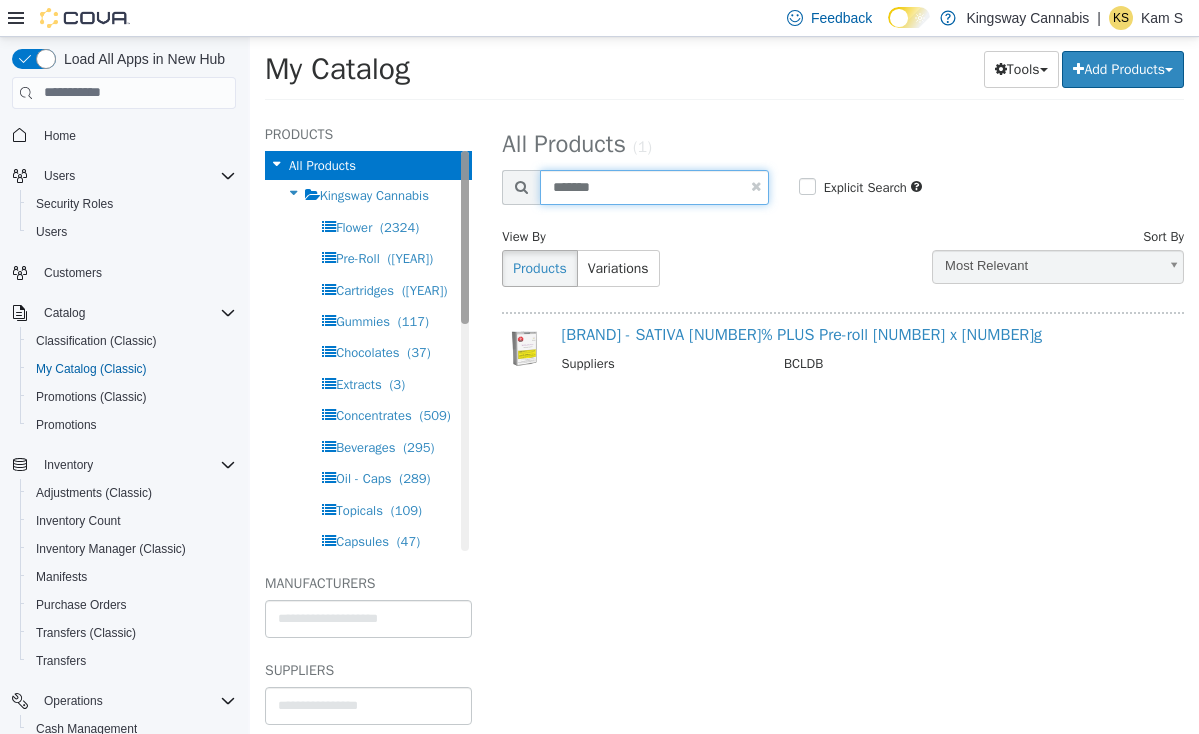 drag, startPoint x: 632, startPoint y: 183, endPoint x: 464, endPoint y: 183, distance: 168 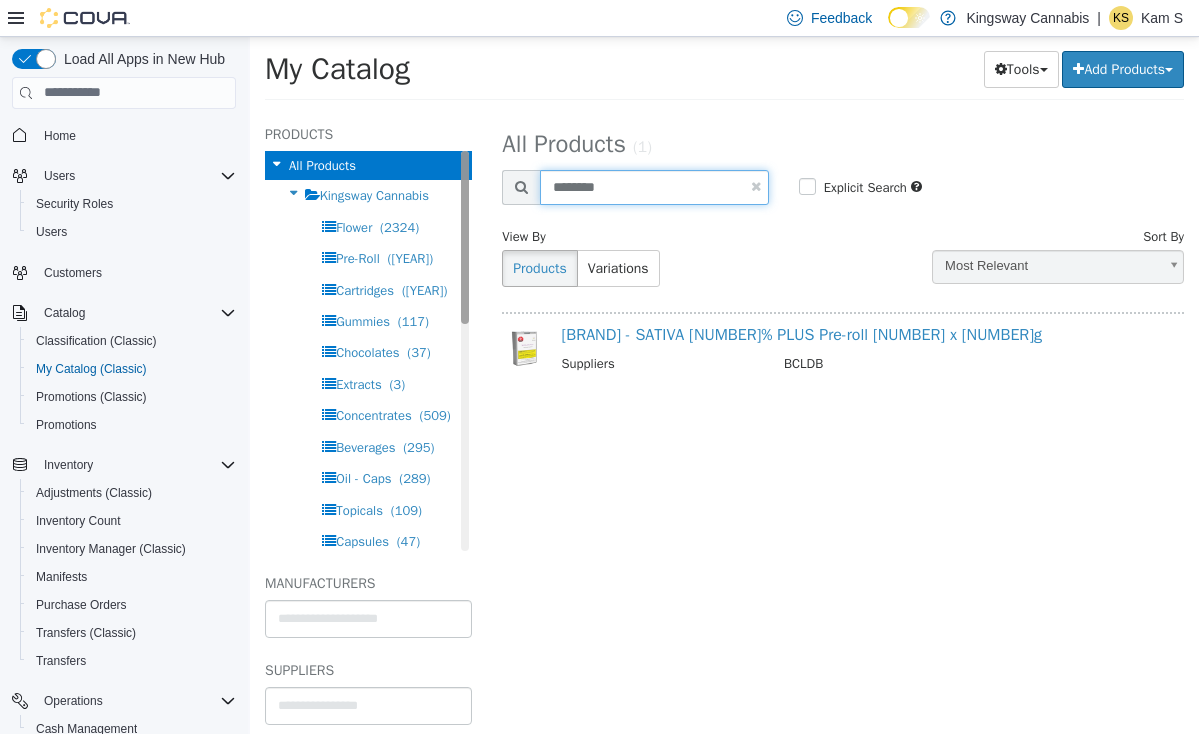 type on "*******" 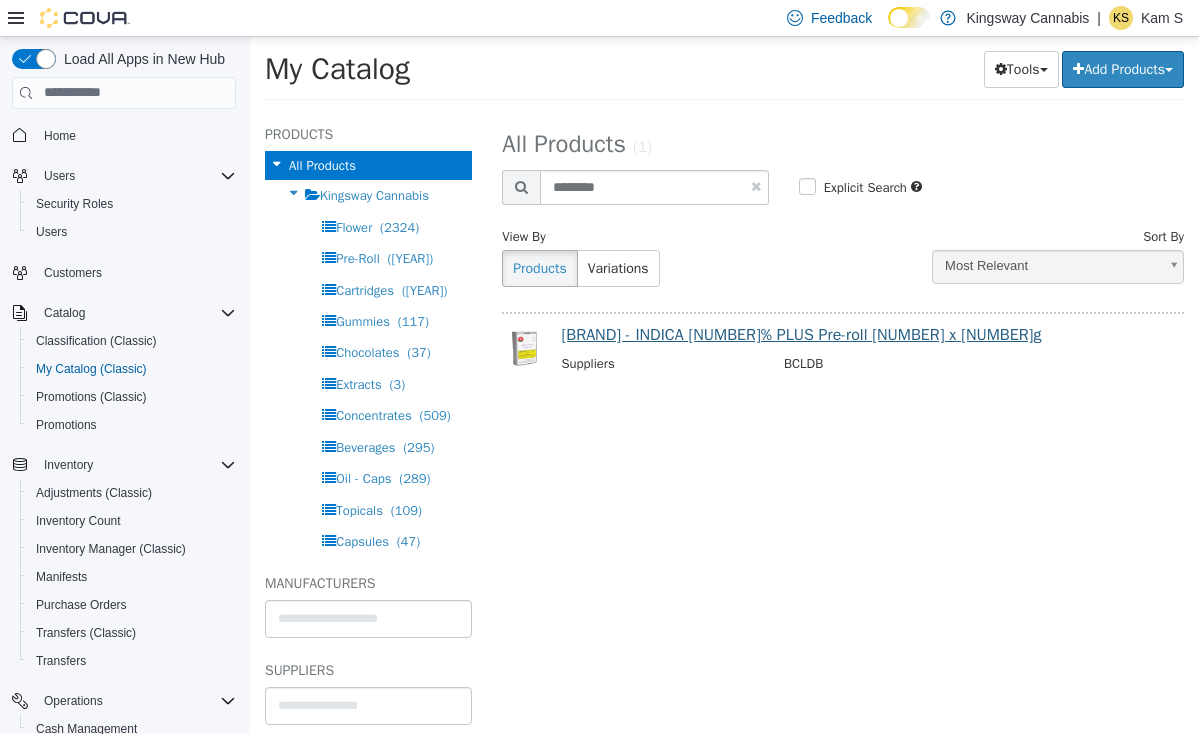click on "[BRAND] - INDICA [NUMBER]% PLUS Pre-roll [NUMBER] x [NUMBER]g" at bounding box center [802, 334] 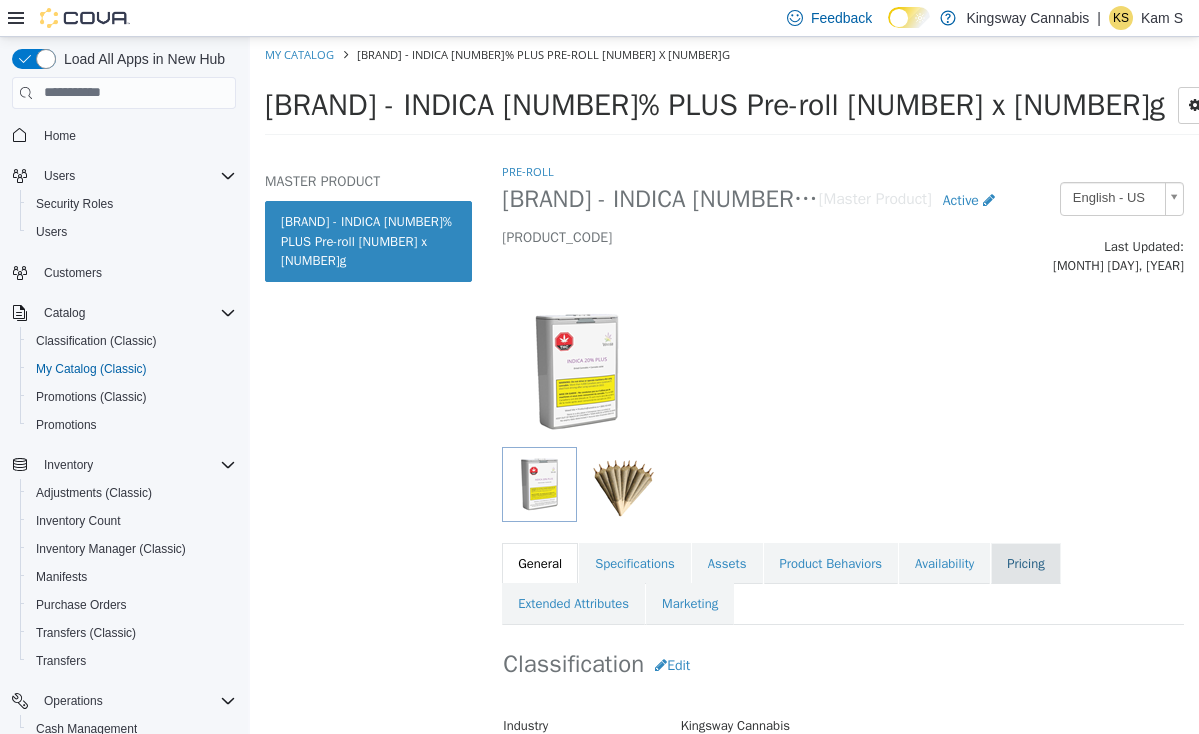 click on "Pricing" at bounding box center (1025, 563) 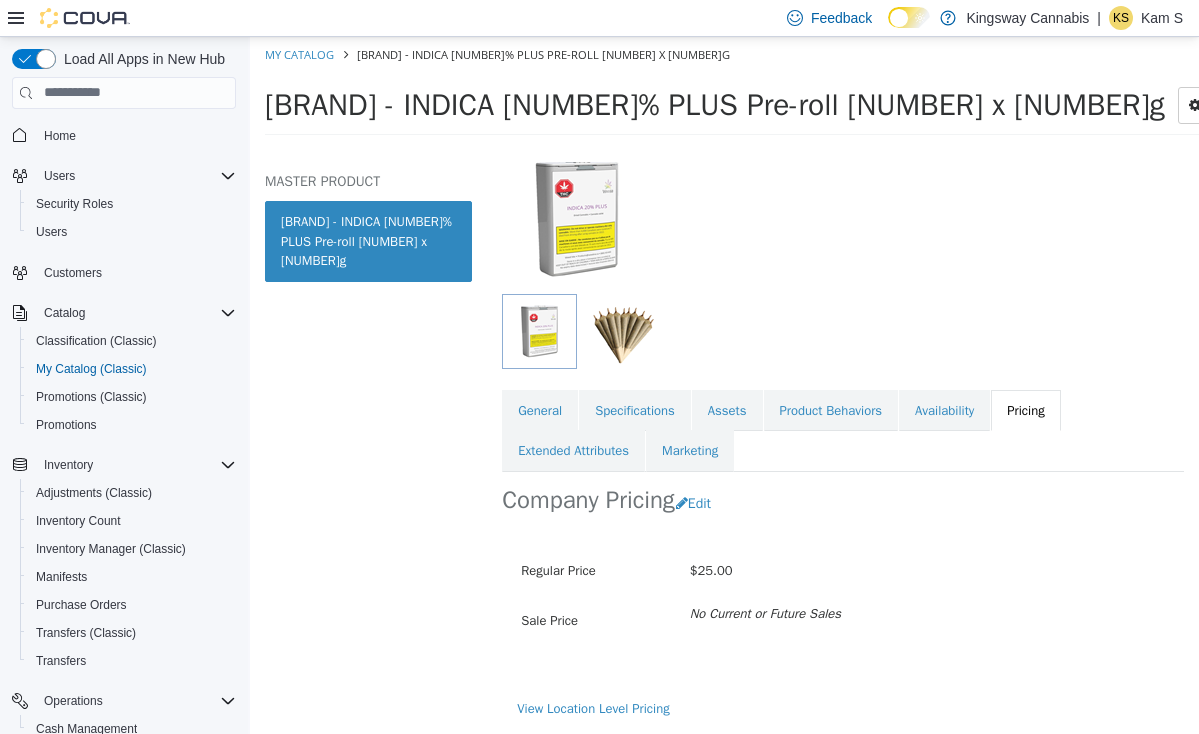 scroll, scrollTop: 158, scrollLeft: 0, axis: vertical 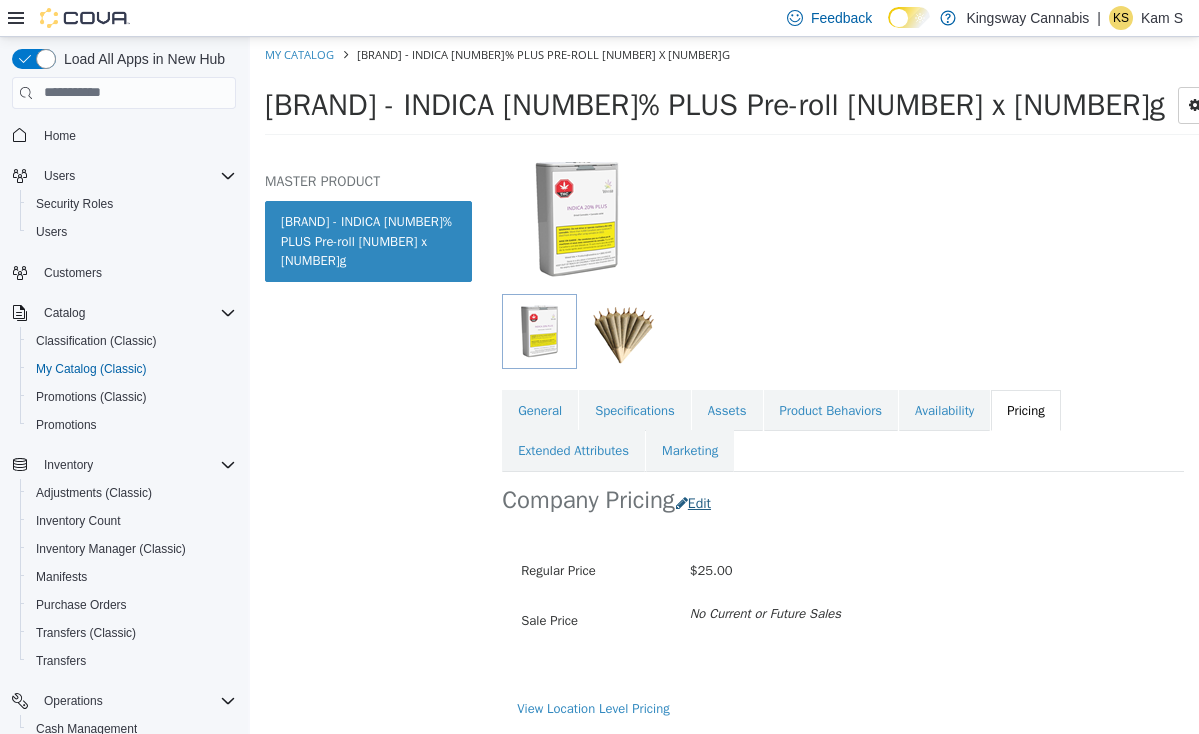 click on "Edit" at bounding box center [698, 502] 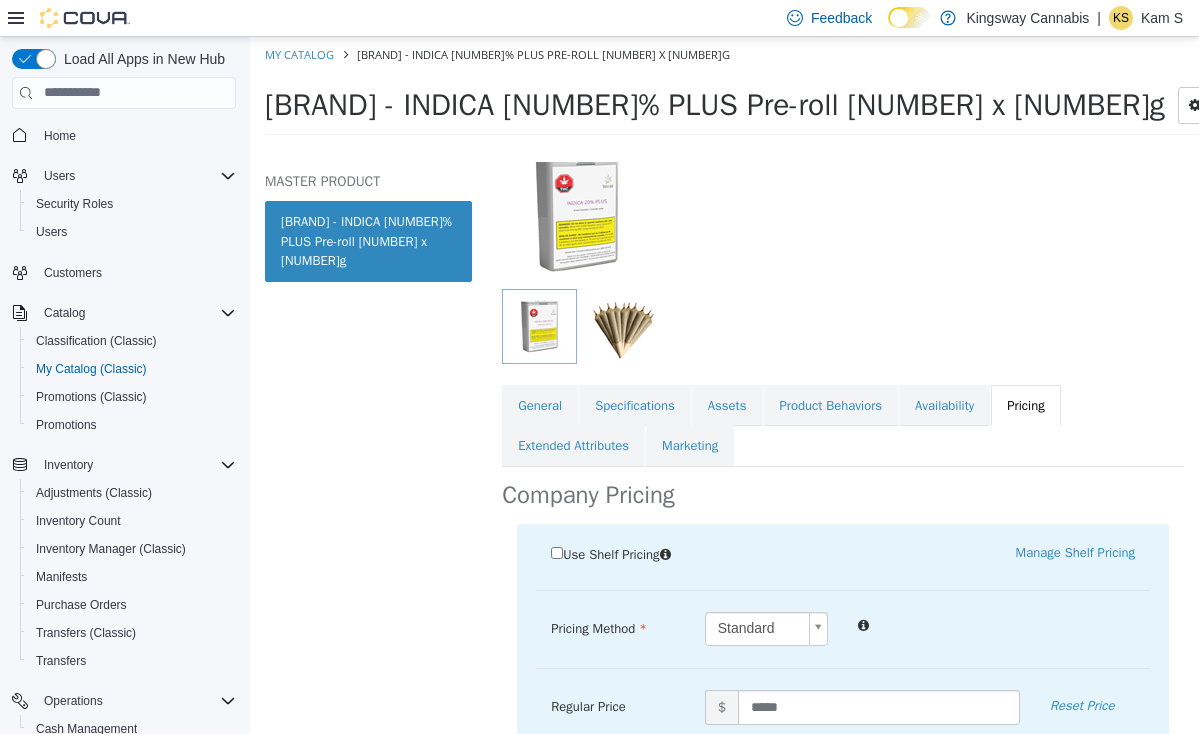 scroll, scrollTop: 243, scrollLeft: 0, axis: vertical 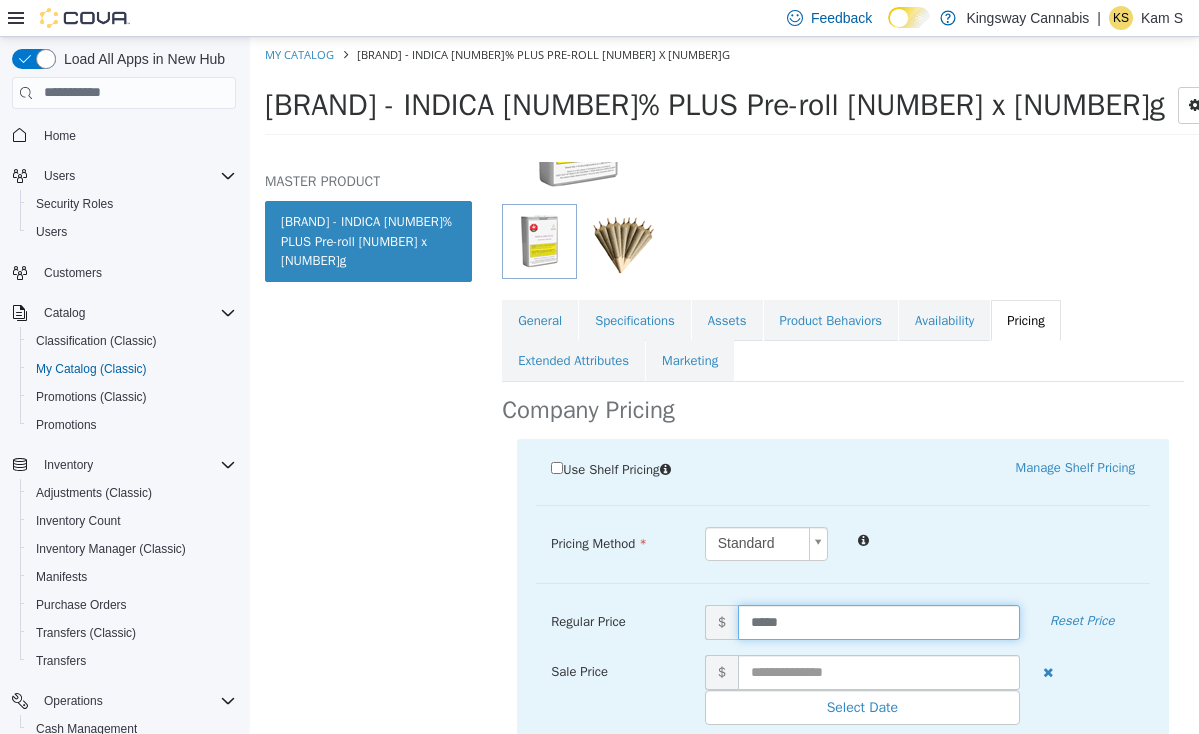 drag, startPoint x: 792, startPoint y: 604, endPoint x: 635, endPoint y: 604, distance: 157 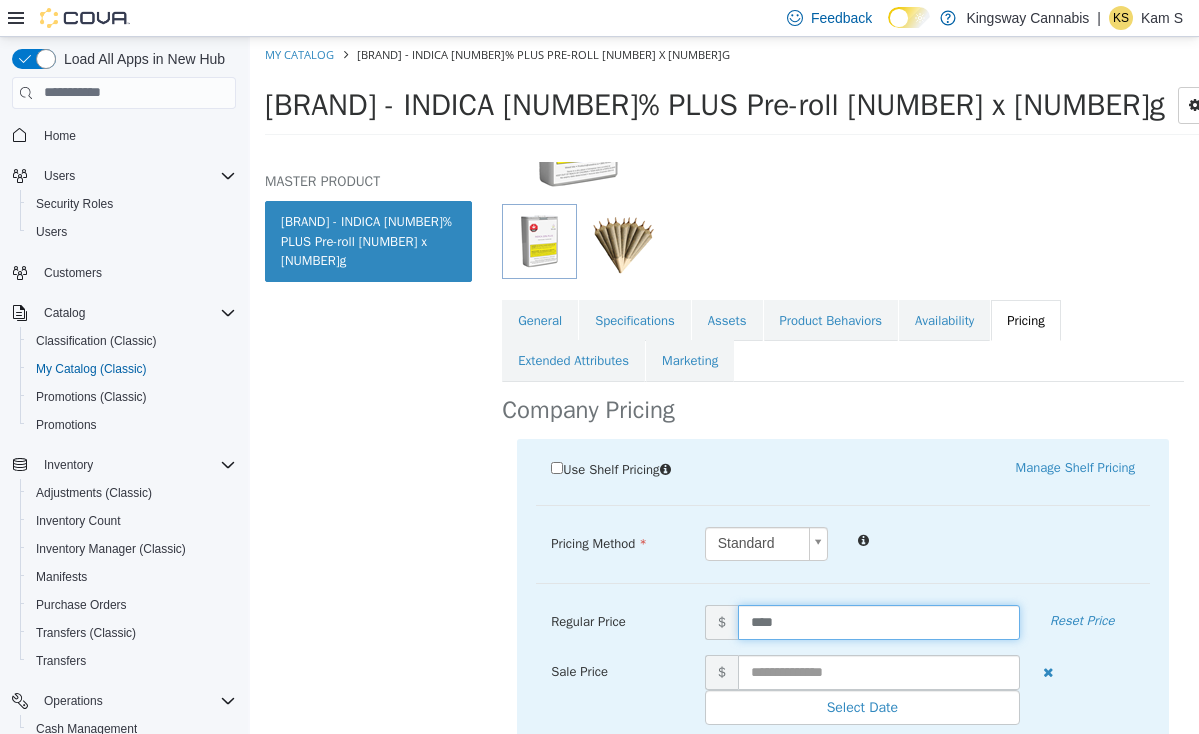 type on "*****" 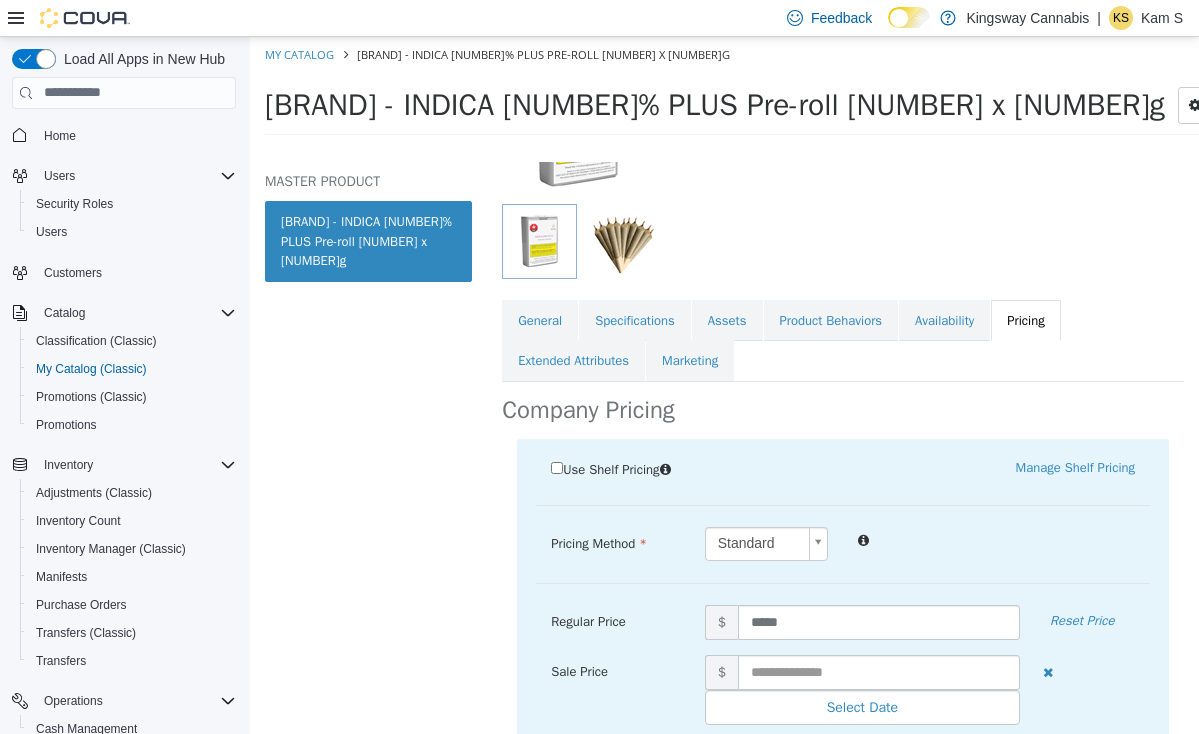 click at bounding box center [996, 538] 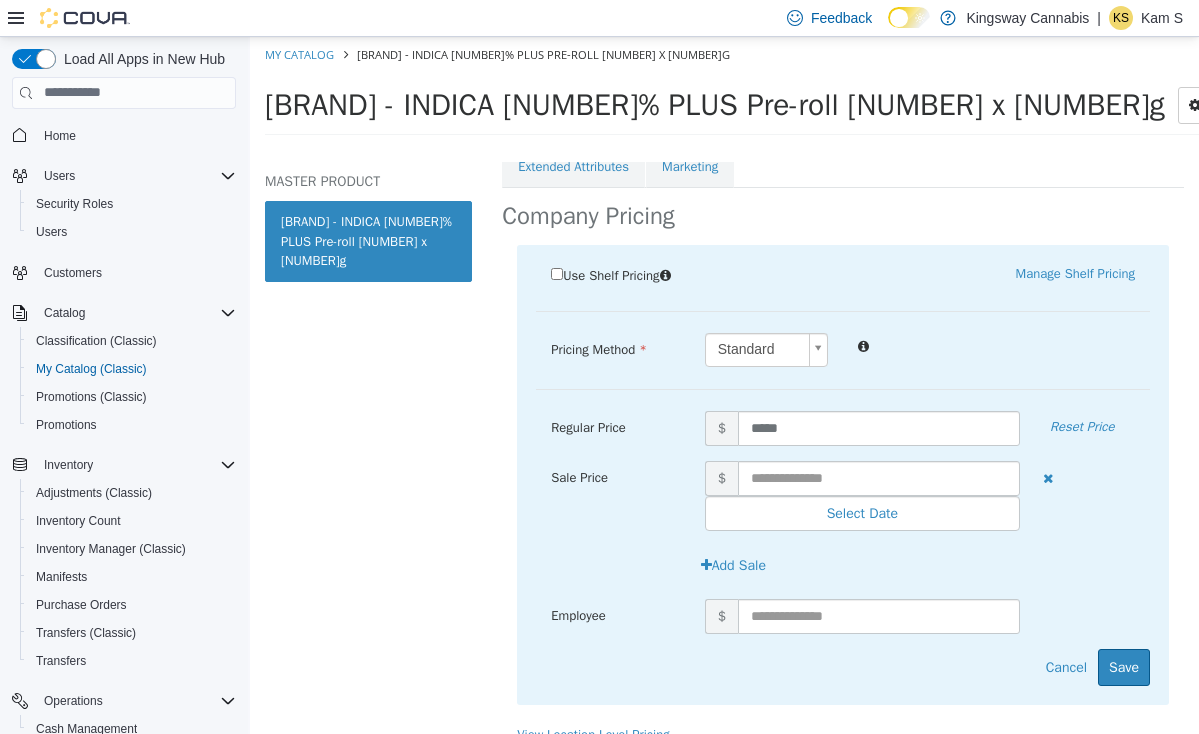 scroll, scrollTop: 443, scrollLeft: 0, axis: vertical 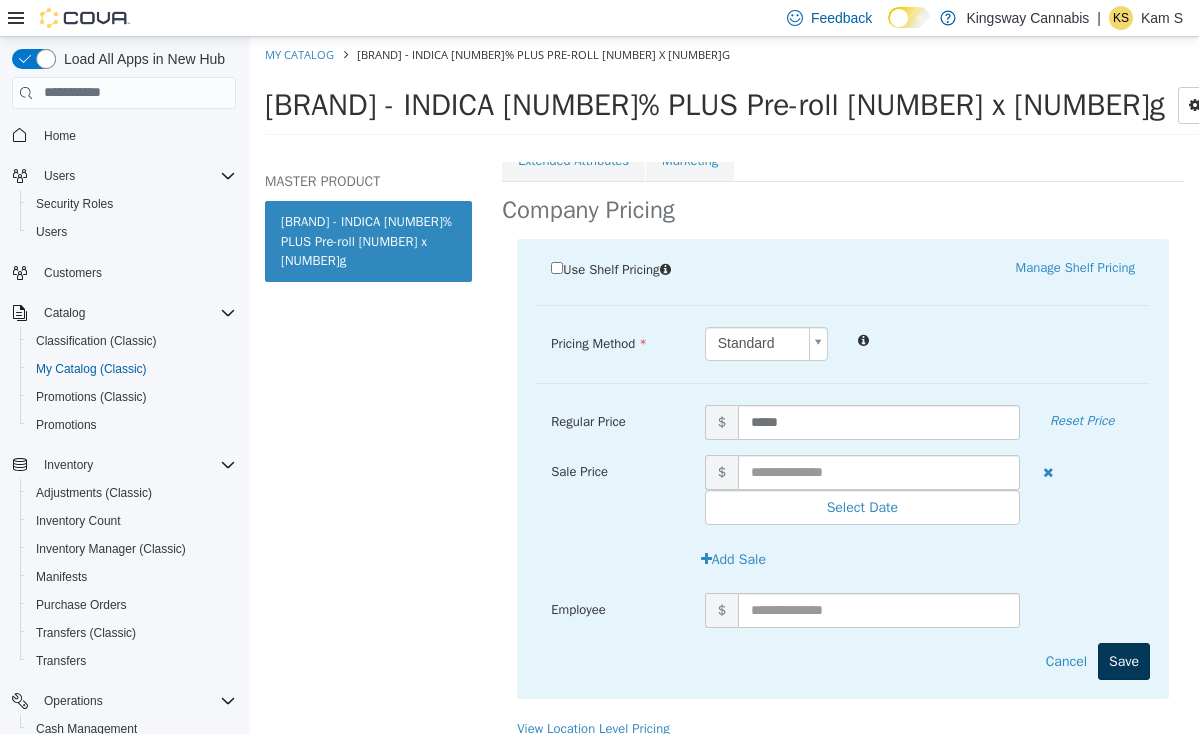 click on "Save" at bounding box center (1124, 660) 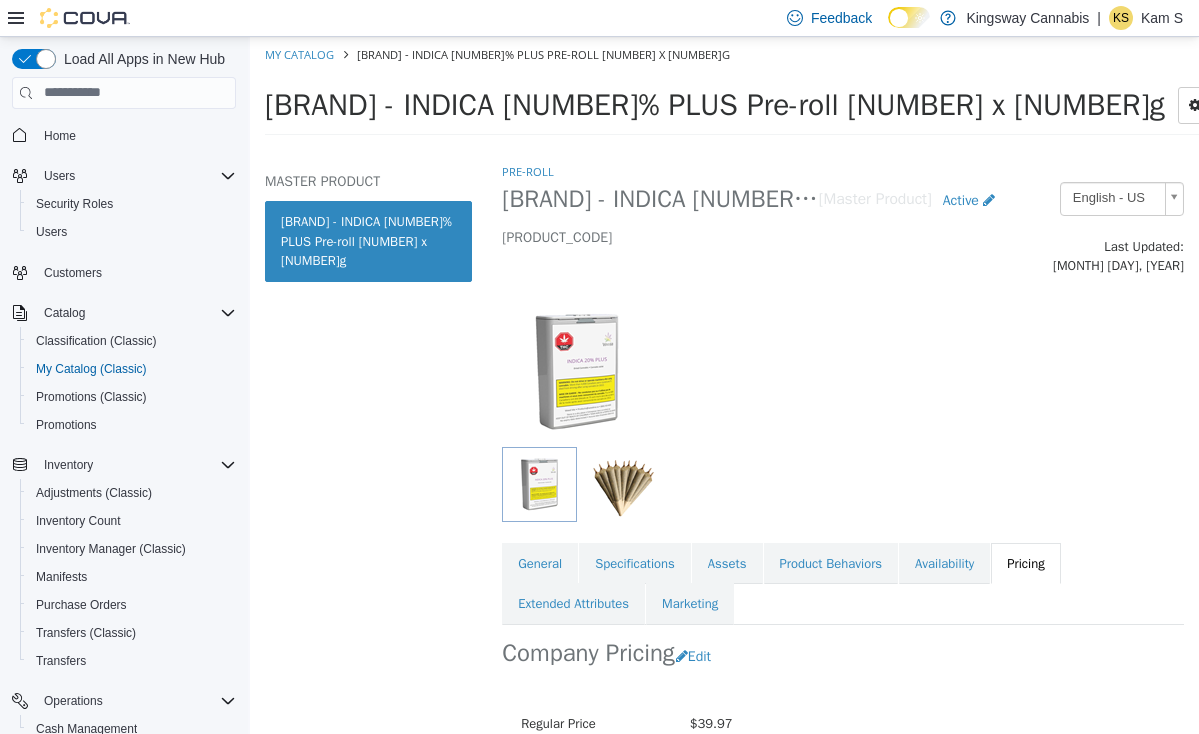 scroll, scrollTop: 0, scrollLeft: 0, axis: both 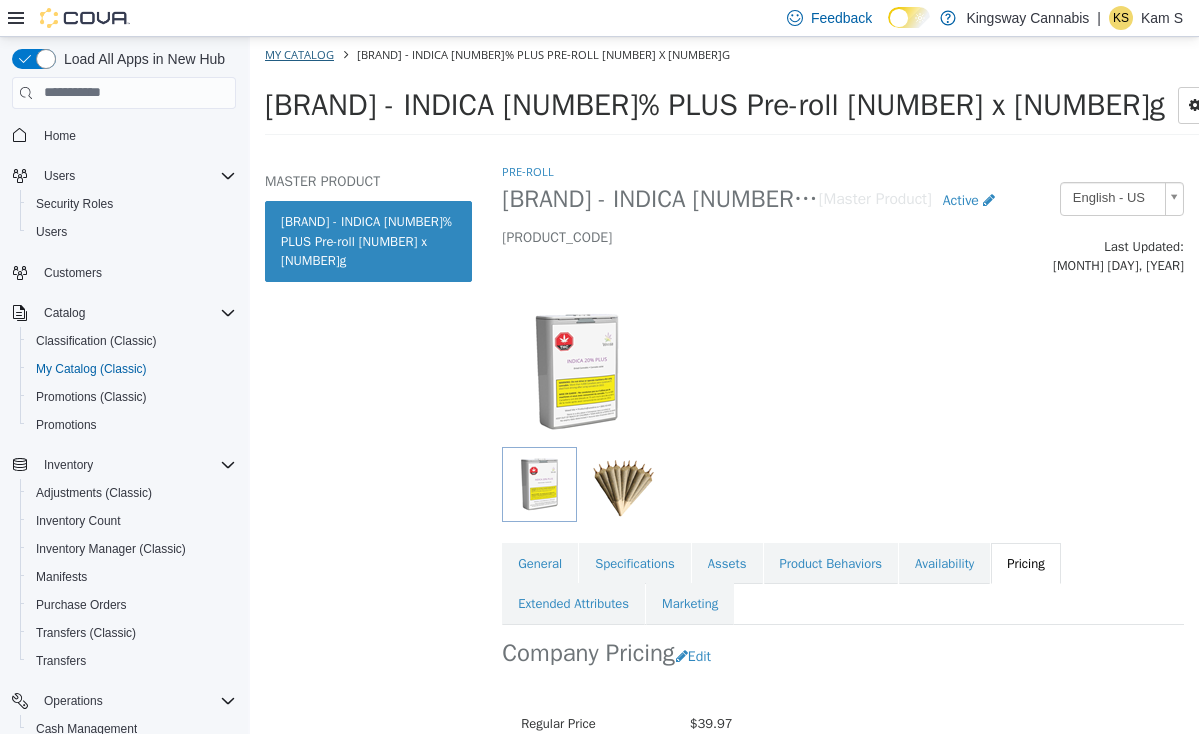 click on "My Catalog" at bounding box center [299, 53] 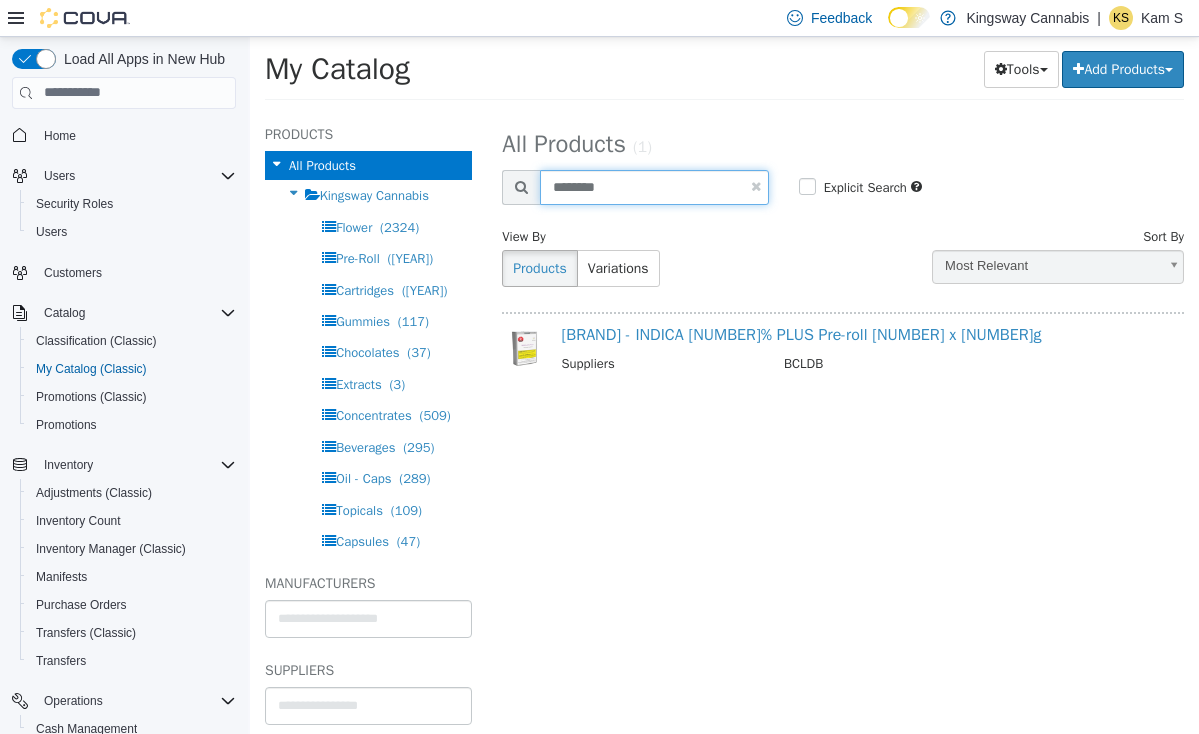 drag, startPoint x: 657, startPoint y: 187, endPoint x: 487, endPoint y: 184, distance: 170.02647 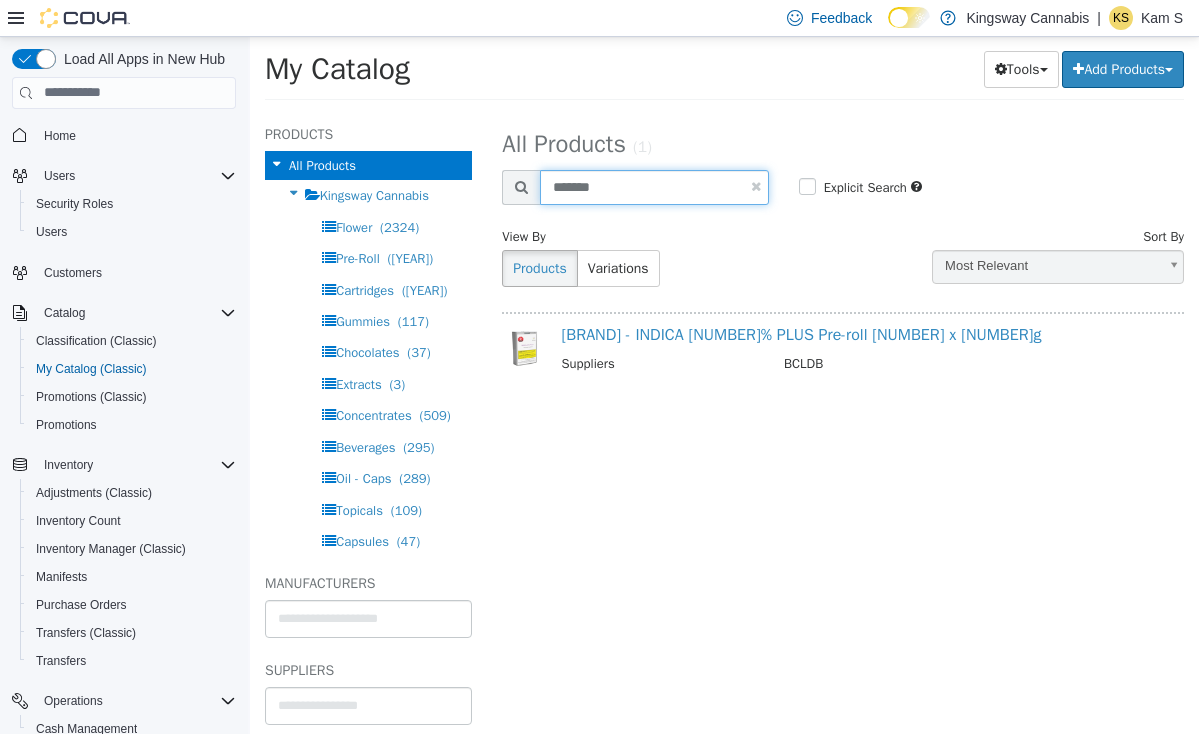 type on "*******" 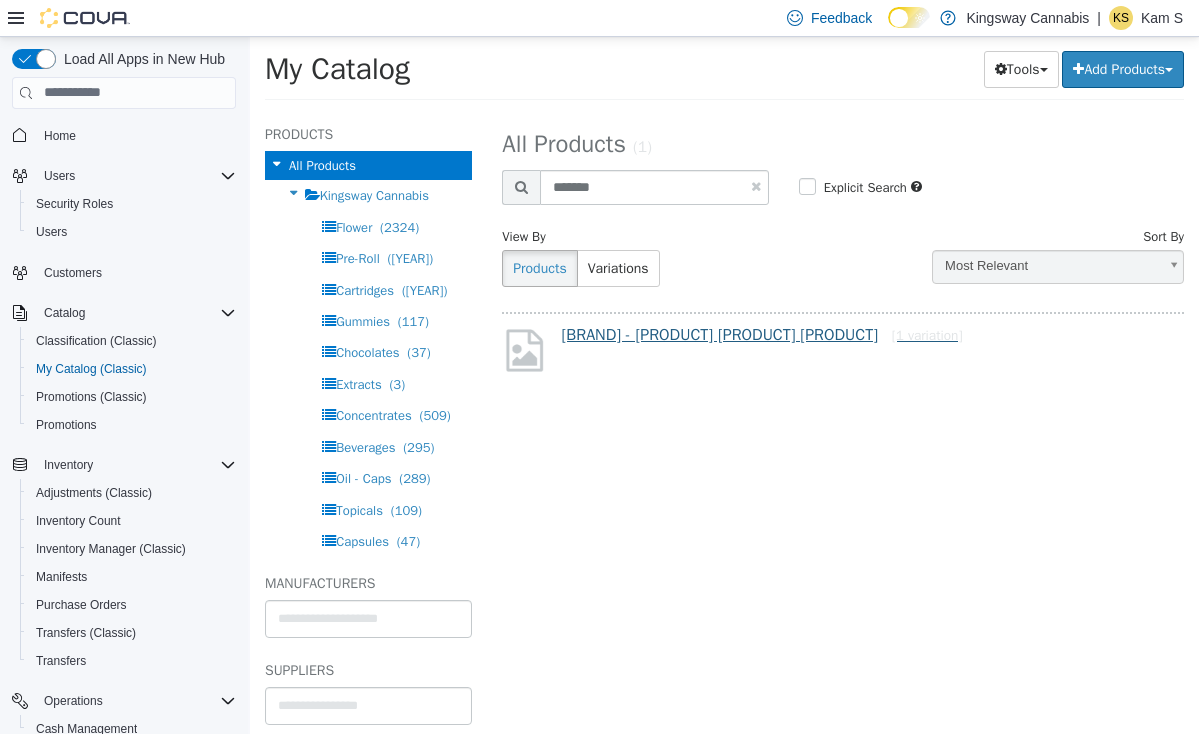 click on "[BRAND] - [PRODUCT] [PRODUCT] [PRODUCT]
[1 variation]" at bounding box center [762, 334] 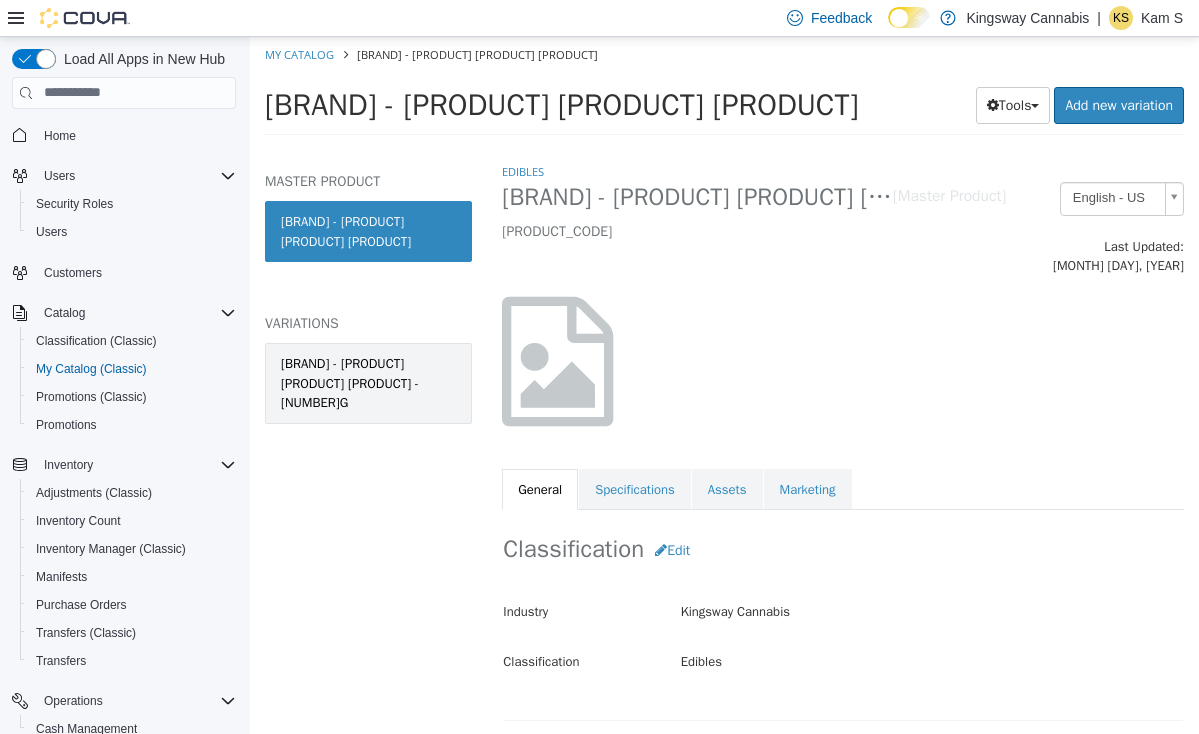 click on "[BRAND] - [PRODUCT] [PRODUCT] [PRODUCT] - [NUMBER]G" at bounding box center [368, 382] 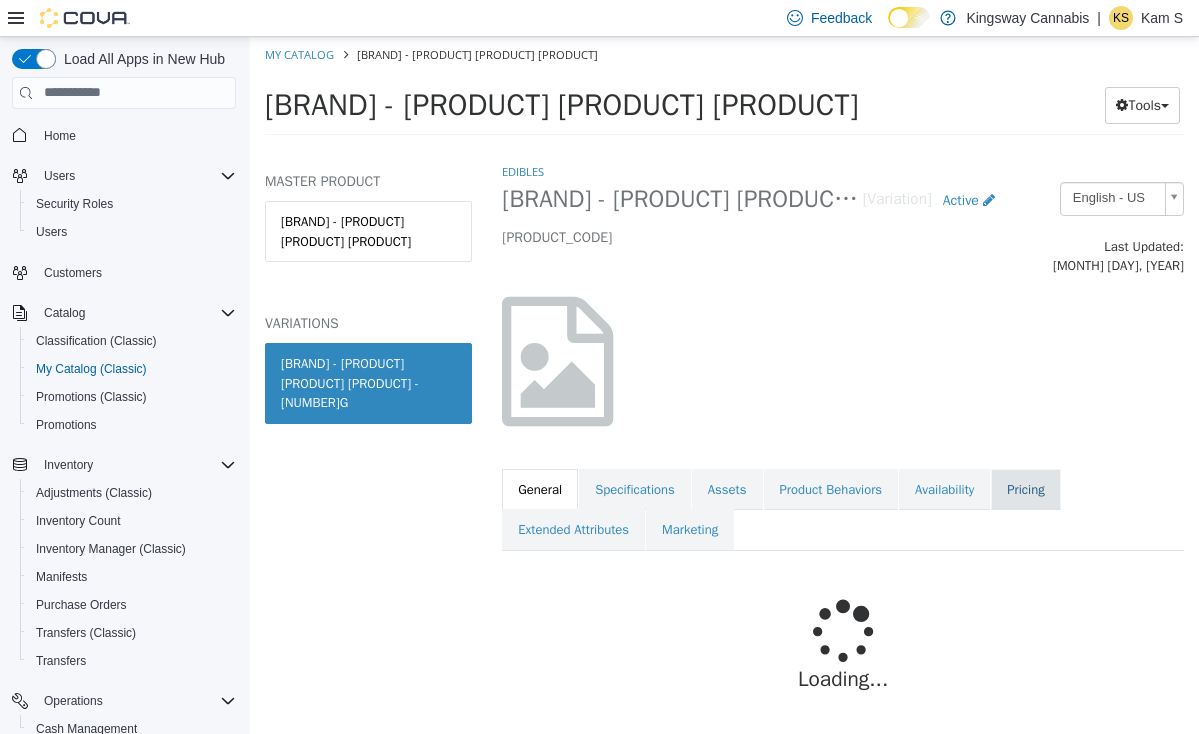 click on "Pricing" at bounding box center (1025, 489) 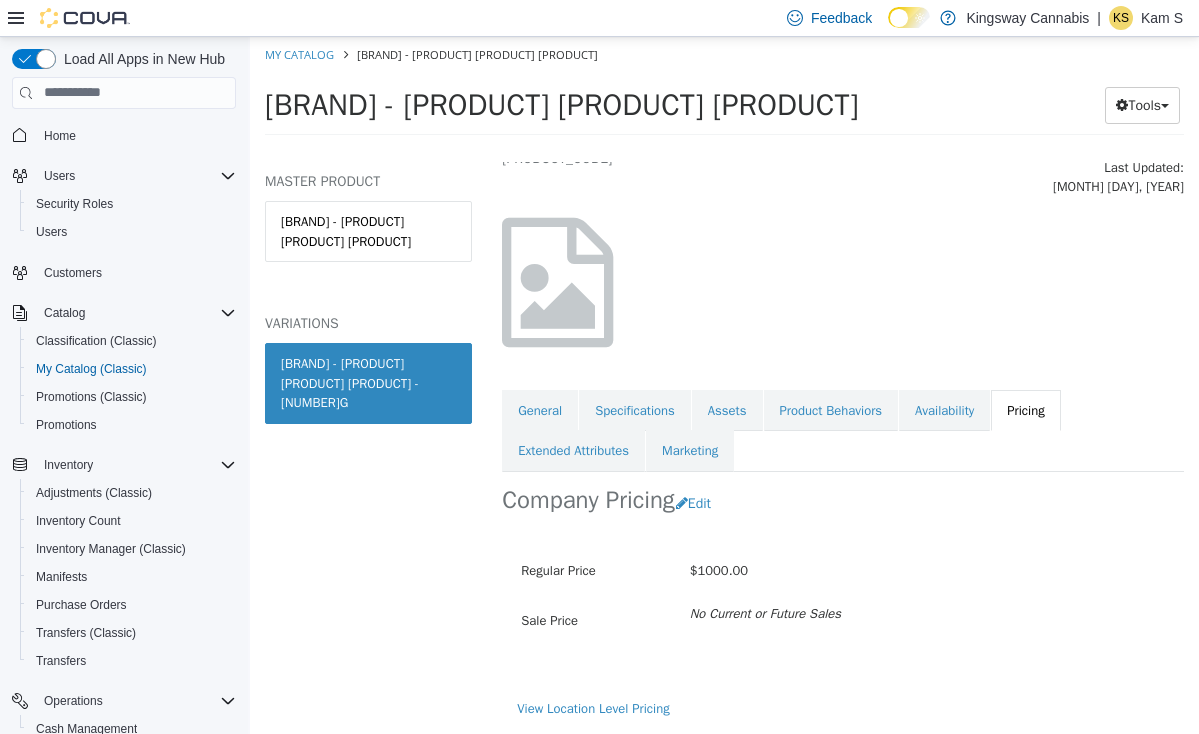 scroll, scrollTop: 84, scrollLeft: 0, axis: vertical 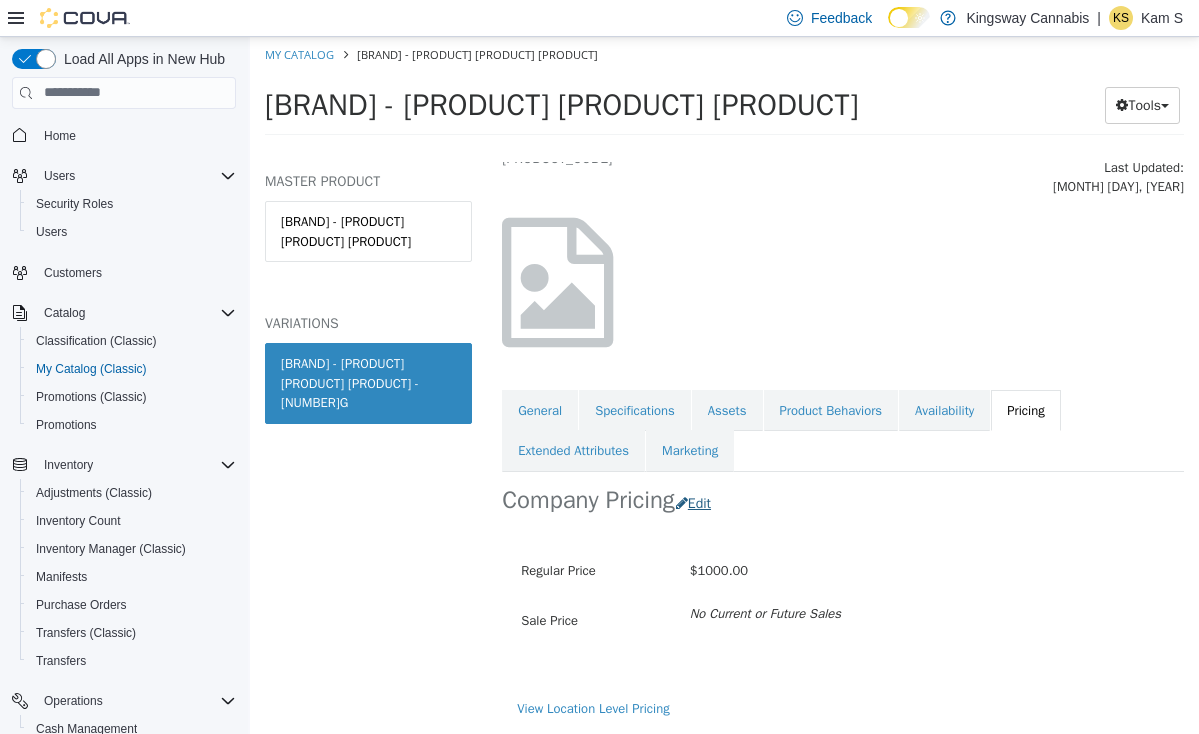 click on "Edit" at bounding box center (698, 502) 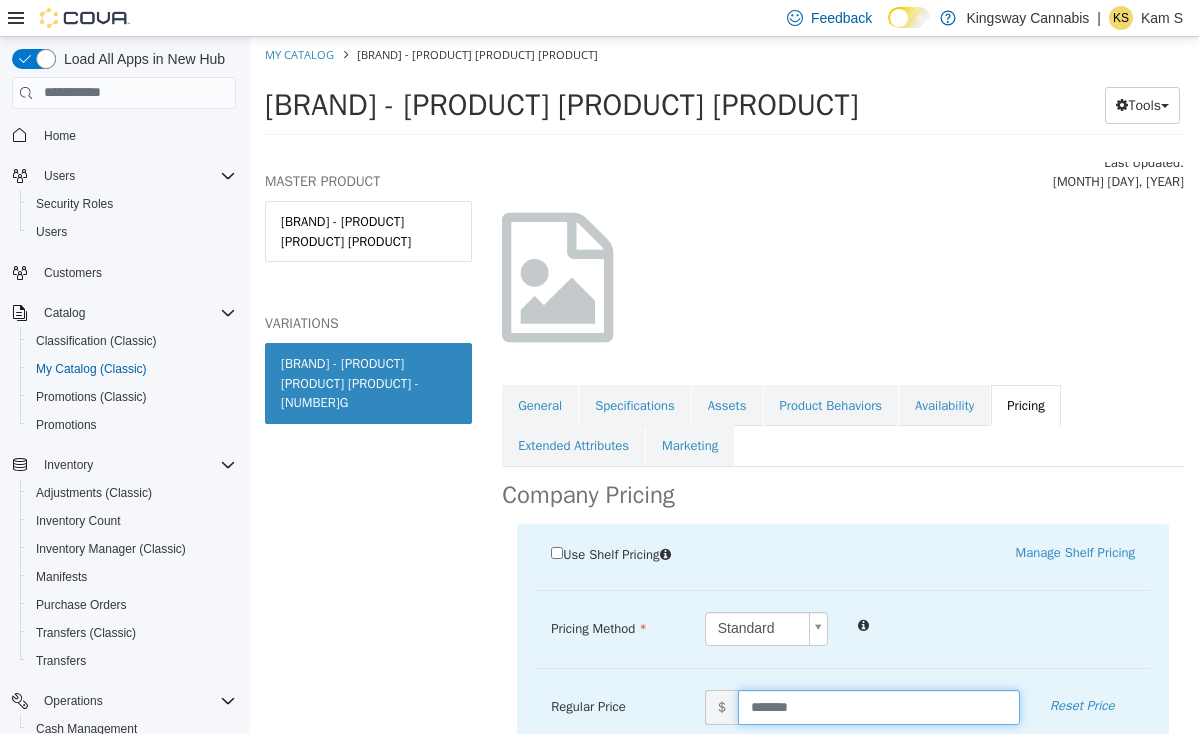 drag, startPoint x: 825, startPoint y: 694, endPoint x: 662, endPoint y: 672, distance: 164.47797 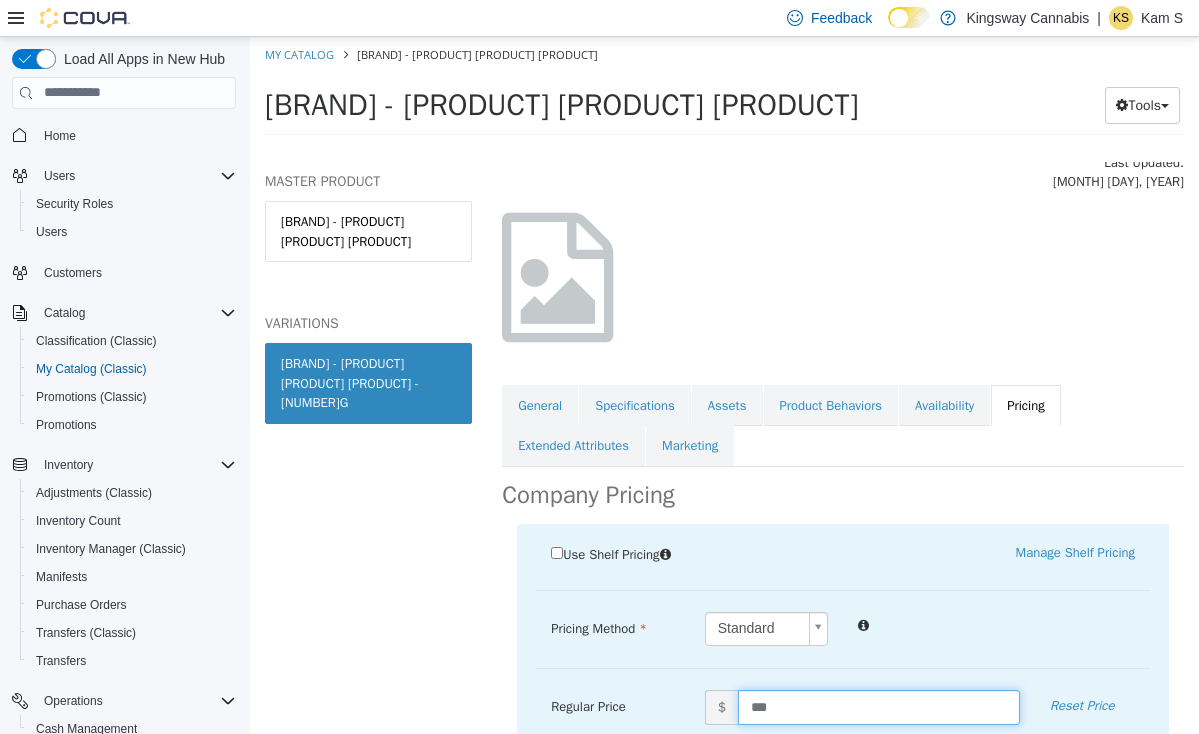 type on "****" 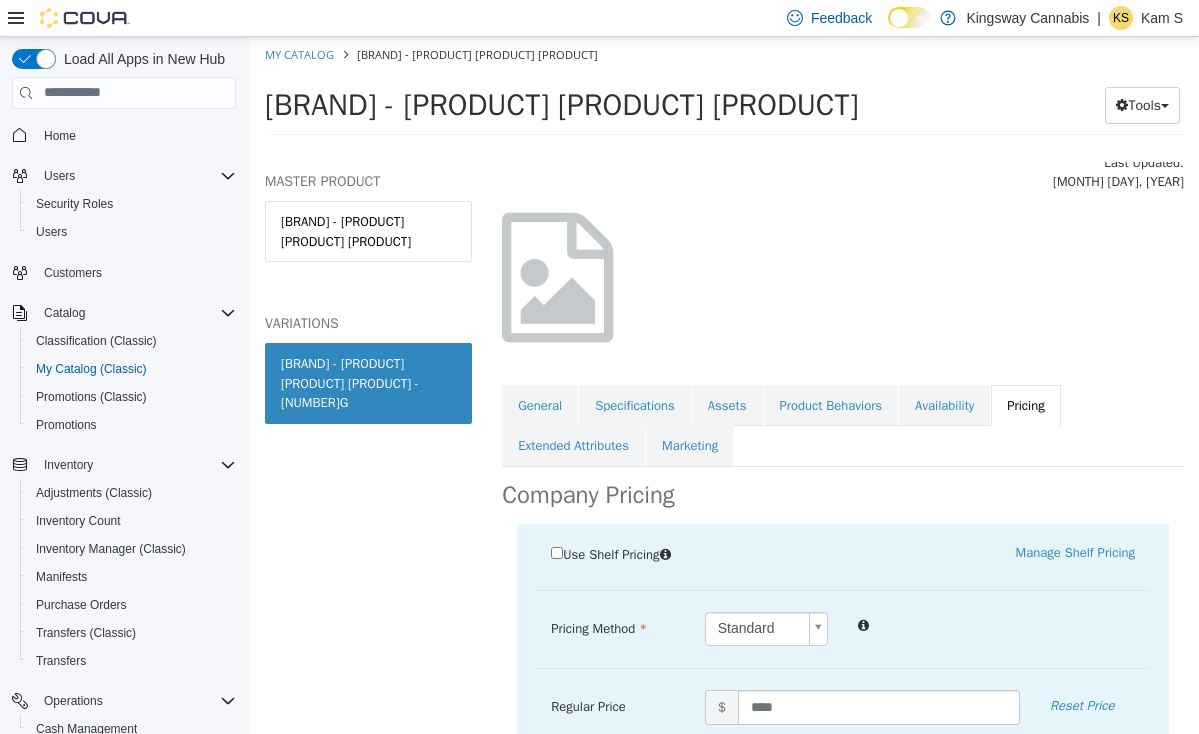 click on "Pricing Method     Standard                             * Regular Price $ **** Reset Price Sale Price $ Select Date     (UTC-7) [CITY]                                Add Sale Employee $" at bounding box center (843, 639) 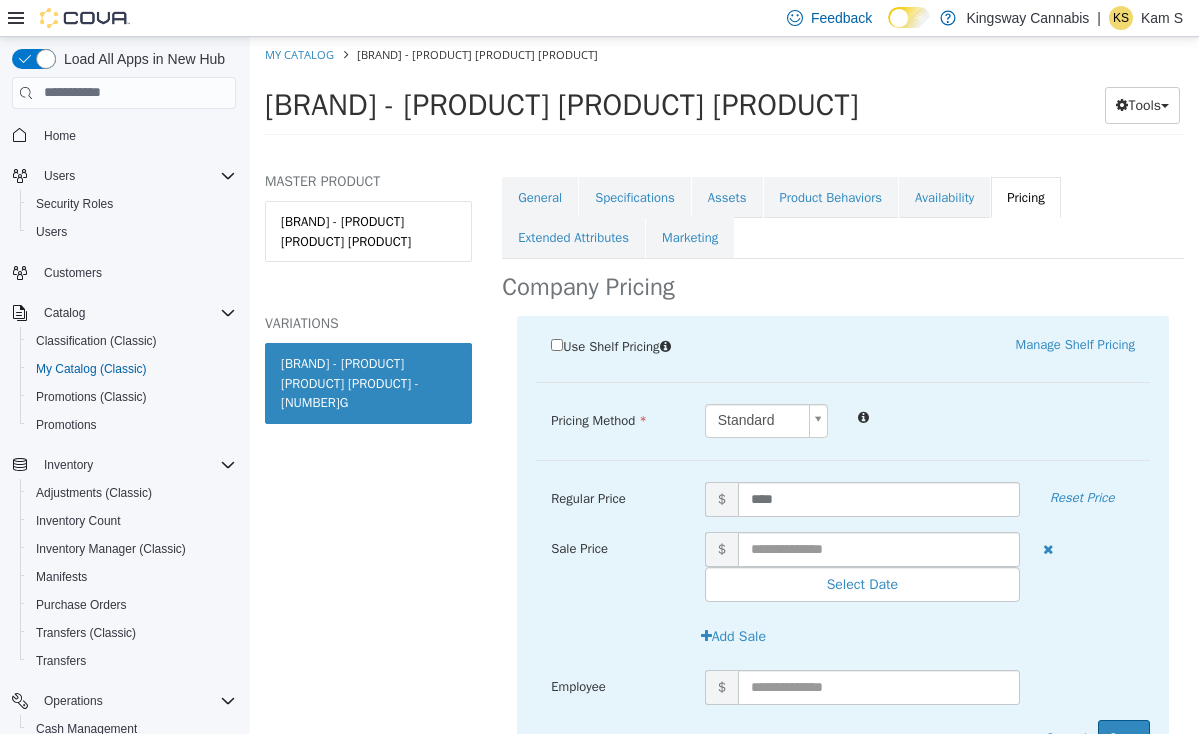 scroll, scrollTop: 312, scrollLeft: 0, axis: vertical 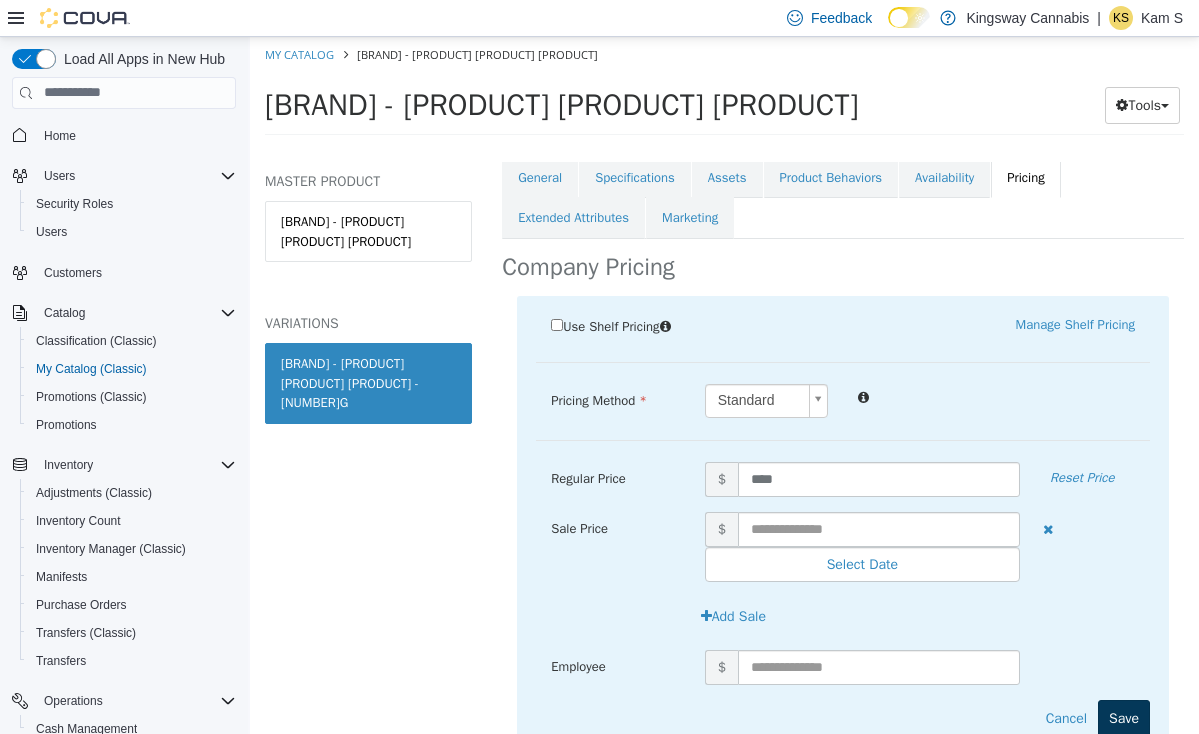 click on "Save" at bounding box center [1124, 717] 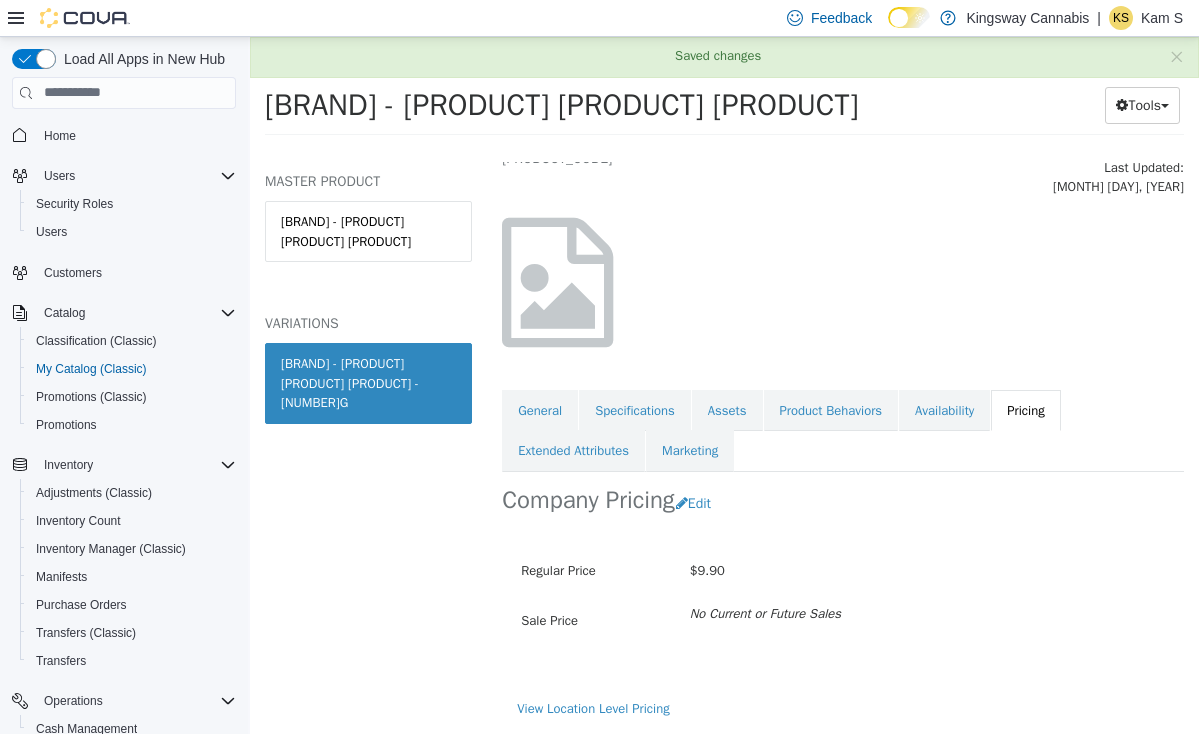 scroll, scrollTop: 84, scrollLeft: 0, axis: vertical 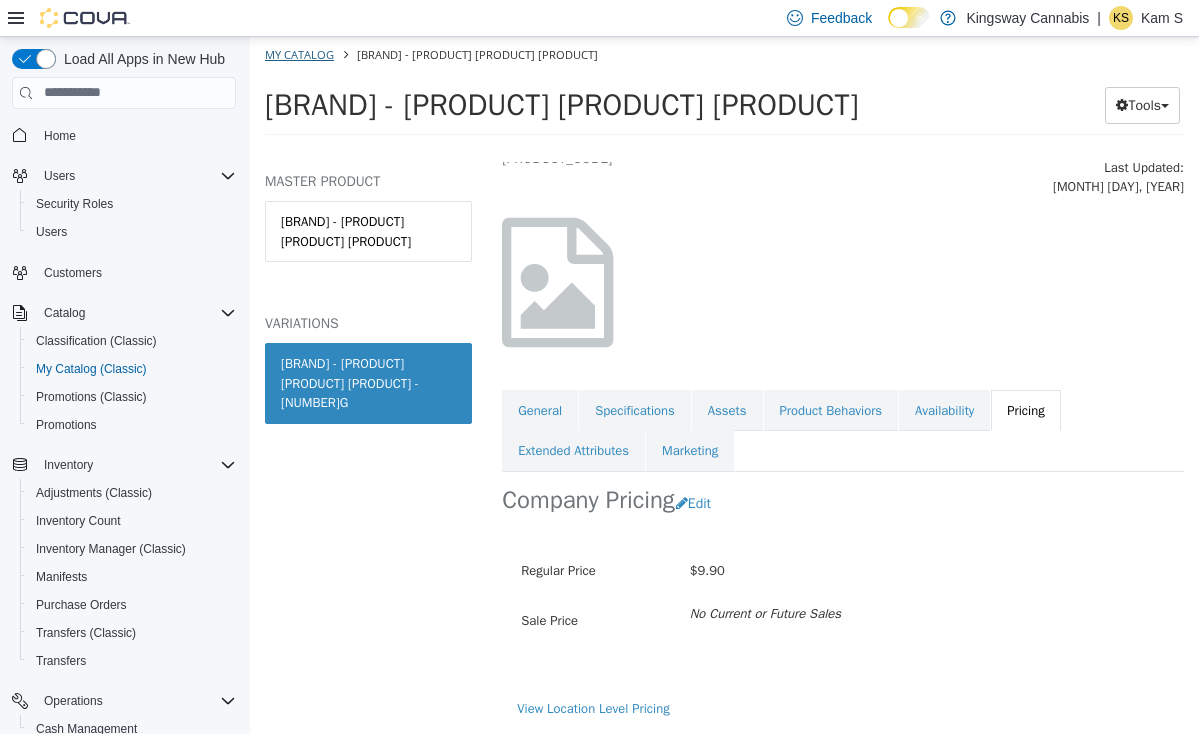 click on "My Catalog" at bounding box center (299, 53) 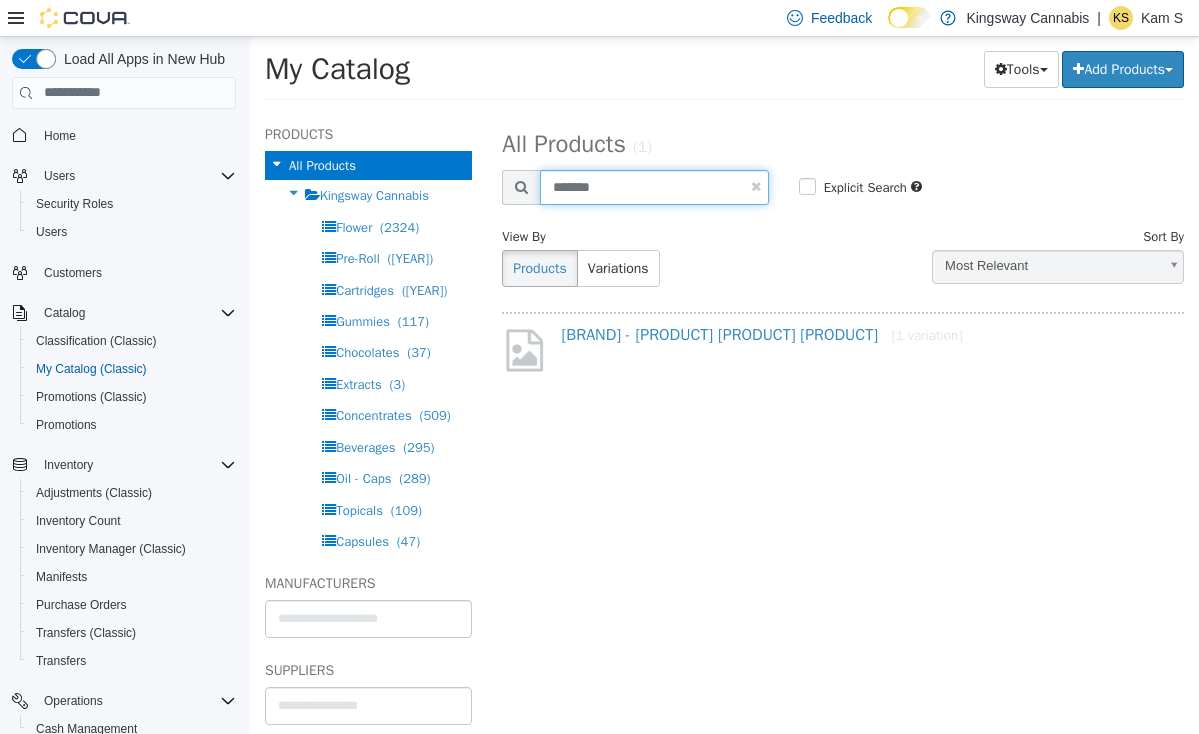drag, startPoint x: 631, startPoint y: 189, endPoint x: 479, endPoint y: 184, distance: 152.08221 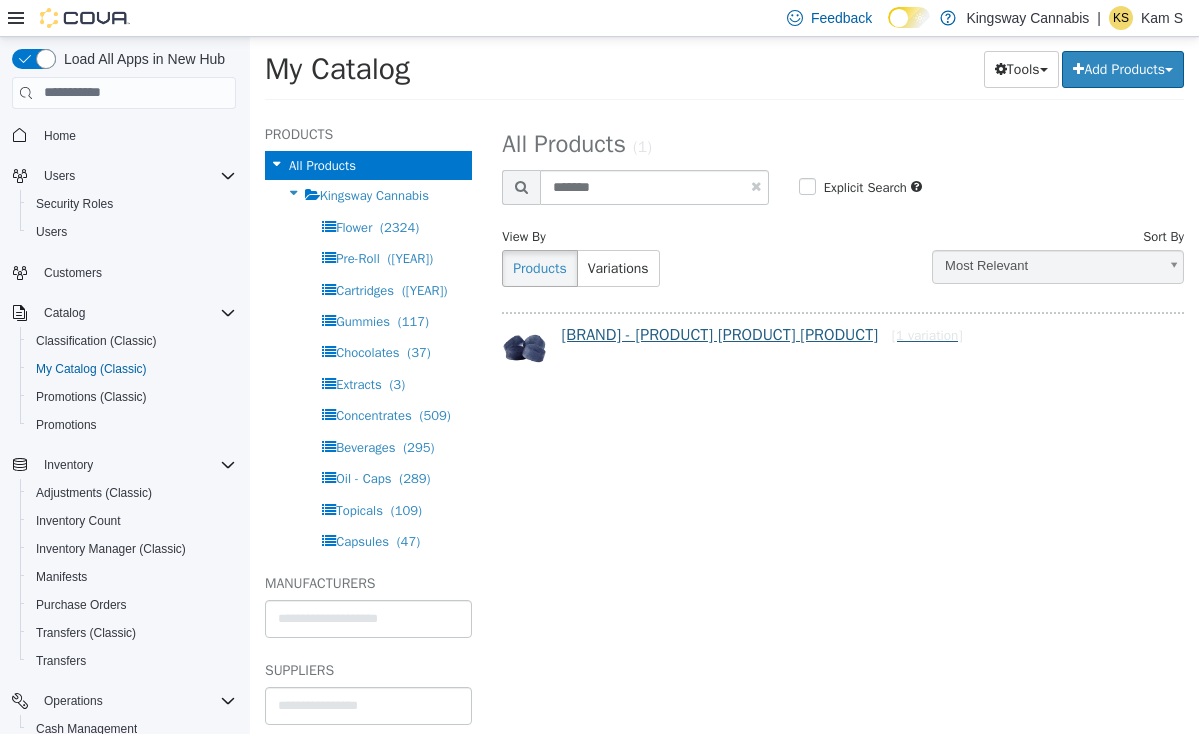 click on "[BRAND] - [PRODUCT] [PRODUCT] [PRODUCT]
[1 variation]" at bounding box center [762, 334] 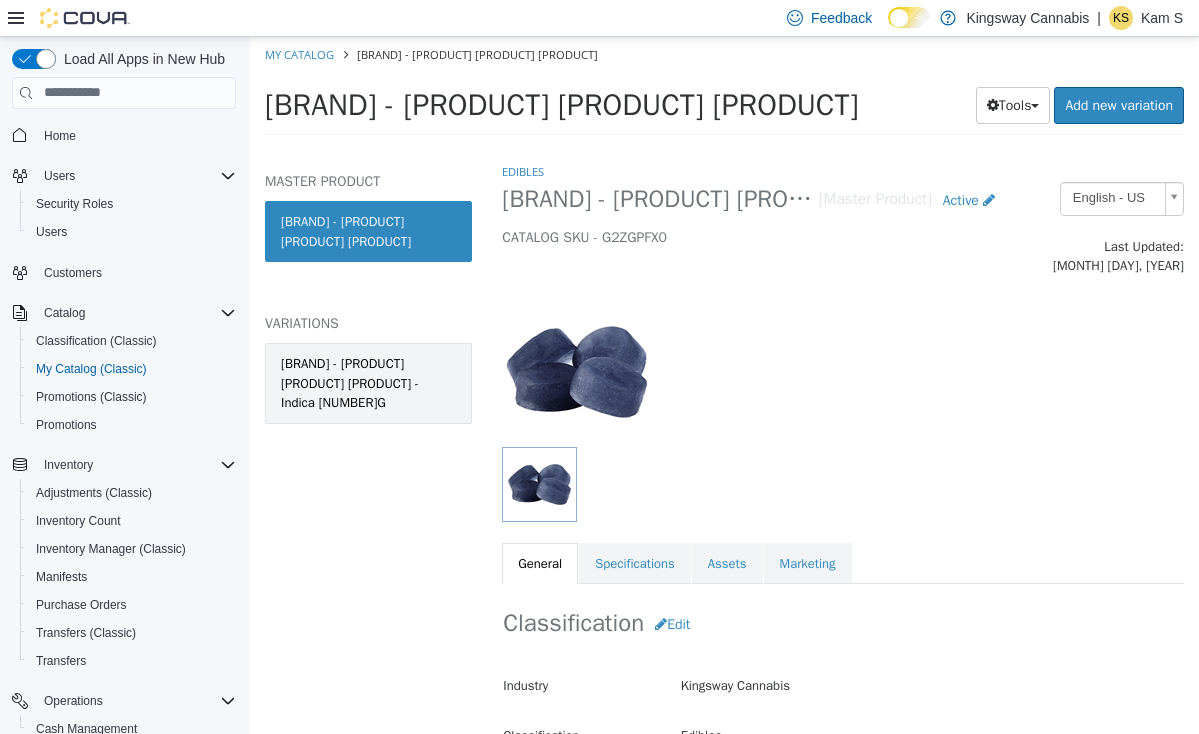 click on "[BRAND] - [PRODUCT] [PRODUCT] [PRODUCT] - Indica [NUMBER]G" at bounding box center [368, 382] 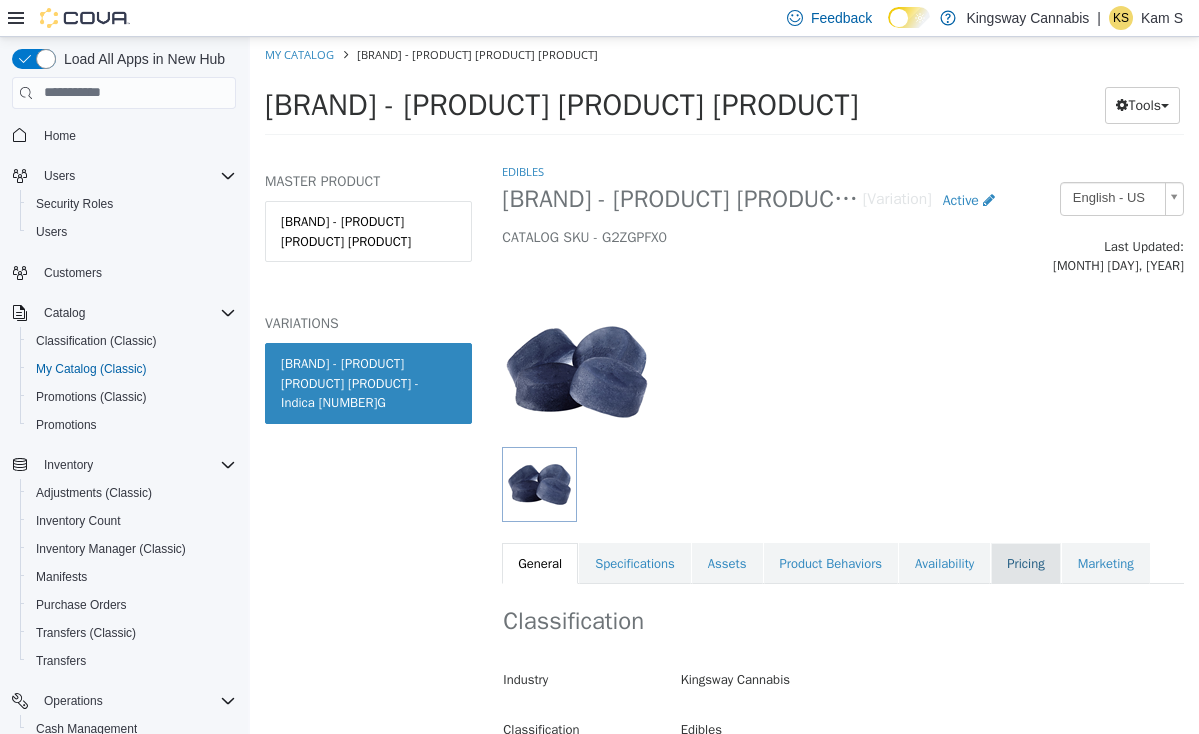 click on "Pricing" at bounding box center (1025, 563) 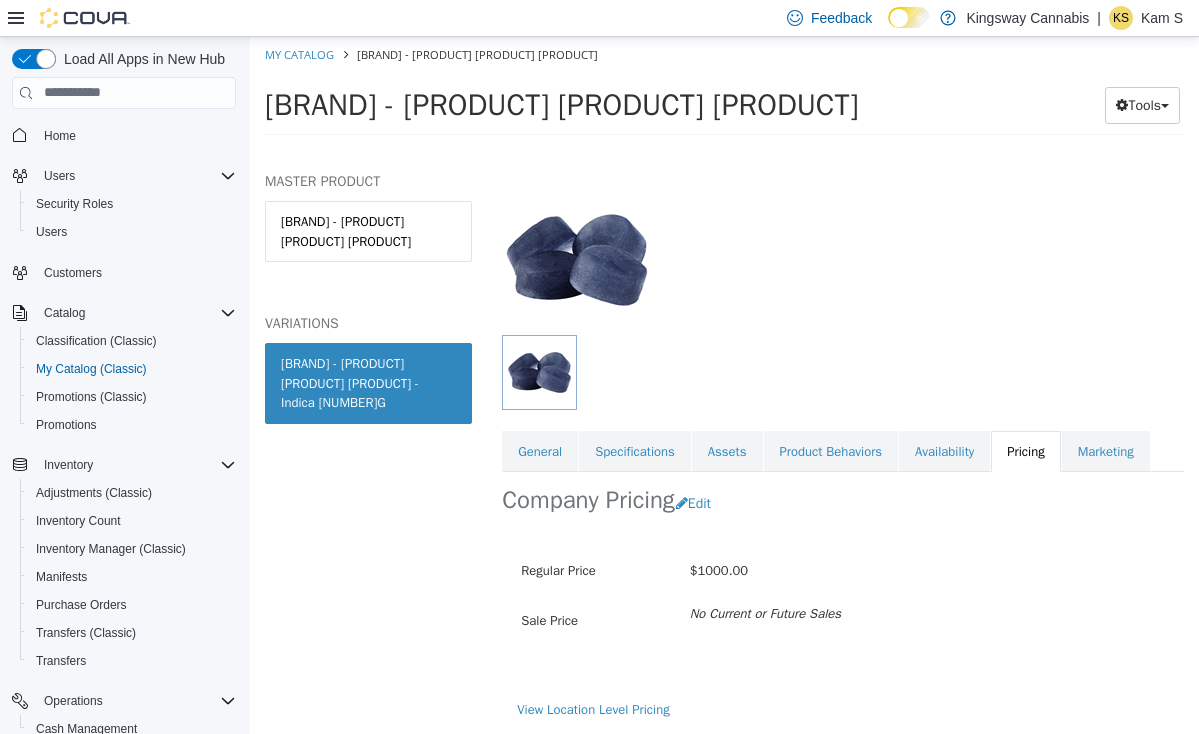 scroll, scrollTop: 158, scrollLeft: 0, axis: vertical 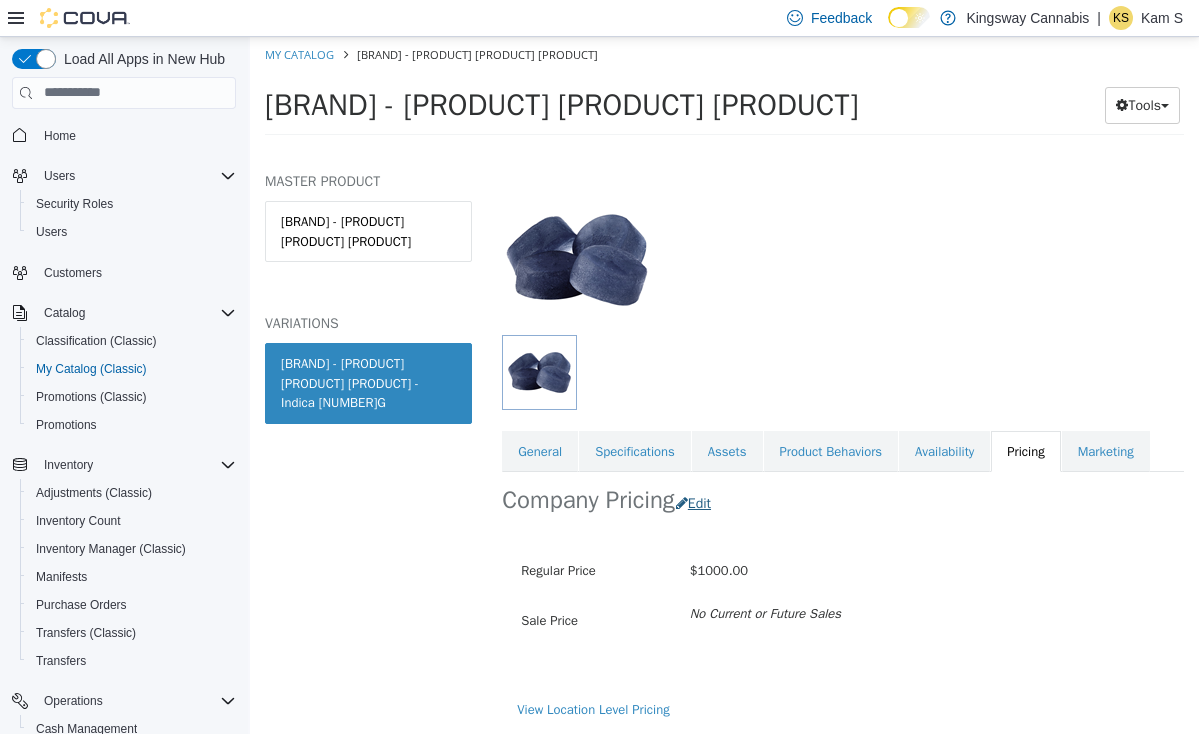 click on "Edit" at bounding box center (698, 502) 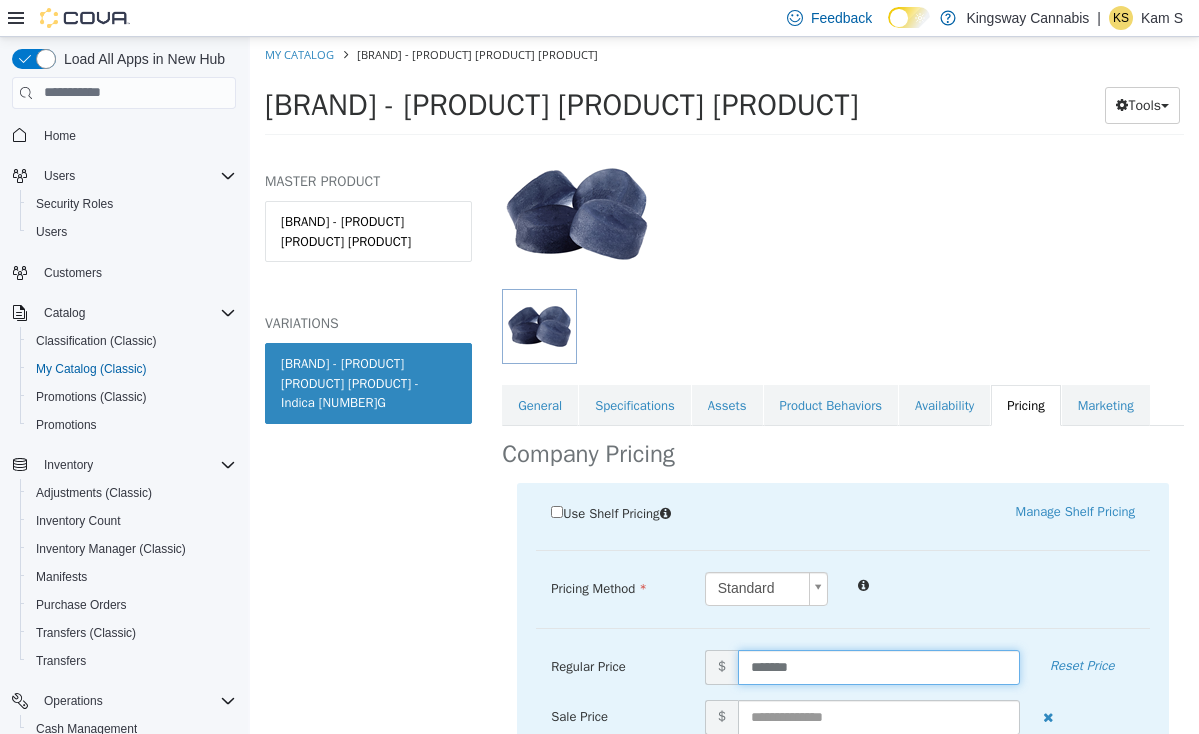 drag, startPoint x: 814, startPoint y: 683, endPoint x: 701, endPoint y: 678, distance: 113.110565 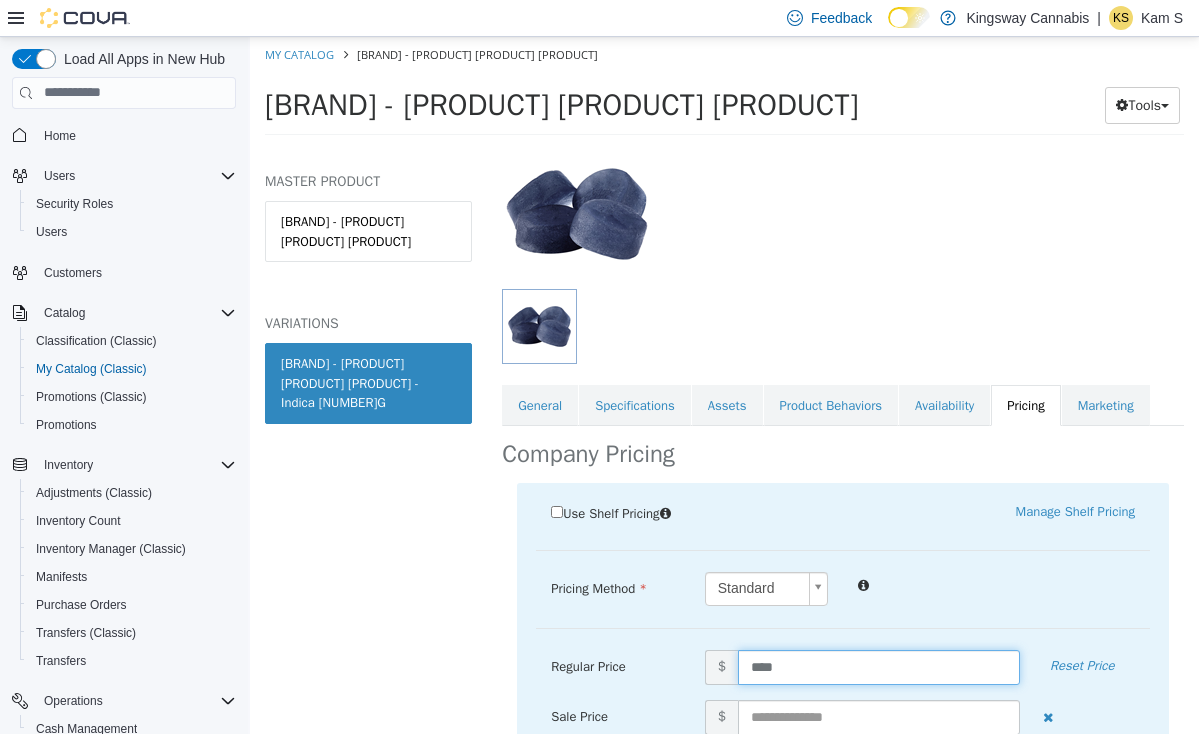 type on "*****" 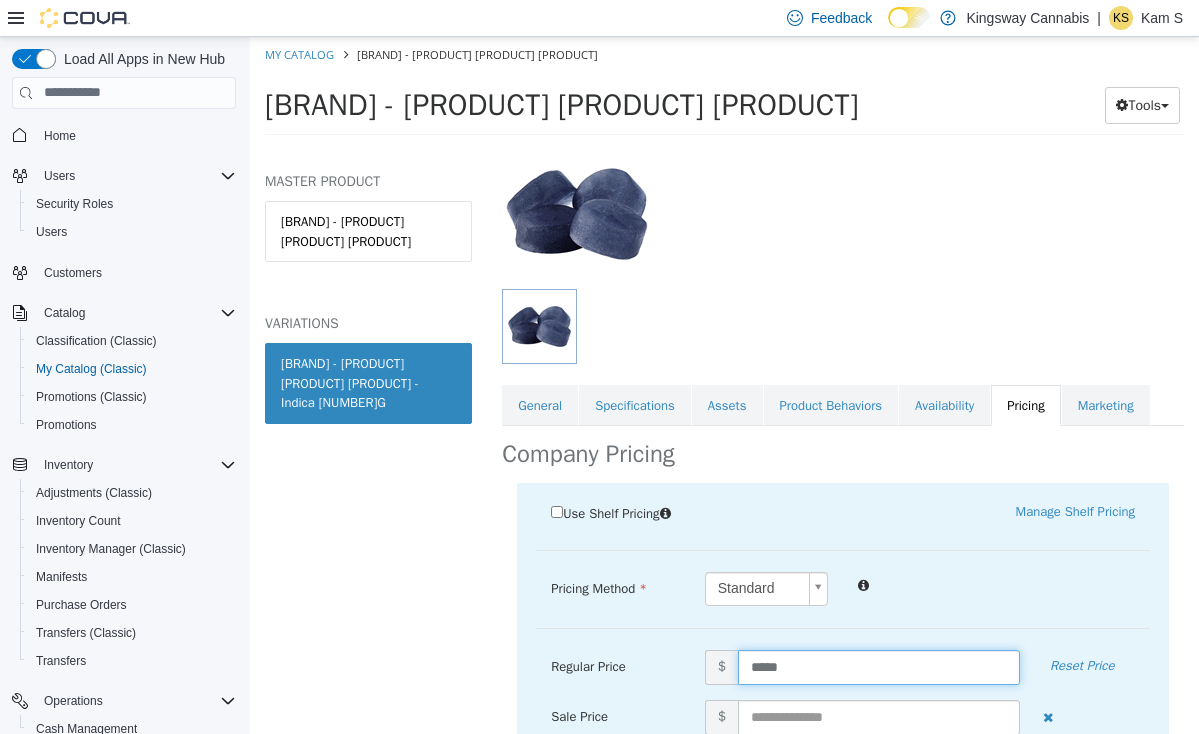 click at bounding box center (996, 583) 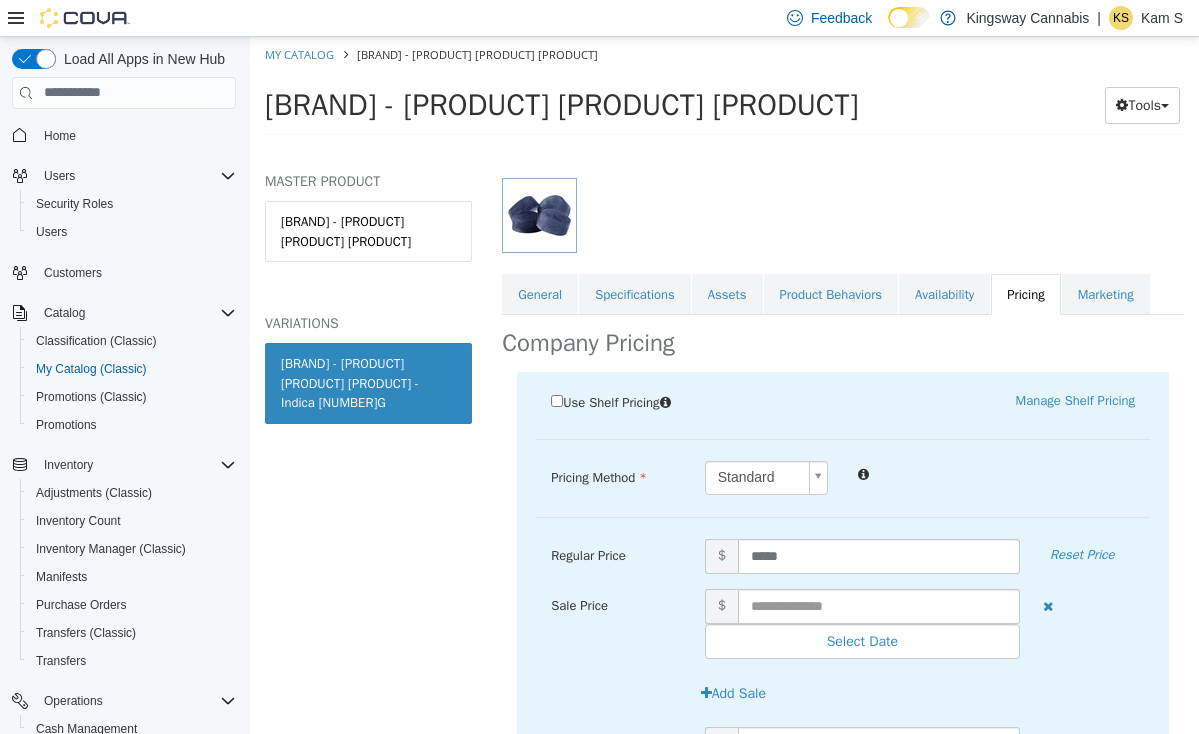 click on "$ Select Date     (UTC-7) [CITY]" at bounding box center (920, 623) 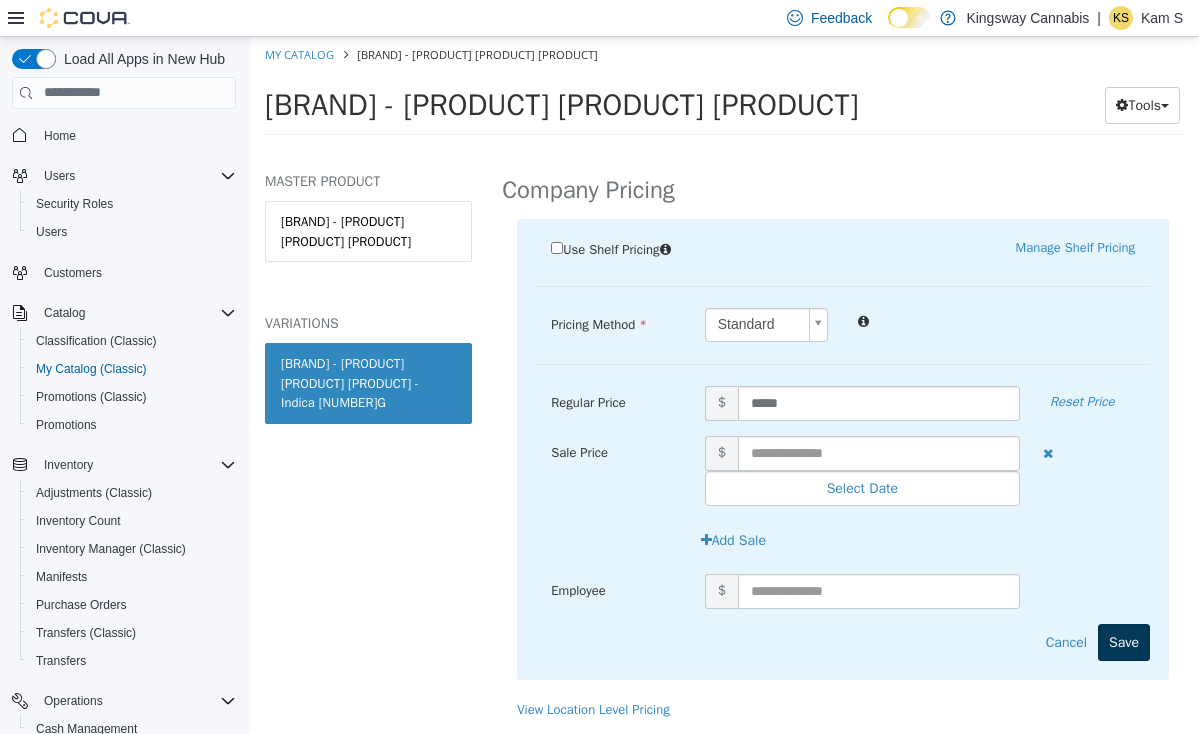 click on "Save" at bounding box center [1124, 641] 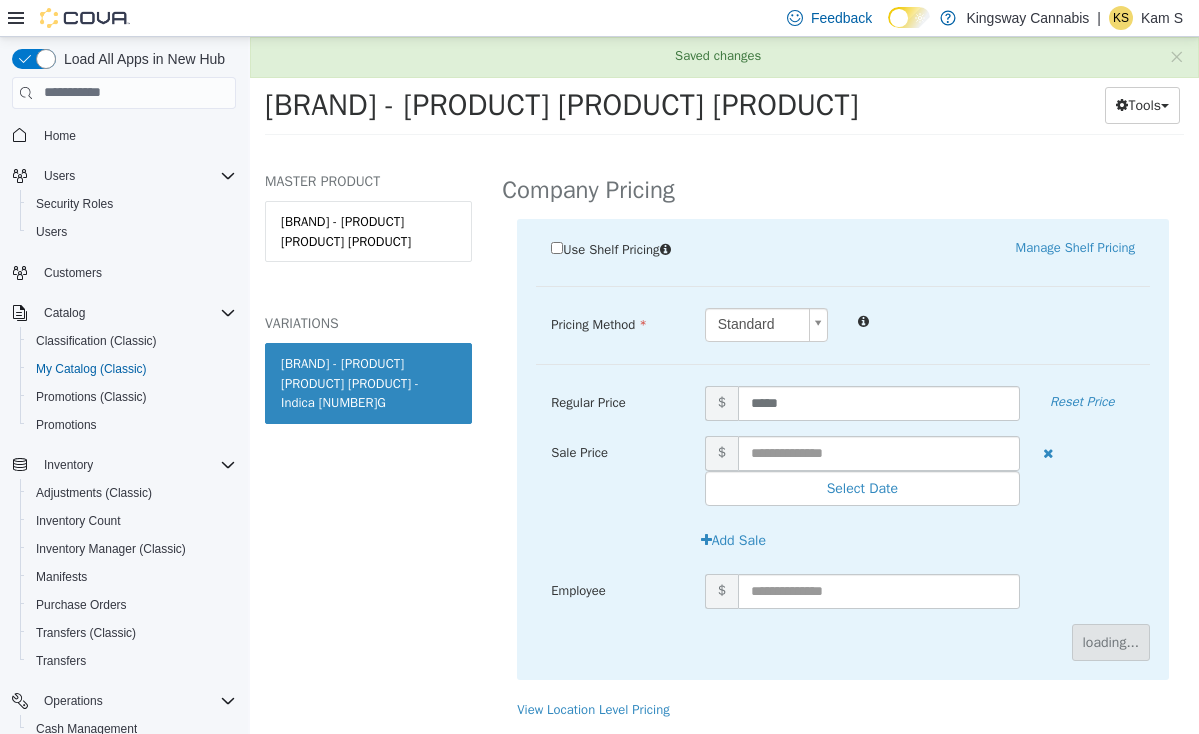 scroll, scrollTop: 158, scrollLeft: 0, axis: vertical 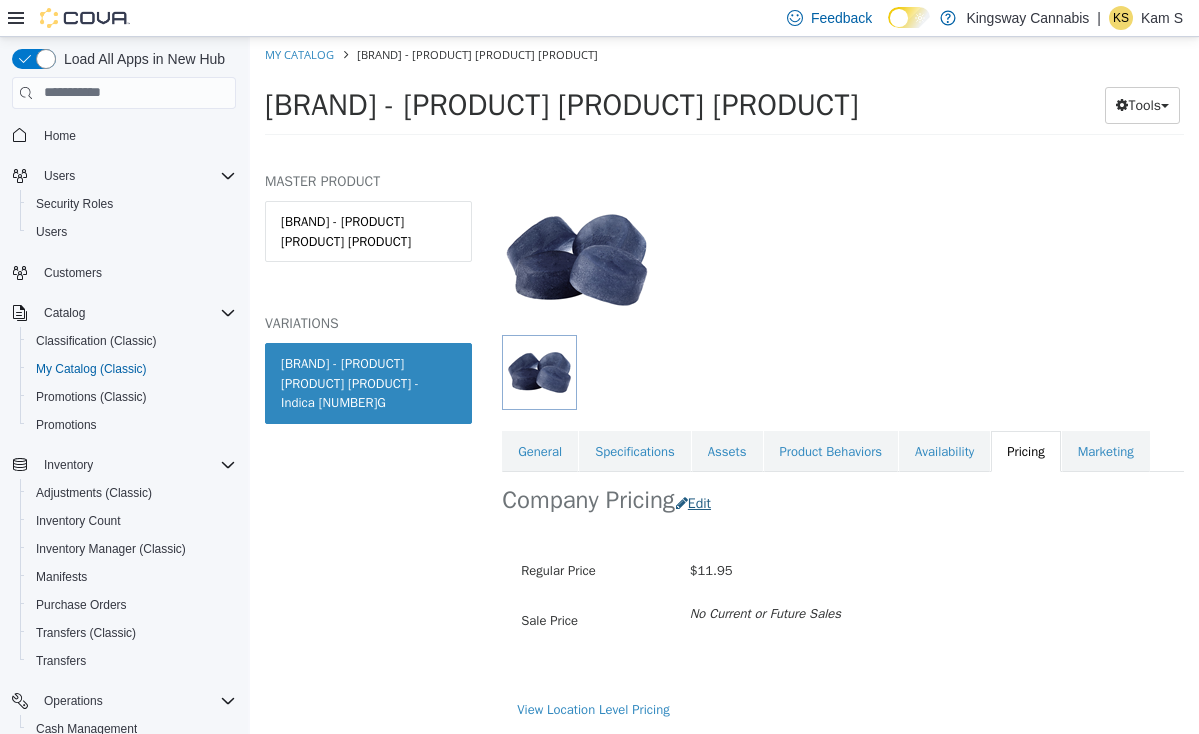 click on "Edit" at bounding box center [698, 502] 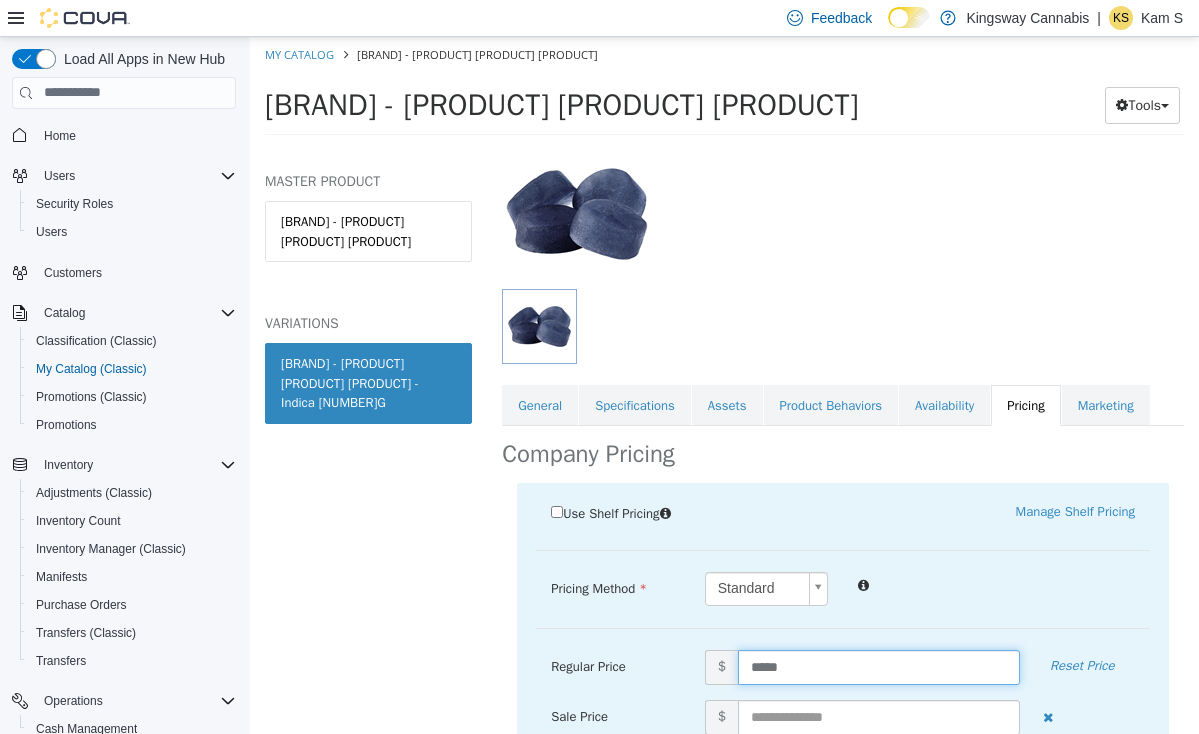 click on "*****" at bounding box center (879, 666) 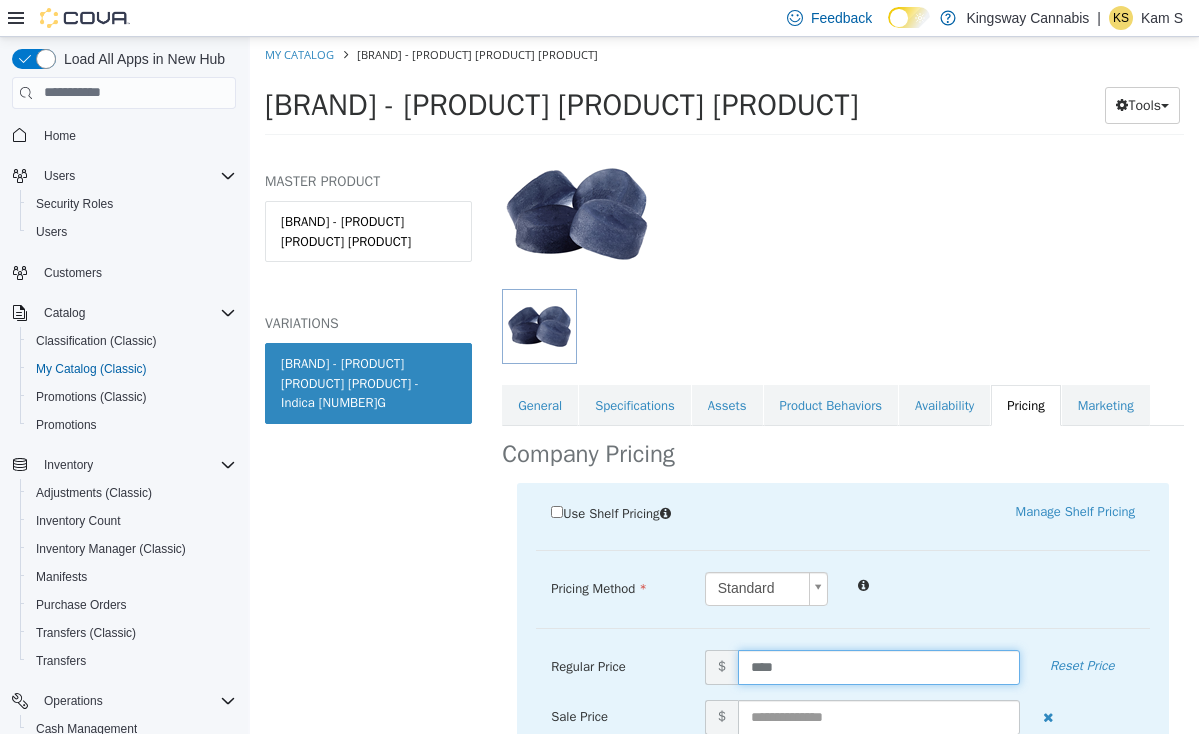 type on "*****" 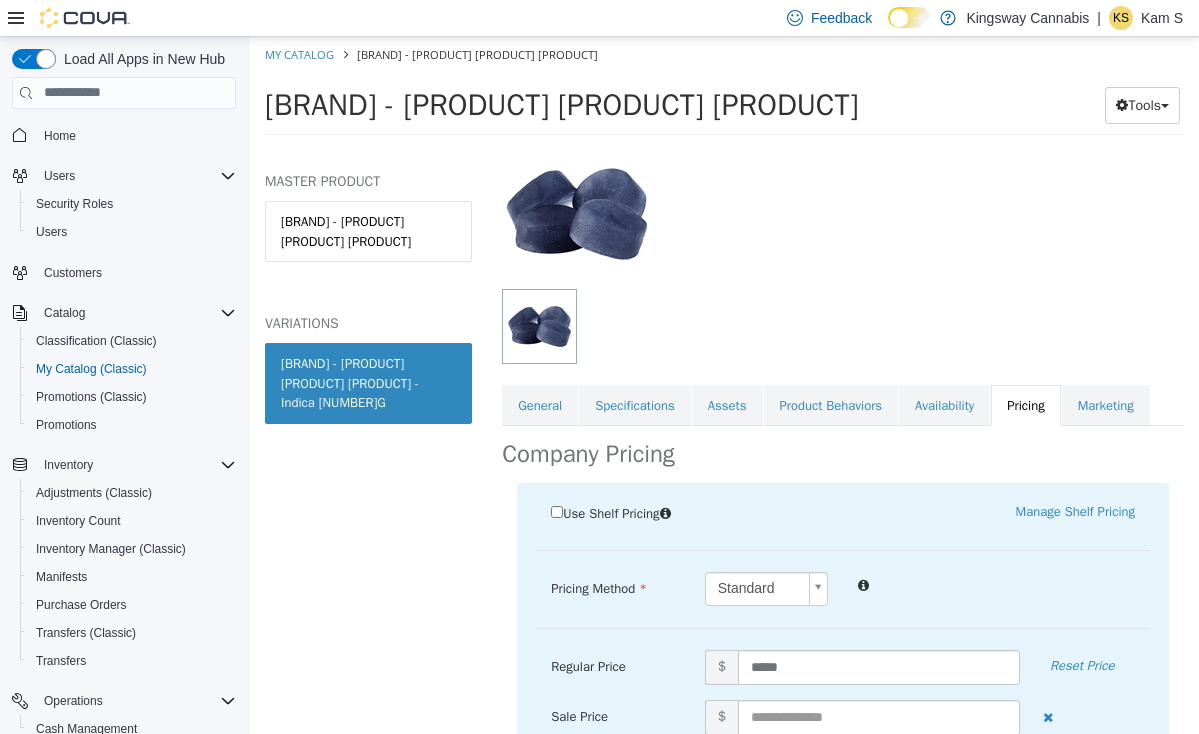 click on "Use Shelf Pricing    Manage Shelf Pricing Shelf Price     Select a Shelf Price                             Shelf Price is required Pricing Method     Standard                             * Regular Price $ ***** Reset Price Sale Price $ Select Date     (UTC-7) [CITY]                                Add Sale Employee $ Cancel Save" at bounding box center [843, 712] 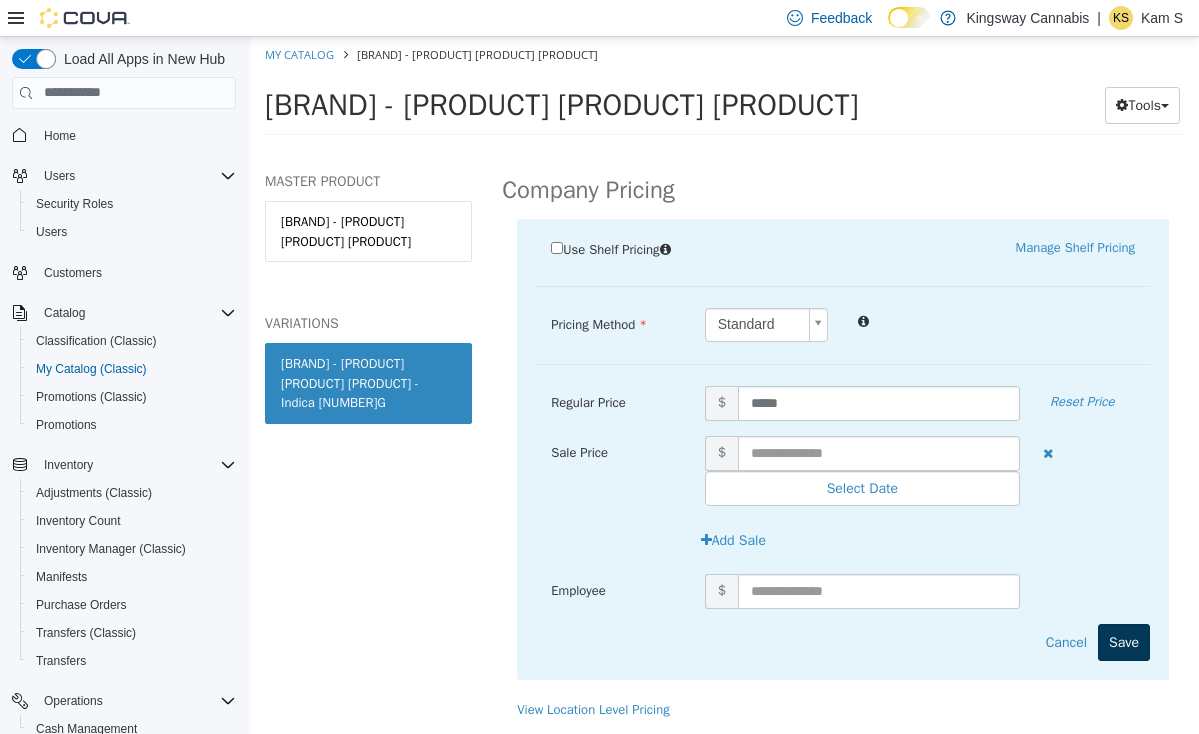 click on "Save" at bounding box center (1124, 641) 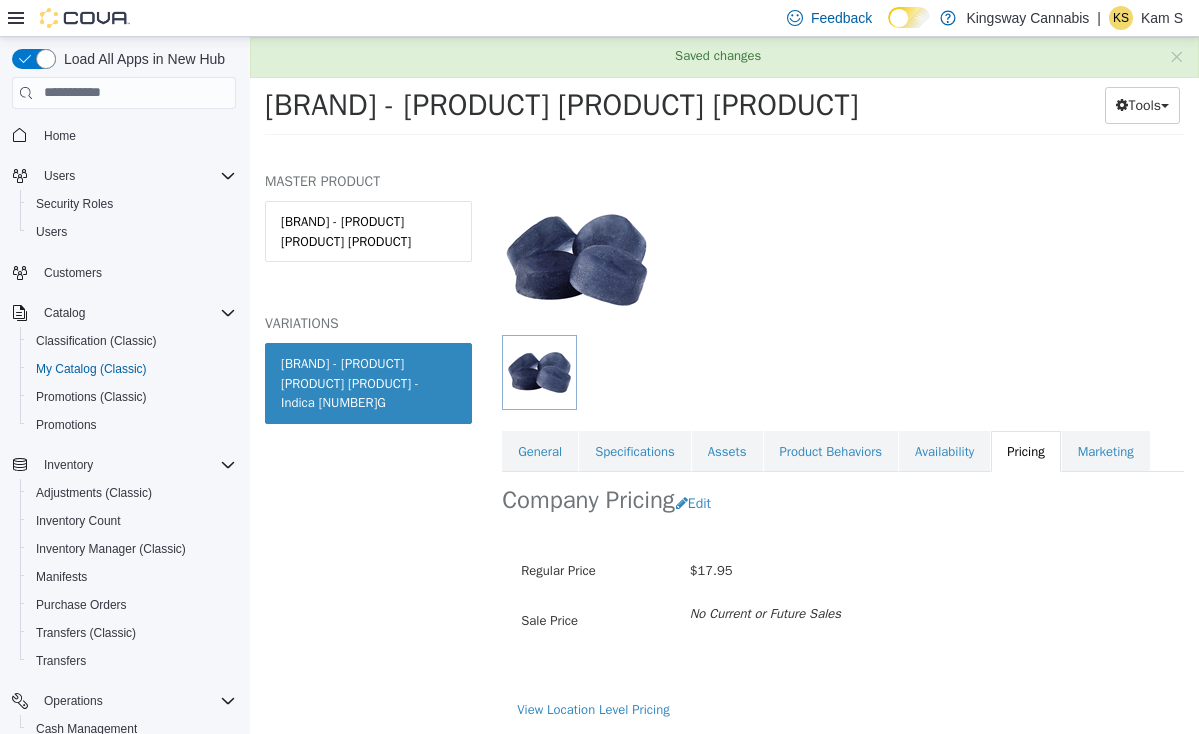 scroll, scrollTop: 158, scrollLeft: 0, axis: vertical 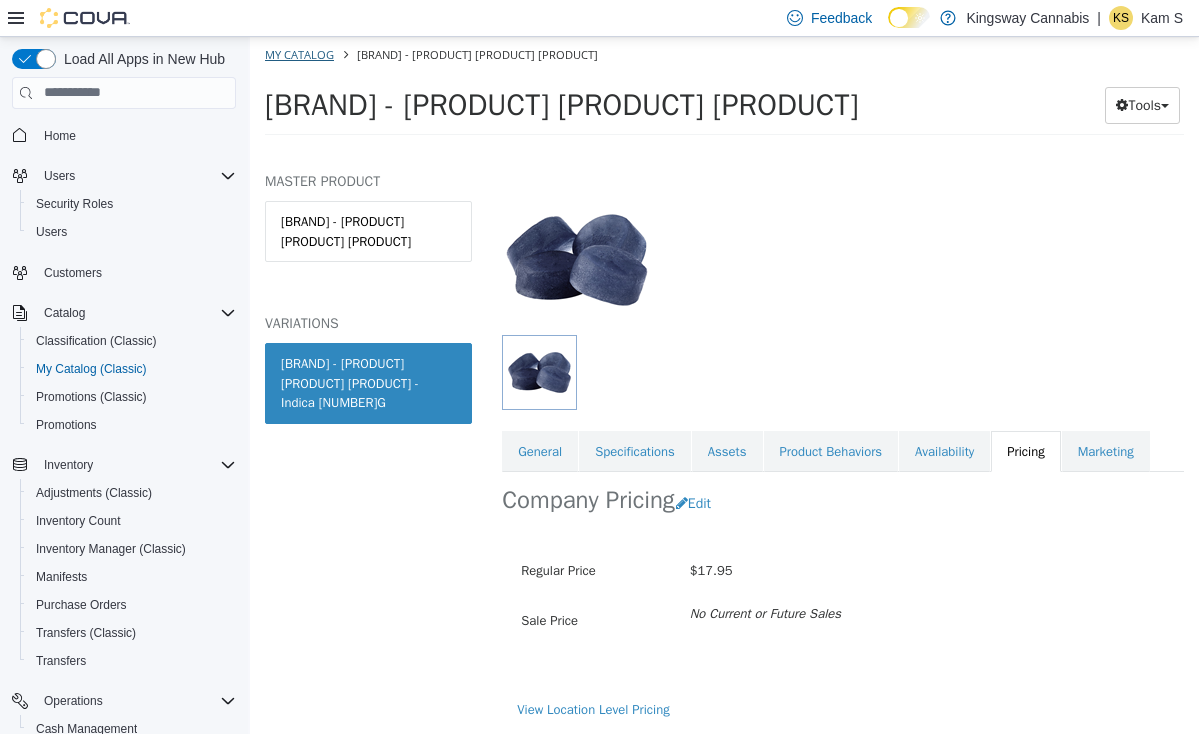 click on "My Catalog" at bounding box center (299, 53) 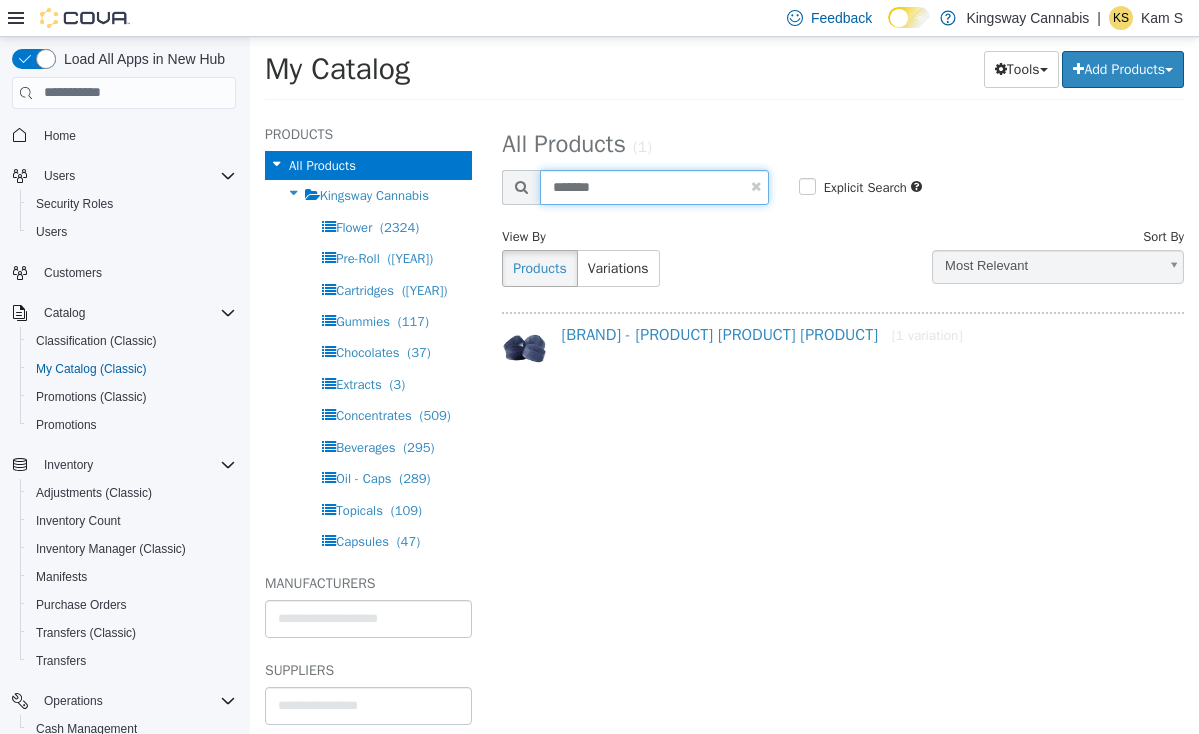 drag, startPoint x: 607, startPoint y: 185, endPoint x: 477, endPoint y: 183, distance: 130.01538 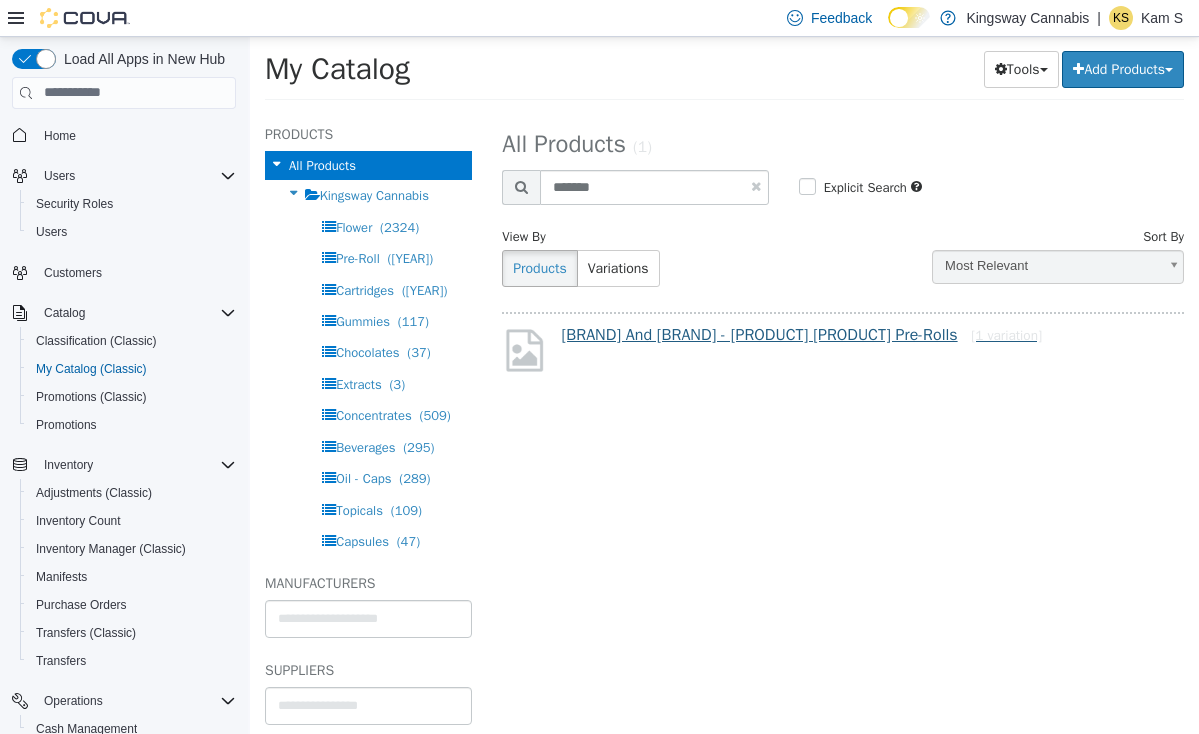click on "[BRAND] And [BRAND] - [PRODUCT] [PRODUCT] Pre-Rolls
[1 variation]" at bounding box center [802, 334] 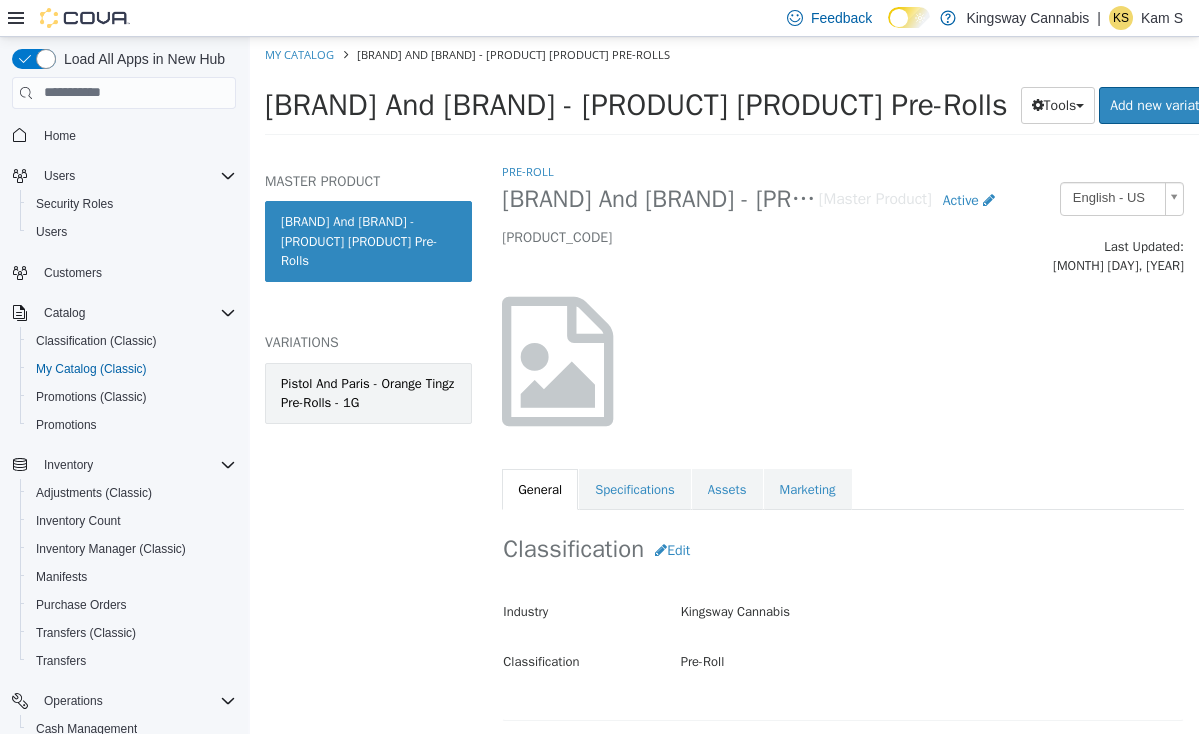 click on "Pistol And Paris - Orange Tingz Pre-Rolls - 1G" at bounding box center (368, 392) 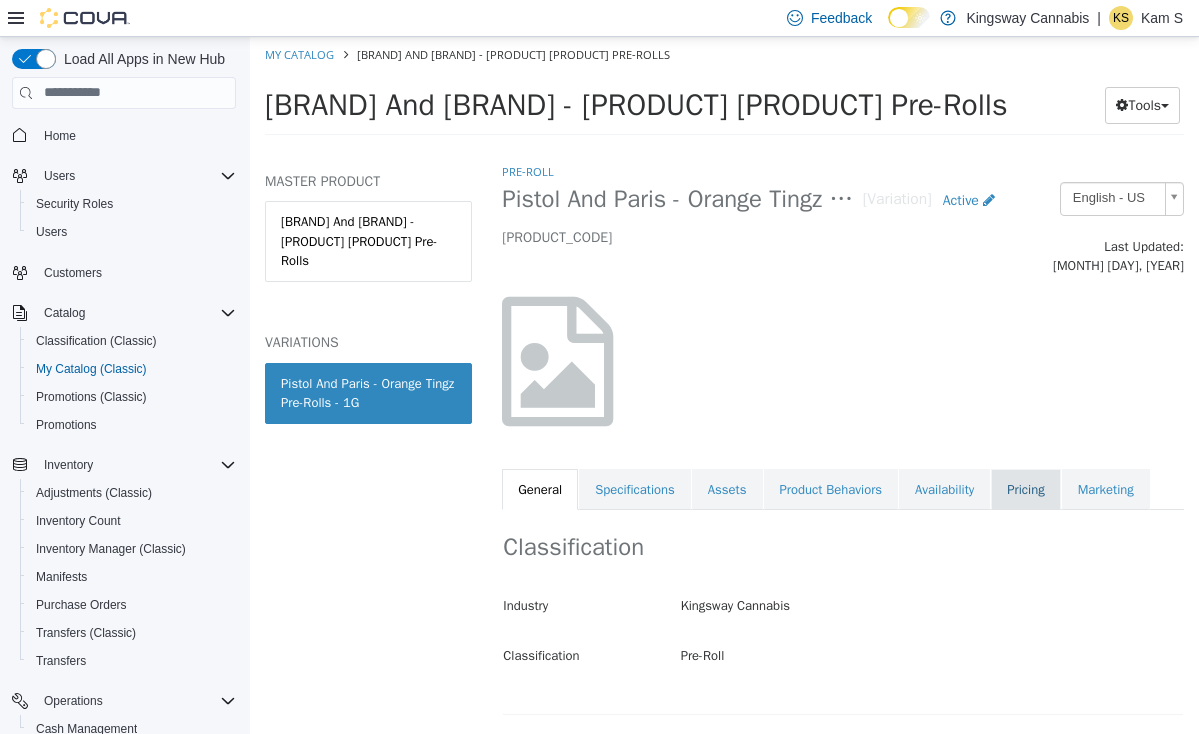 click on "Pricing" at bounding box center [1025, 489] 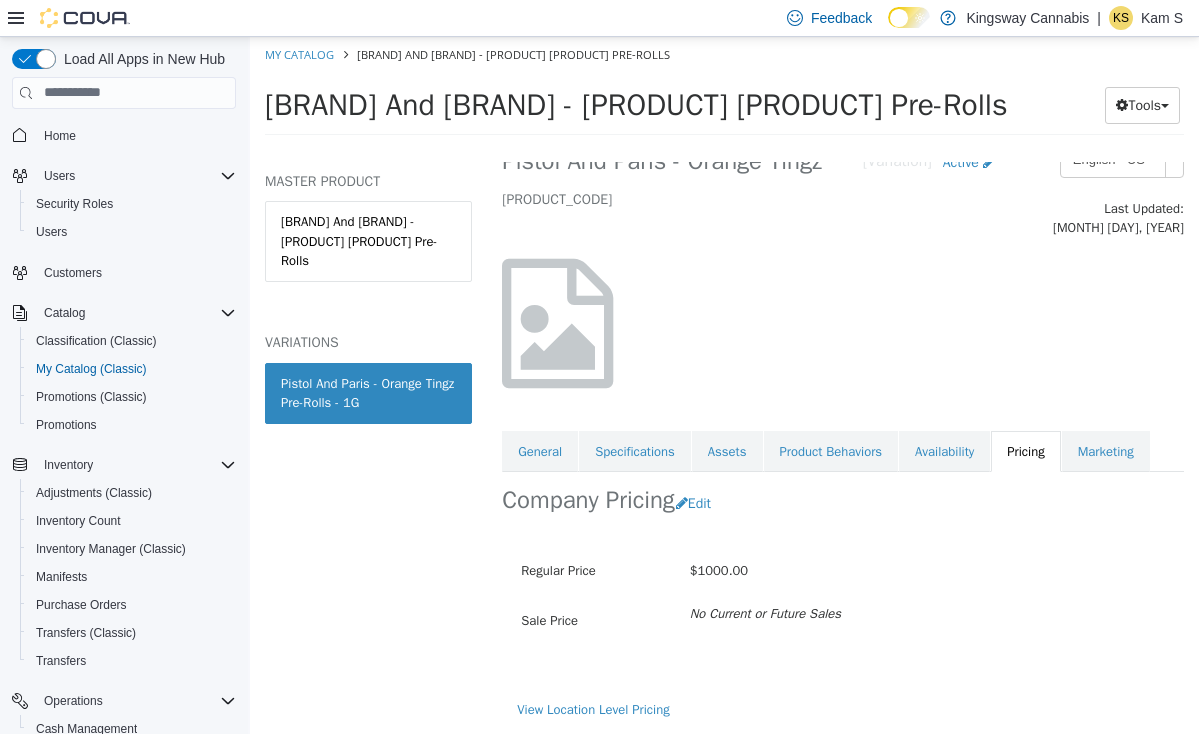 scroll, scrollTop: 84, scrollLeft: 0, axis: vertical 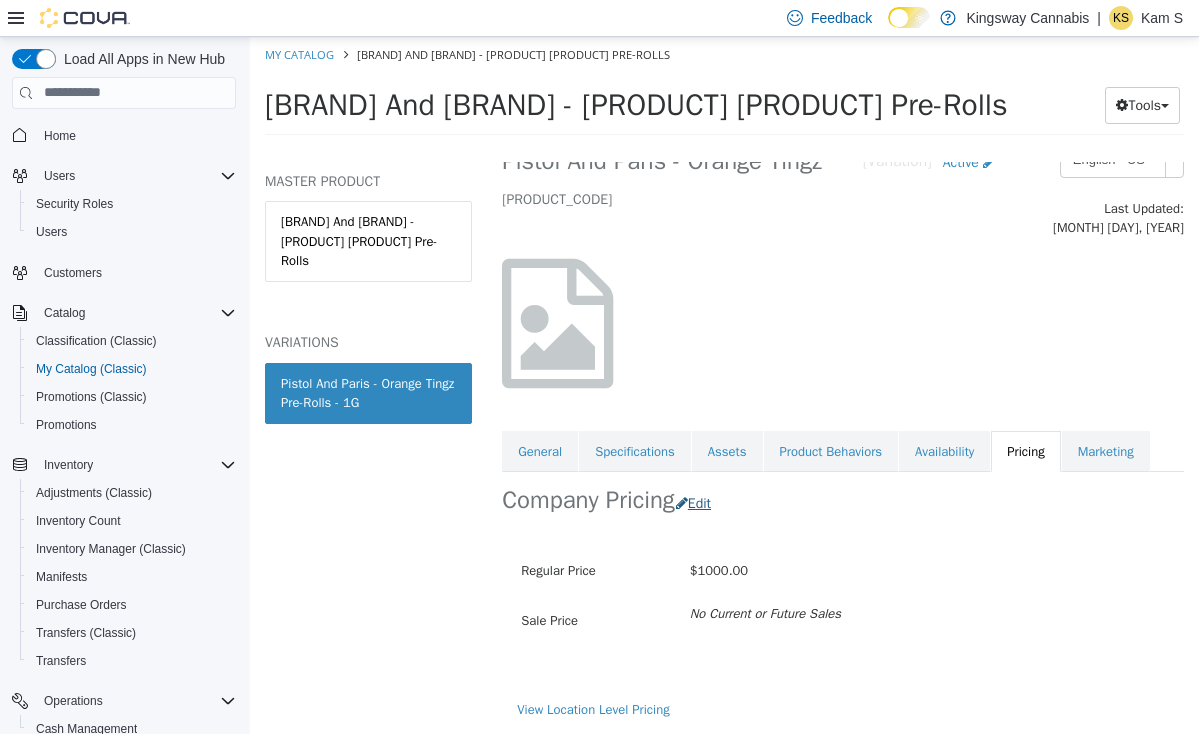 click on "Edit" at bounding box center (698, 502) 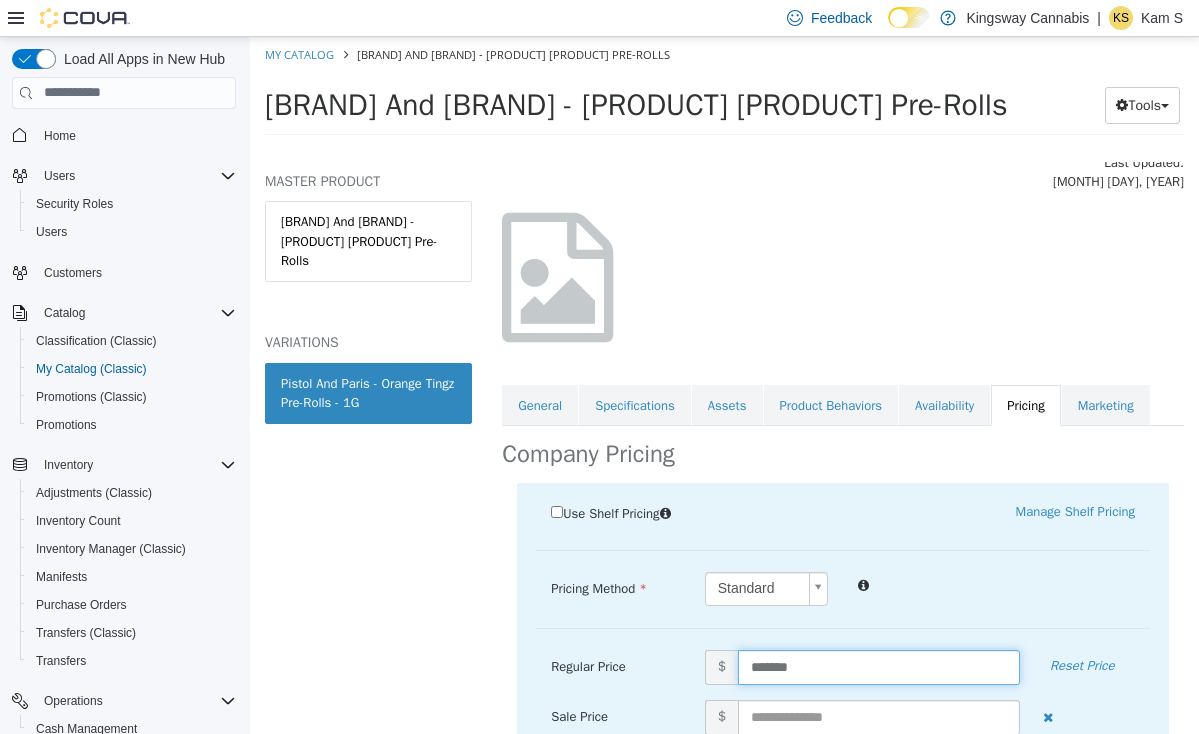drag, startPoint x: 807, startPoint y: 689, endPoint x: 682, endPoint y: 692, distance: 125.035995 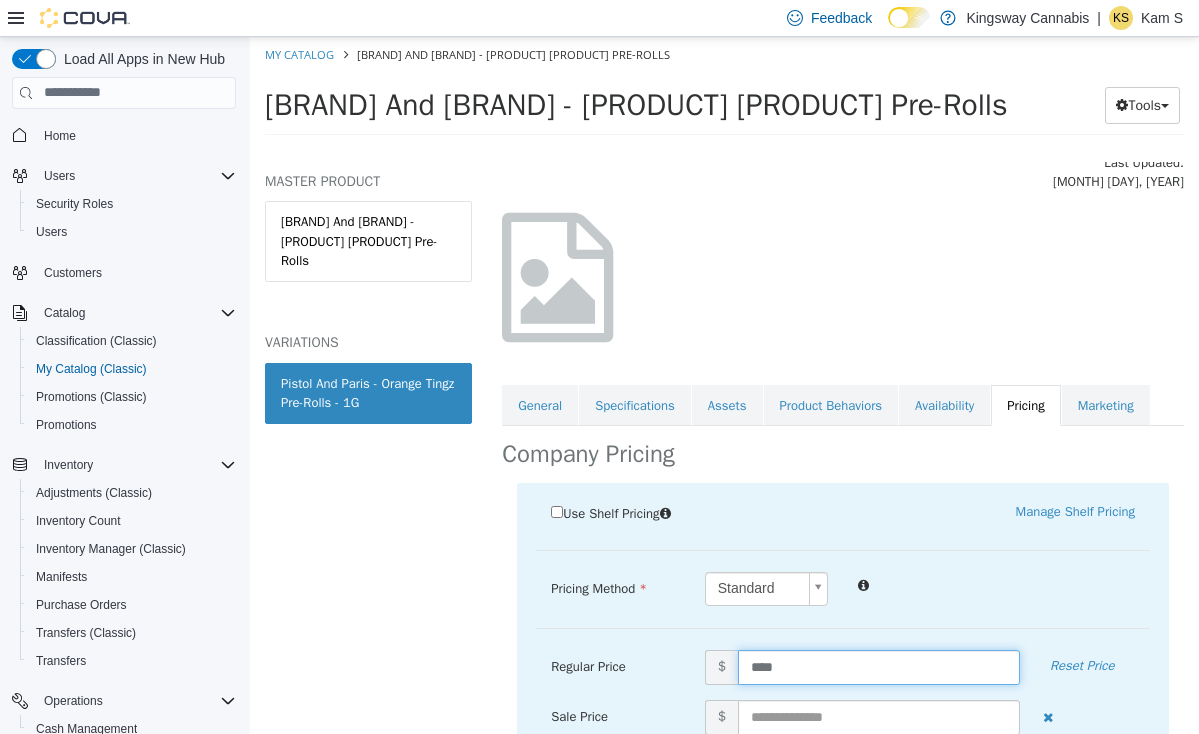 type on "*****" 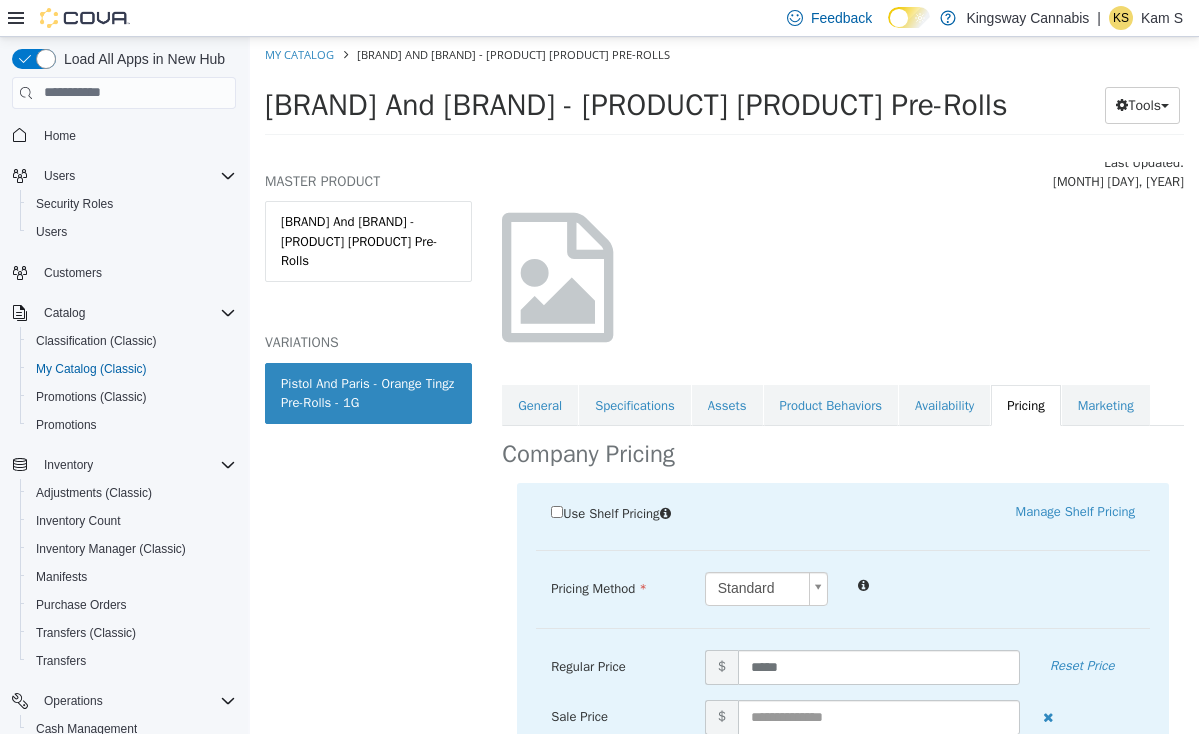 click on "Use Shelf Pricing    Manage Shelf Pricing Shelf Price     Select a Shelf Price                             Shelf Price is required Pricing Method     Standard                             * Regular Price $ ***** Reset Price Sale Price $ Select Date     (UTC-7) [CITY]                                Add Sale Employee $ Cancel Save" at bounding box center [843, 712] 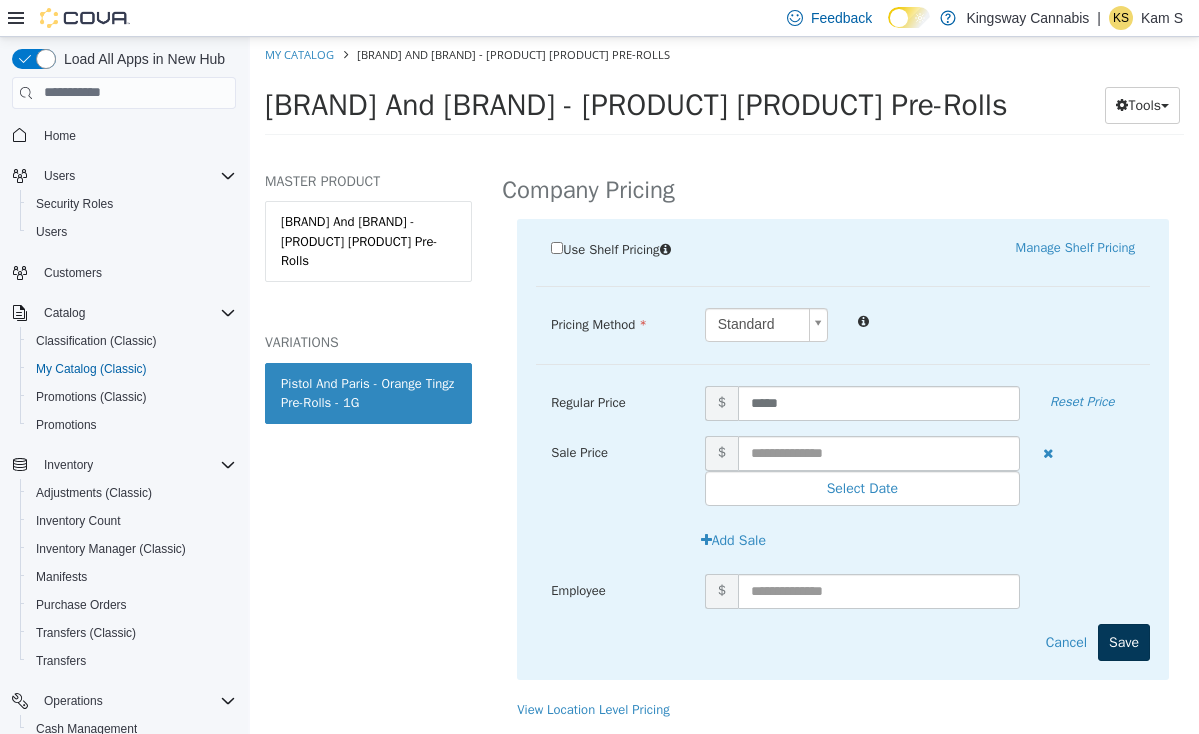 scroll, scrollTop: 392, scrollLeft: 0, axis: vertical 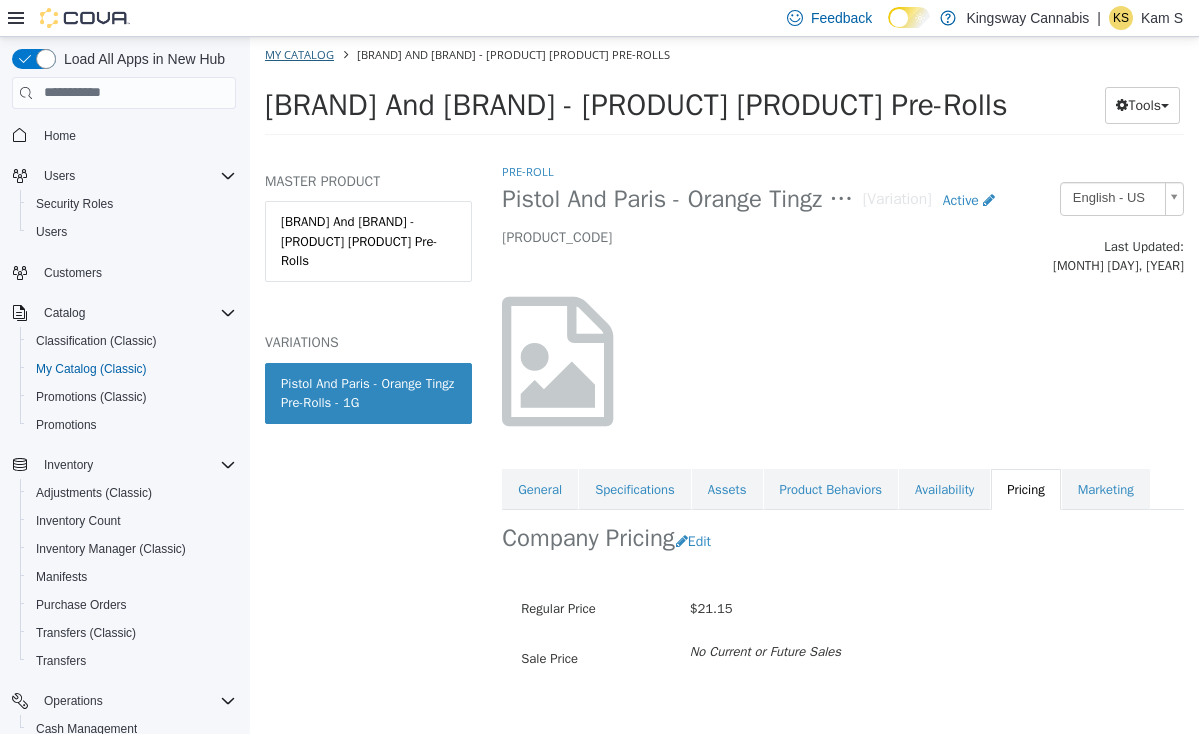 click on "My Catalog" at bounding box center (299, 53) 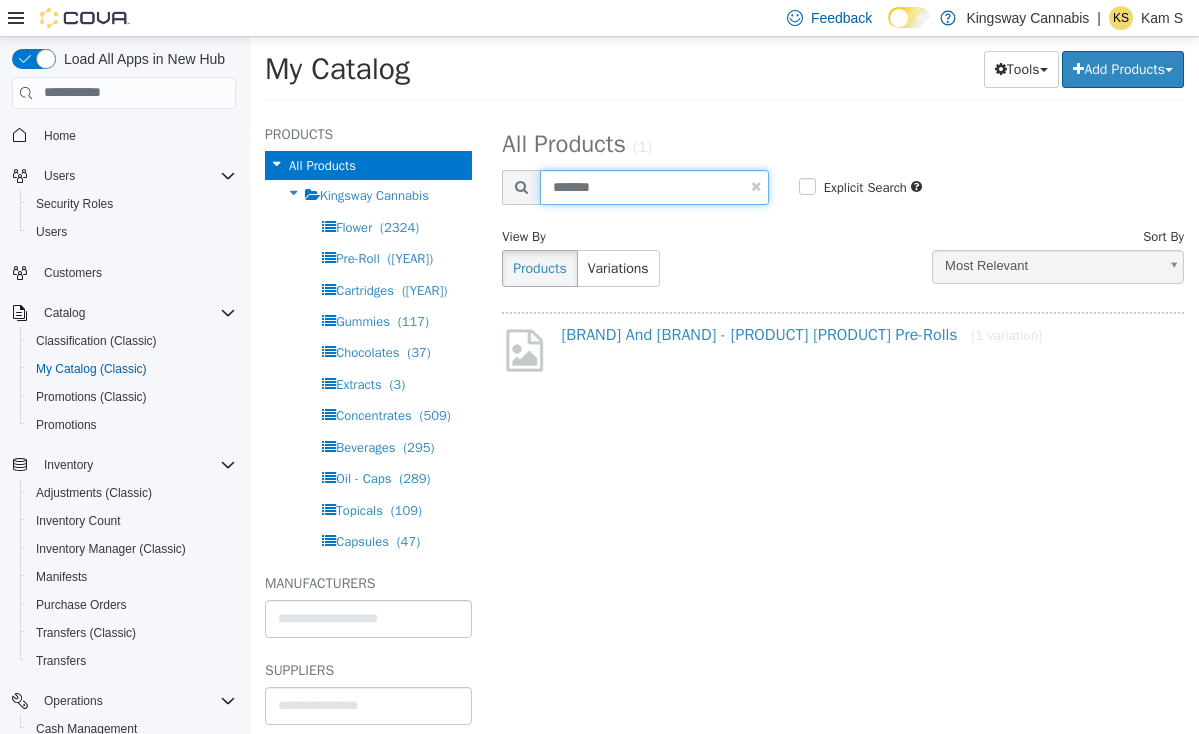 drag, startPoint x: 633, startPoint y: 186, endPoint x: 484, endPoint y: 187, distance: 149.00336 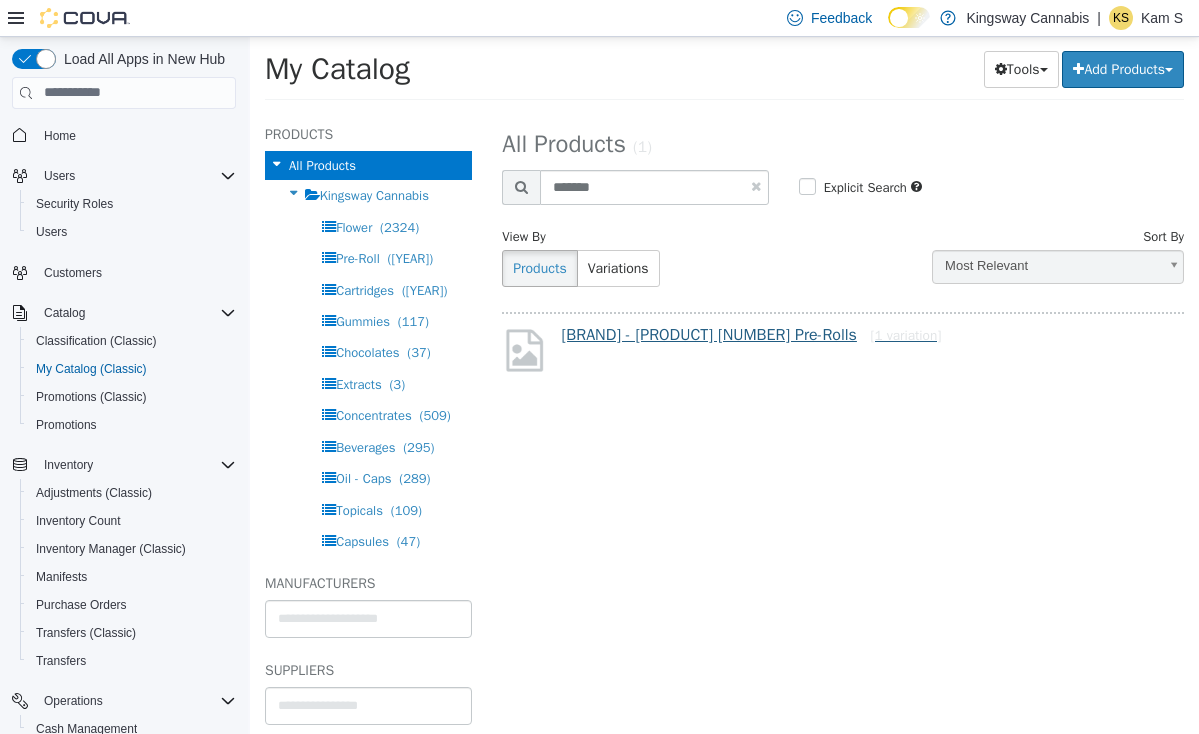 click on "[BRAND] - [PRODUCT] [NUMBER] Pre-Rolls
[1 variation]" at bounding box center [752, 334] 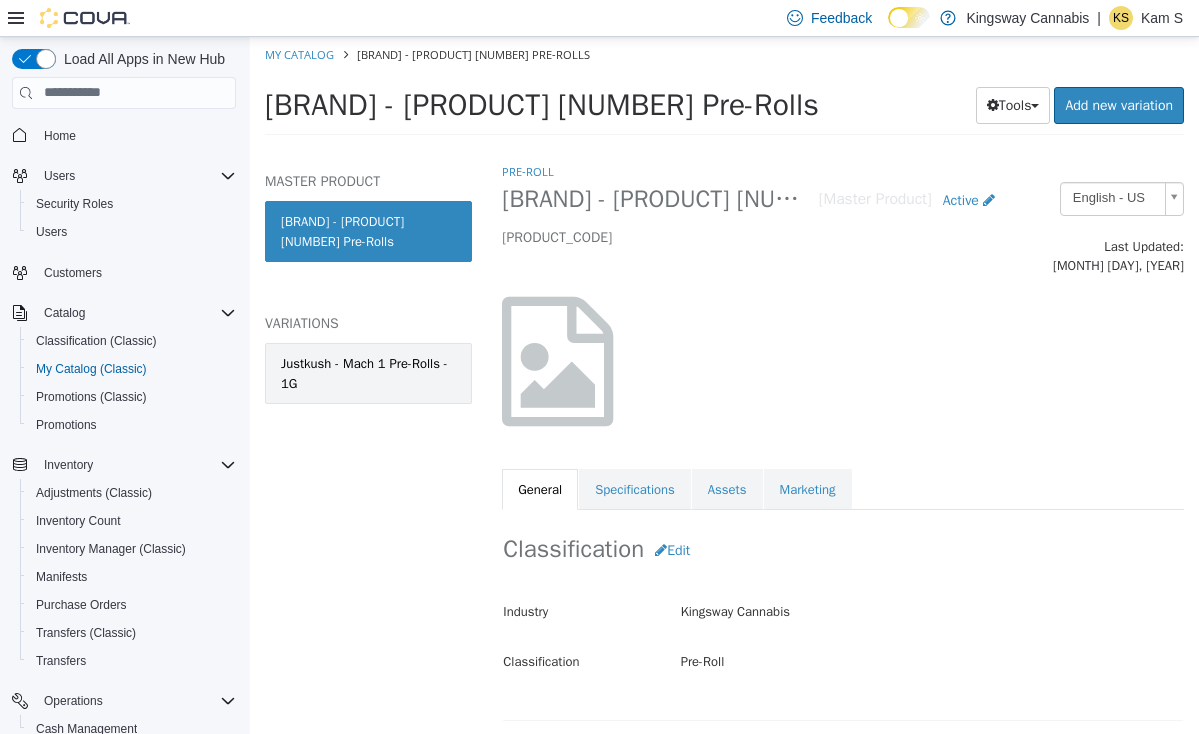 click on "Justkush - Mach 1 Pre-Rolls - 1G" at bounding box center [368, 372] 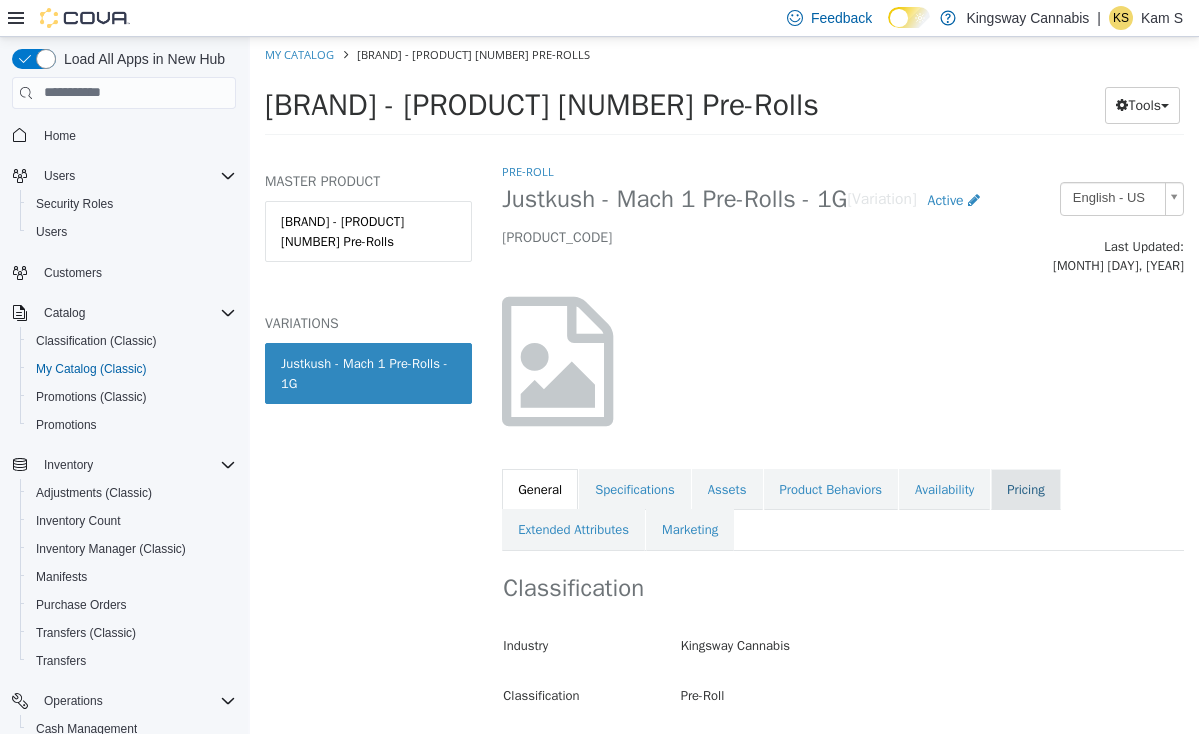 click on "Pricing" at bounding box center [1025, 489] 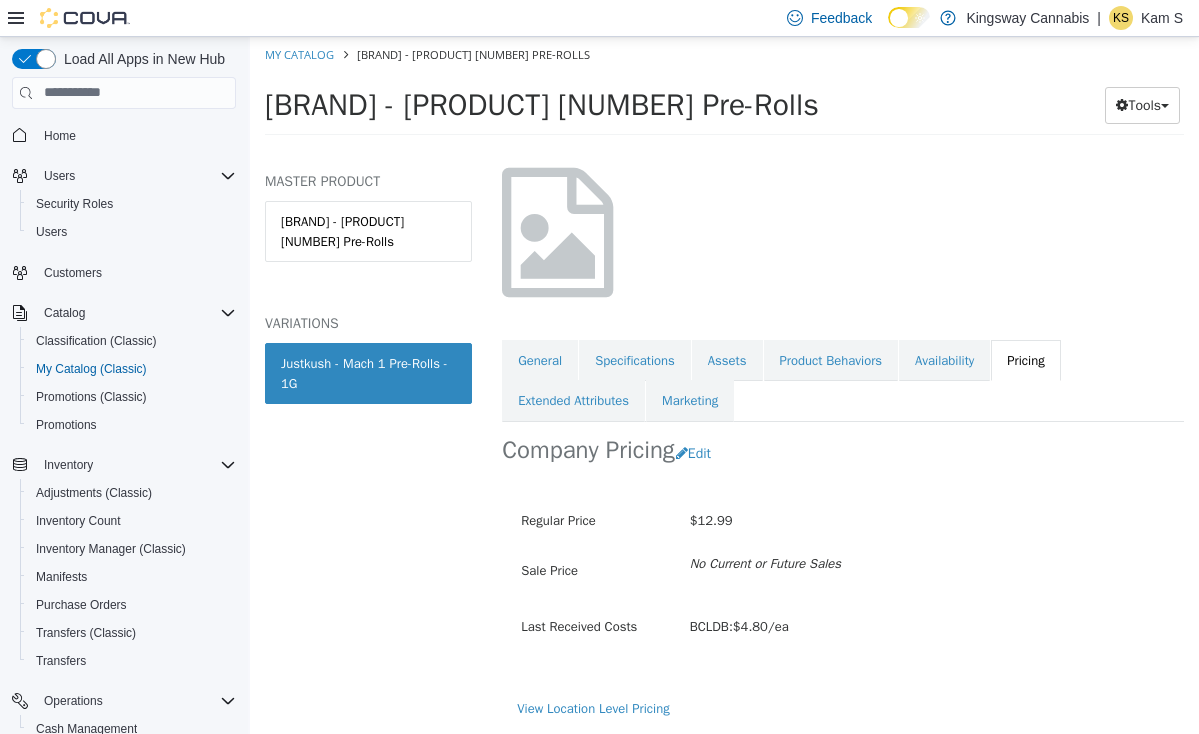 scroll, scrollTop: 134, scrollLeft: 0, axis: vertical 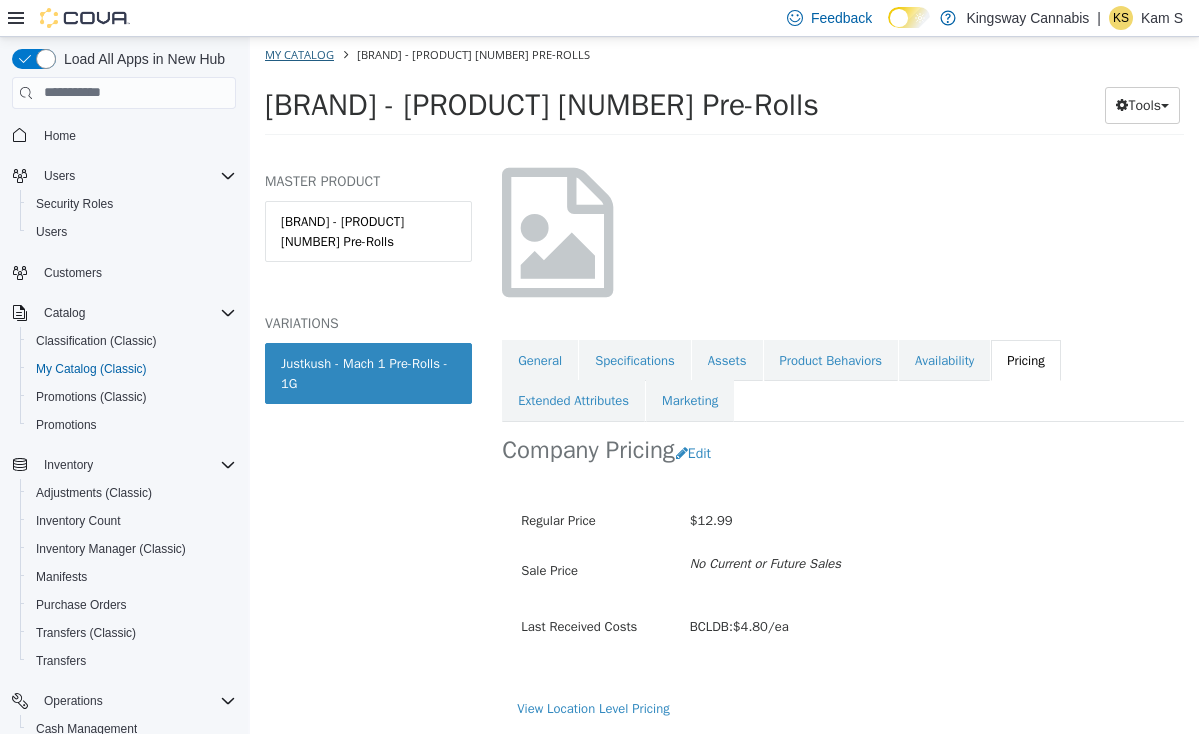 click on "My Catalog" at bounding box center (299, 53) 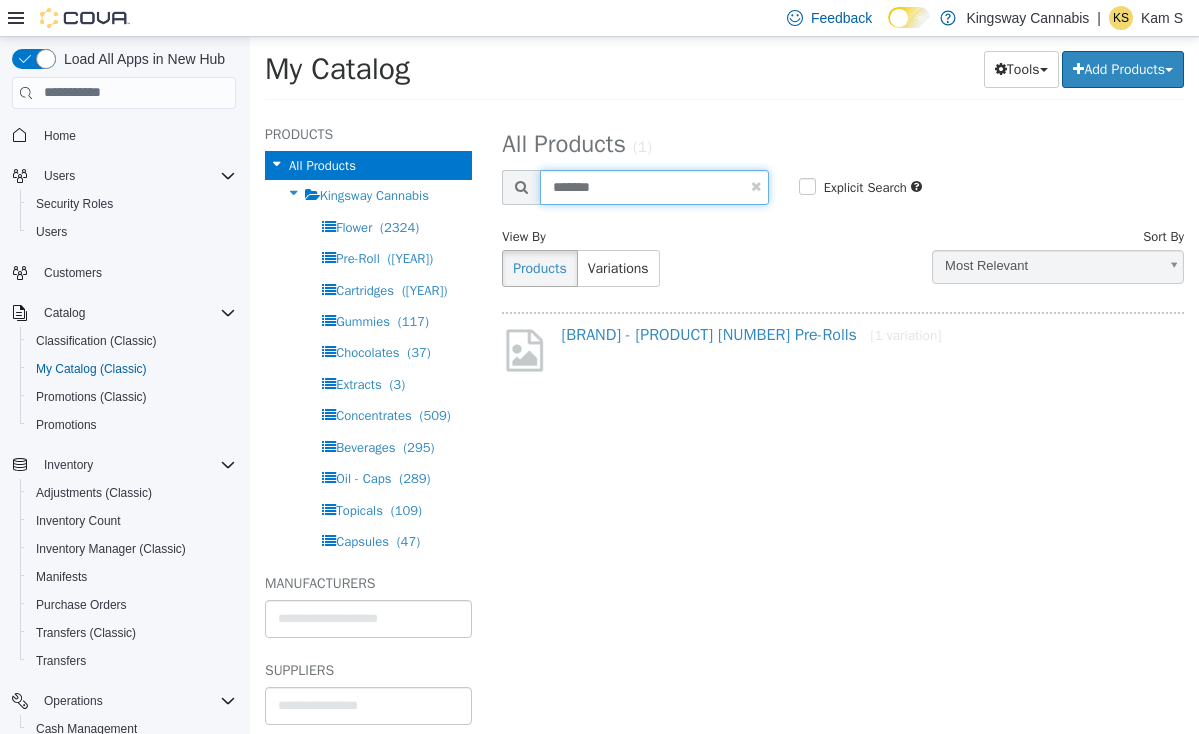 drag, startPoint x: 620, startPoint y: 189, endPoint x: 519, endPoint y: 189, distance: 101 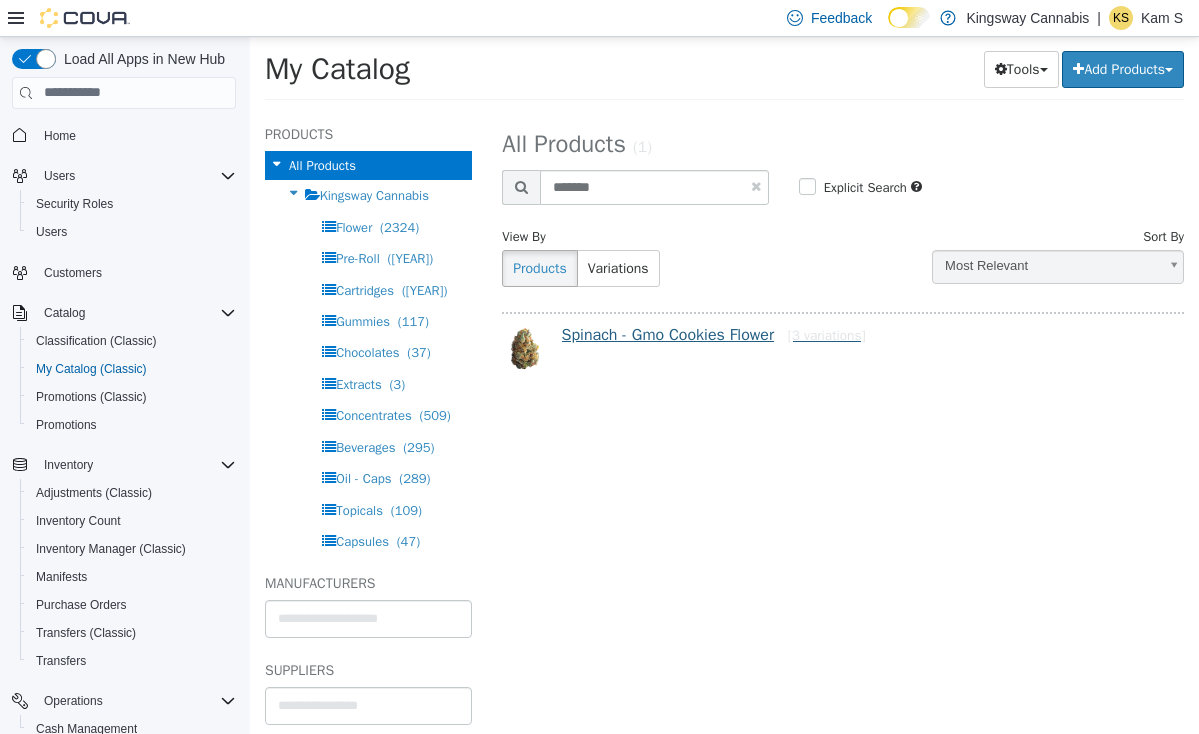 click on "[BRAND] - [PRODUCT] [PRODUCT] - [PRODUCT] [NUMBER] variations" at bounding box center [714, 334] 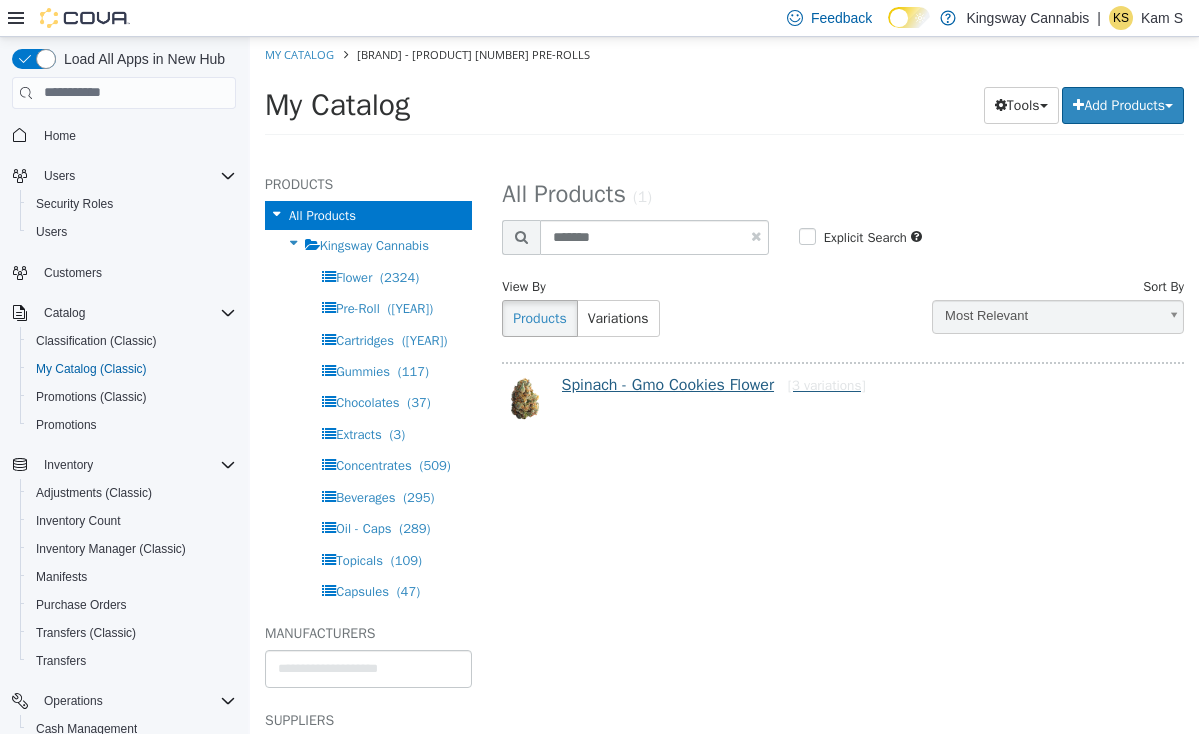 click on "[BRAND] - [PRODUCT] [PRODUCT] - [PRODUCT] [NUMBER] variations" at bounding box center [714, 384] 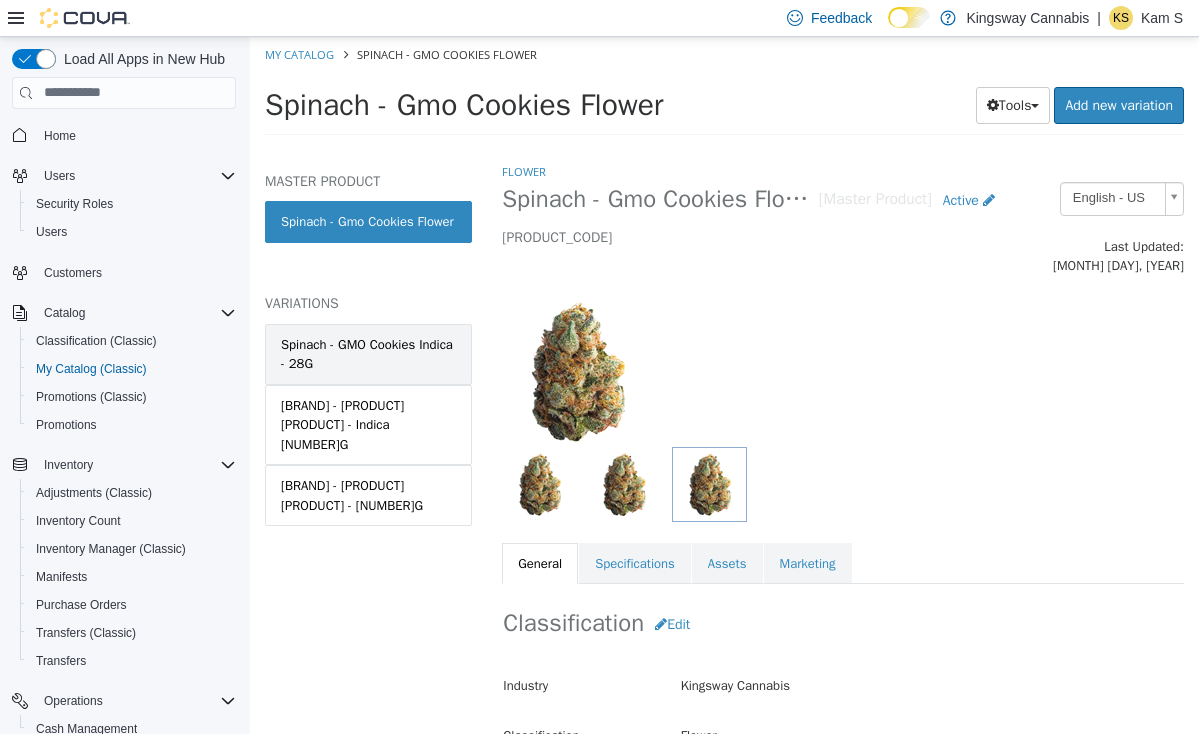 click on "Spinach - GMO Cookies Indica - 28G" at bounding box center (368, 353) 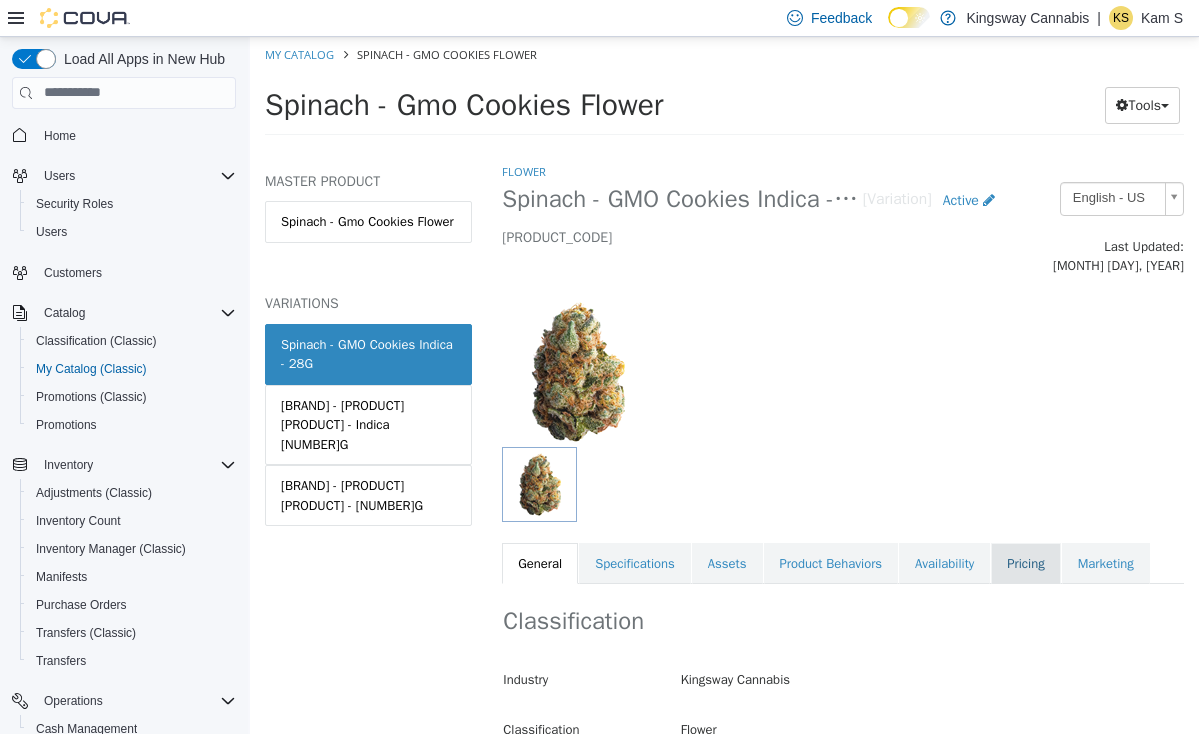 click on "Pricing" at bounding box center (1025, 563) 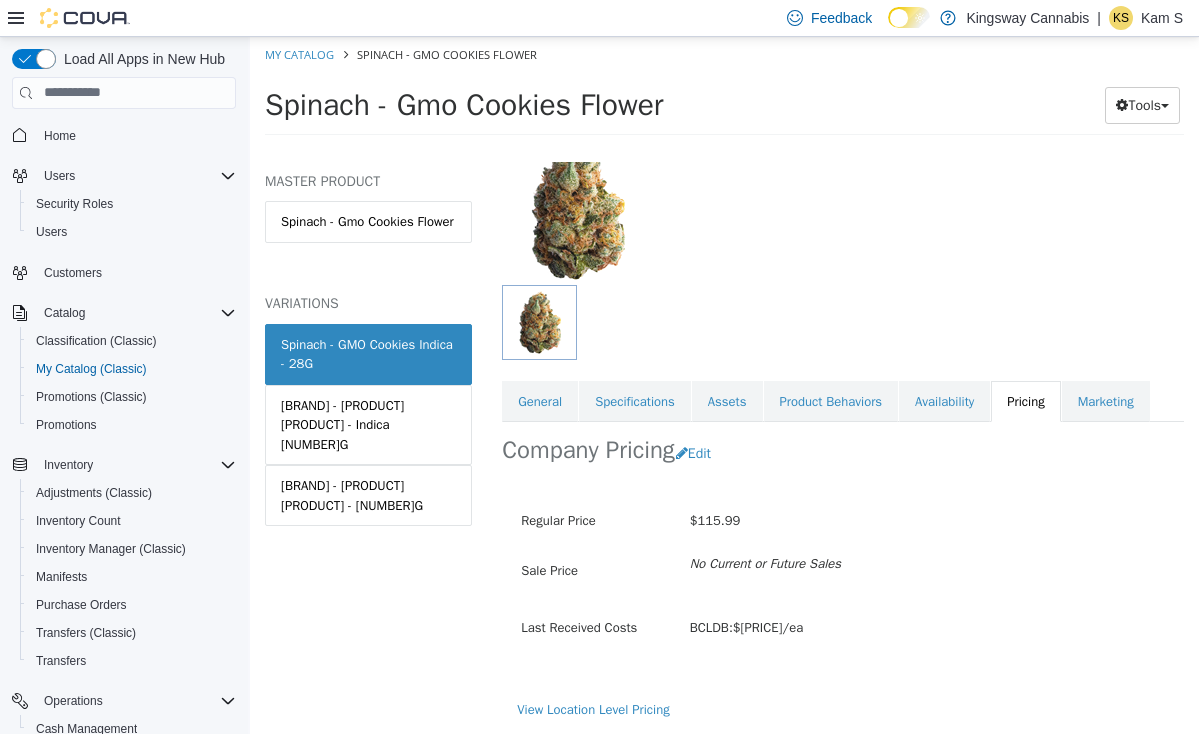 scroll, scrollTop: 208, scrollLeft: 0, axis: vertical 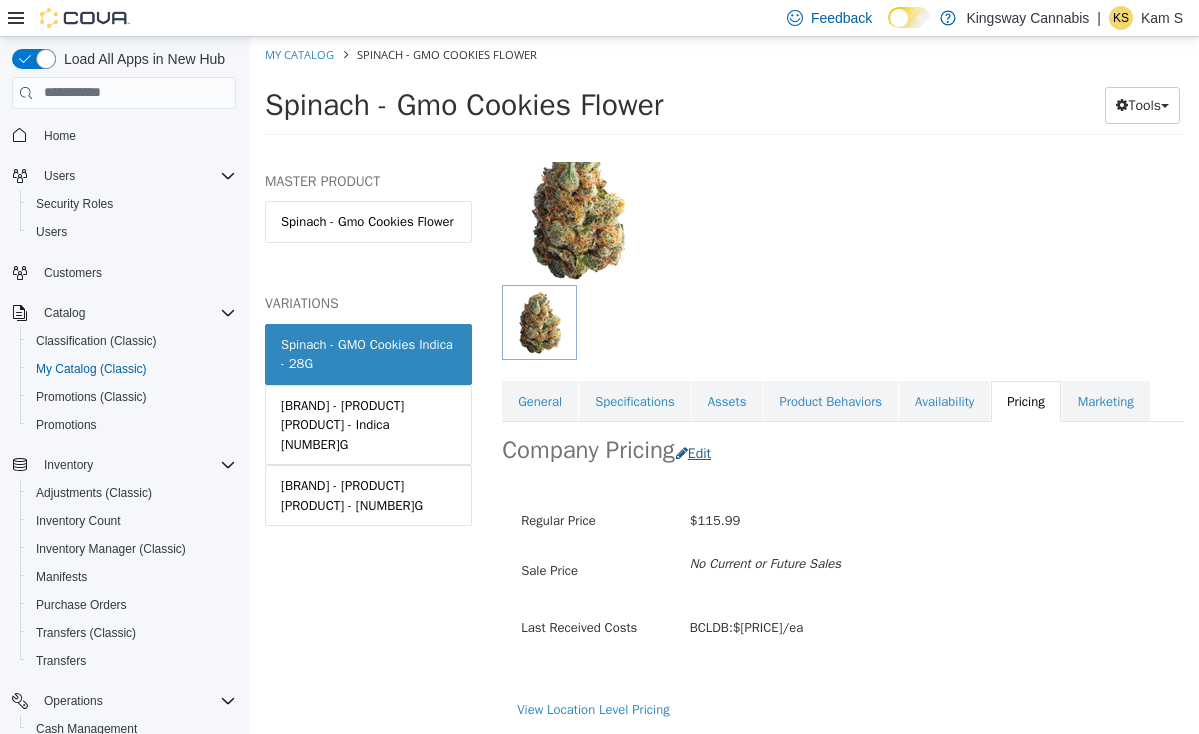 click on "Edit" at bounding box center (698, 452) 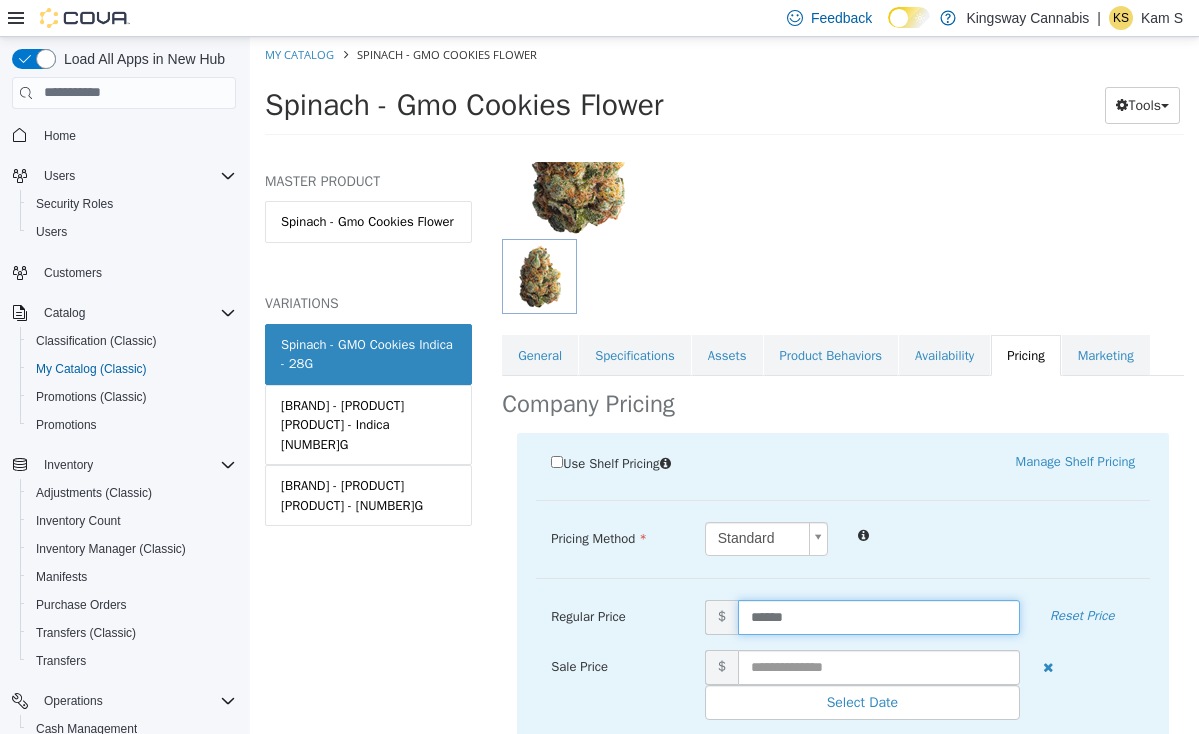 click on "******" at bounding box center (879, 616) 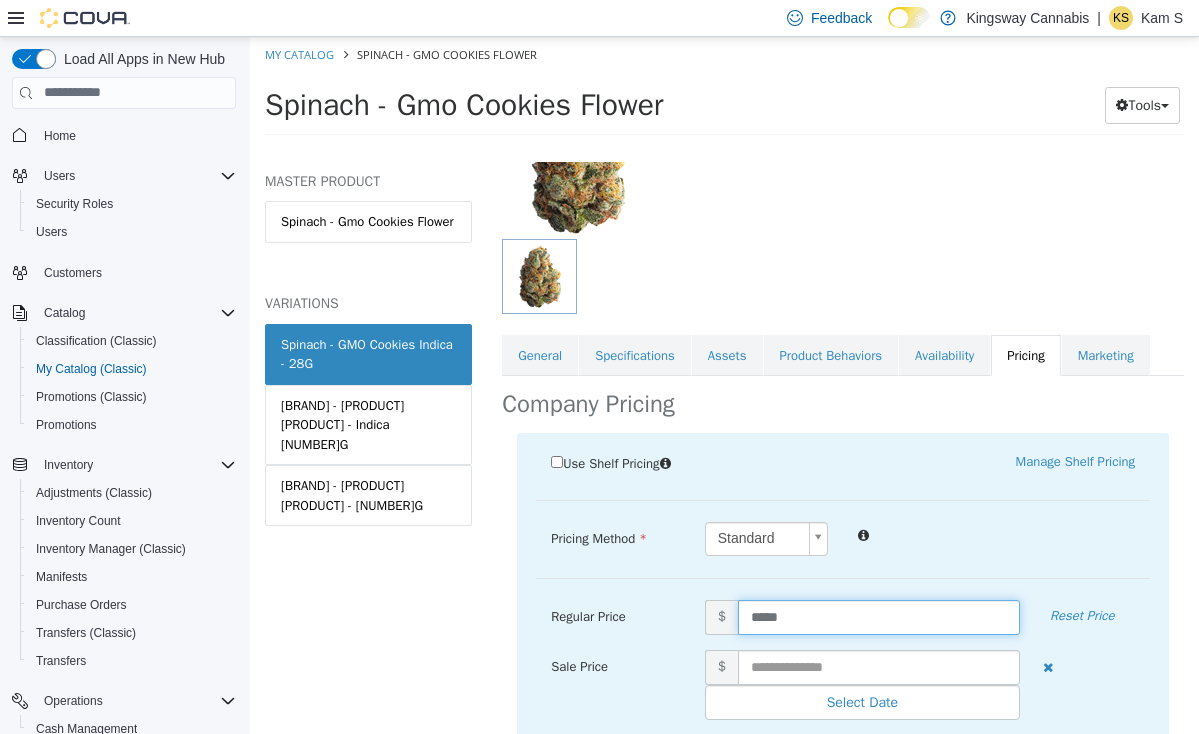 type on "******" 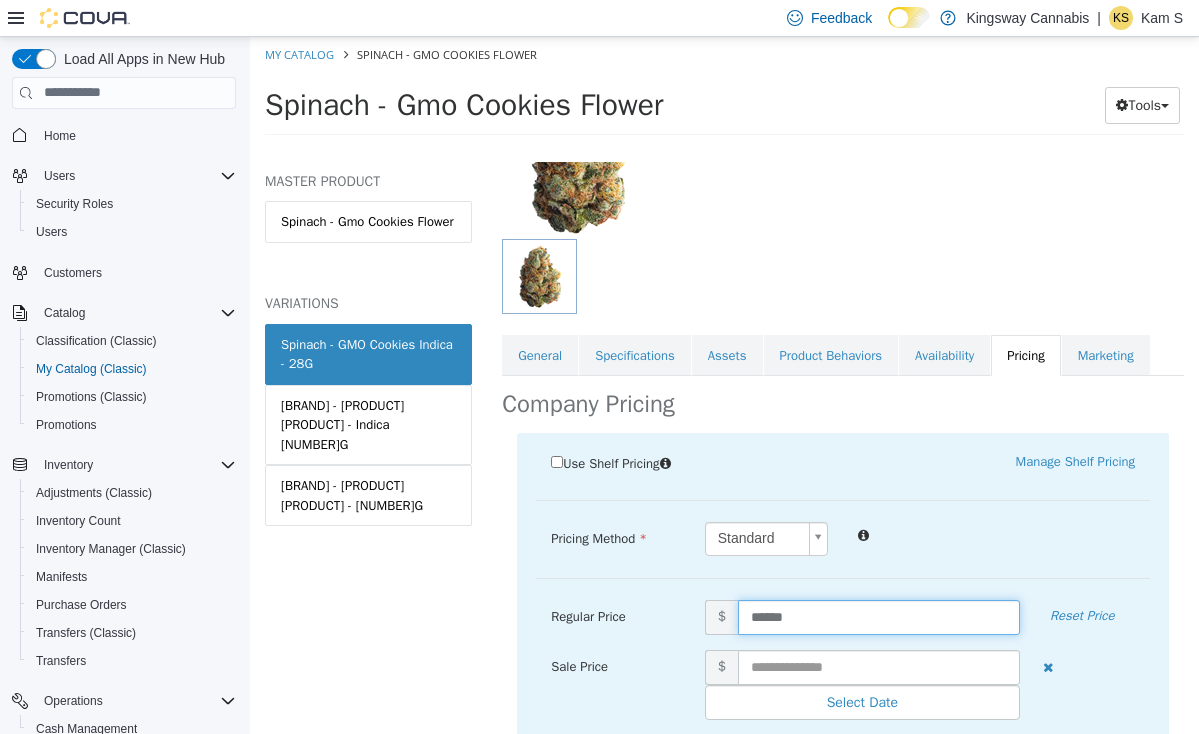 click on "******" at bounding box center [879, 616] 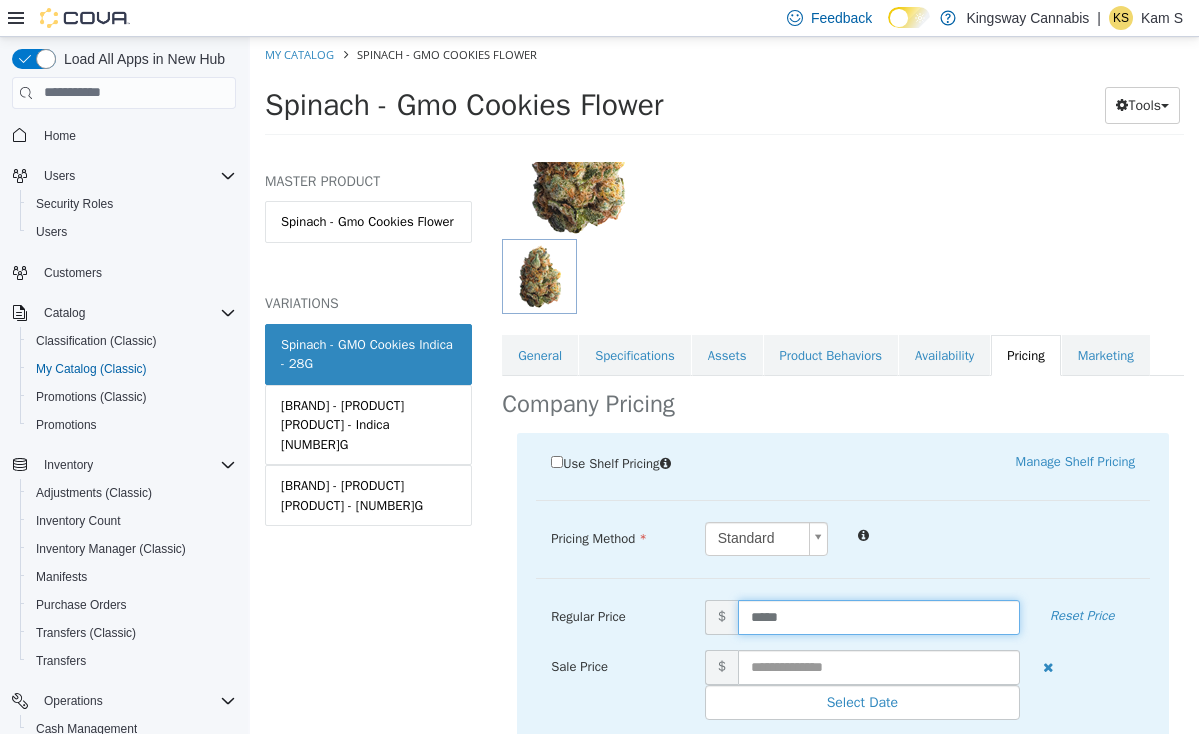 type on "******" 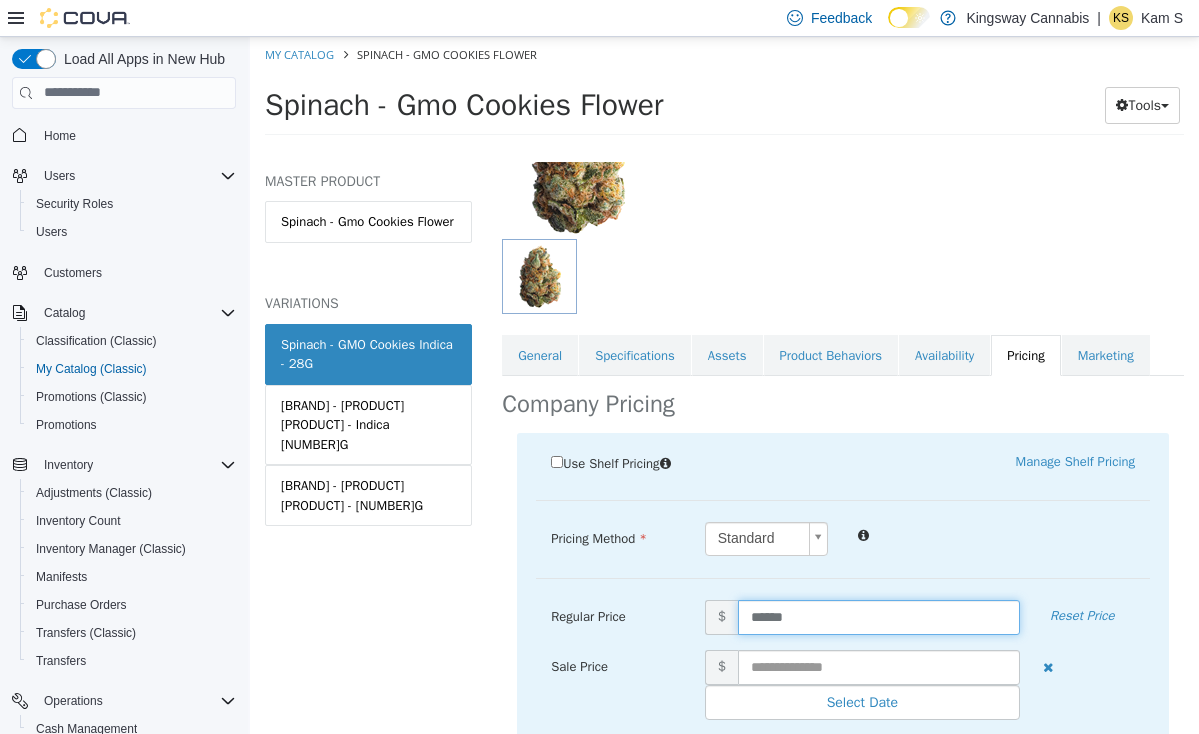 click on "Use Shelf Pricing    Manage Shelf Pricing Shelf Price     Select a Shelf Price                             Shelf Price is required Pricing Method     Standard                             * Regular Price $ ****** Reset Price Sale Price $ Select Date     (UTC-7) [CITY]                                Add Sale Employee $ Cancel Save" at bounding box center (843, 662) 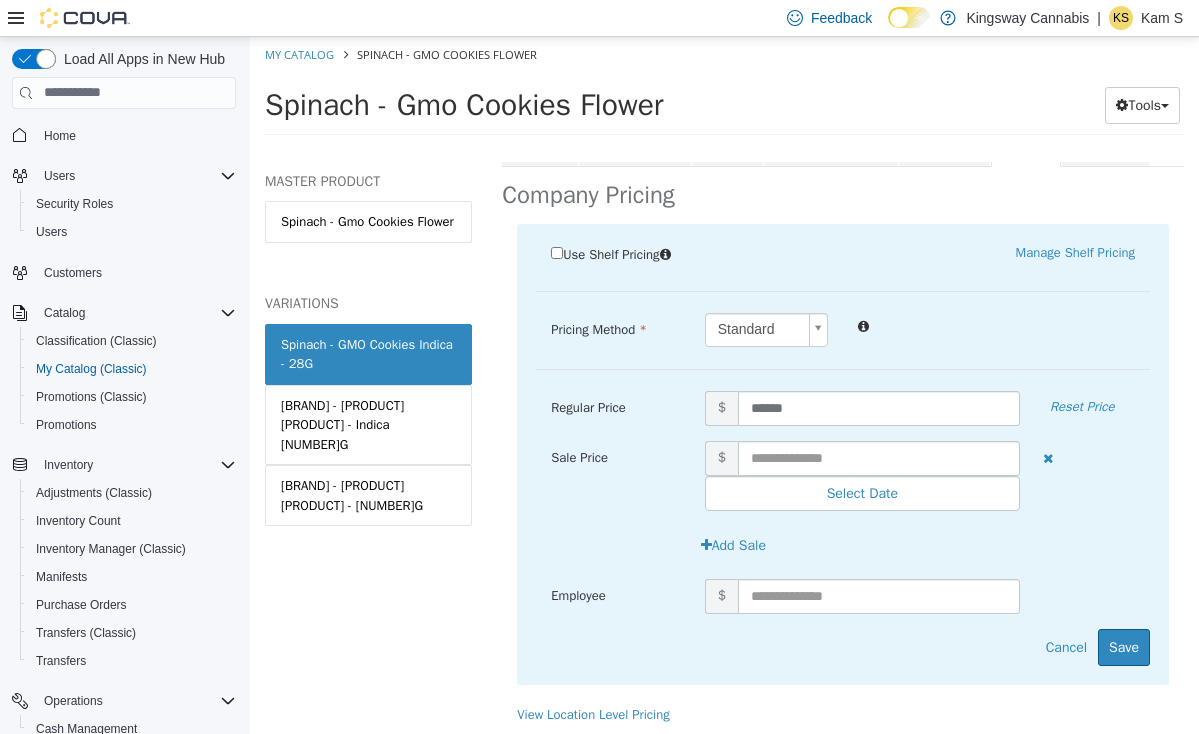 scroll, scrollTop: 425, scrollLeft: 0, axis: vertical 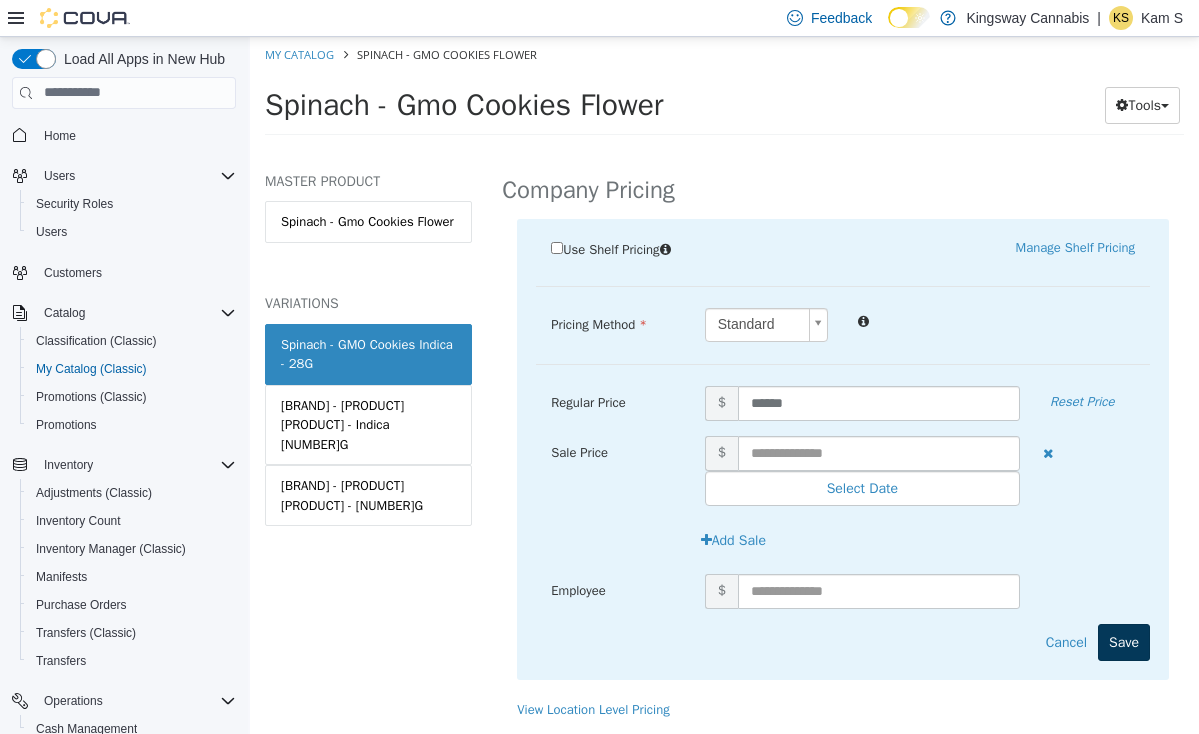 click on "Save" at bounding box center (1124, 641) 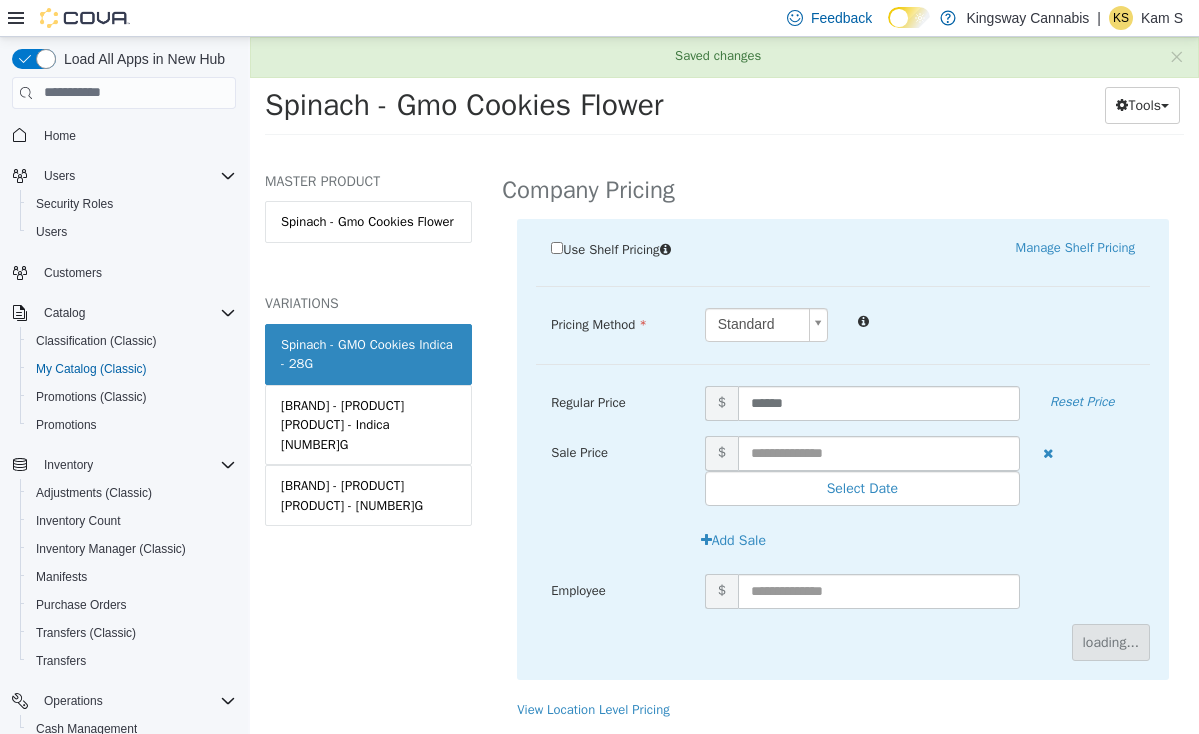 scroll, scrollTop: 208, scrollLeft: 0, axis: vertical 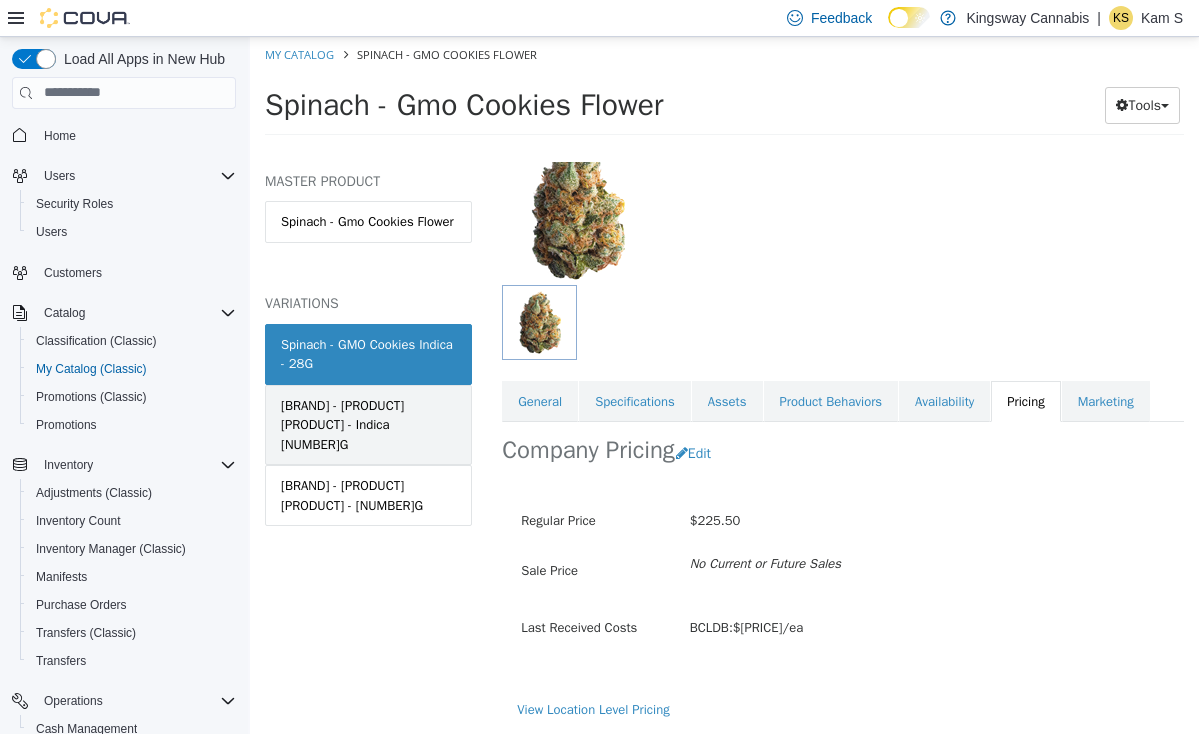 click on "[BRAND] - [PRODUCT] [PRODUCT] - Indica [NUMBER]G" at bounding box center (368, 424) 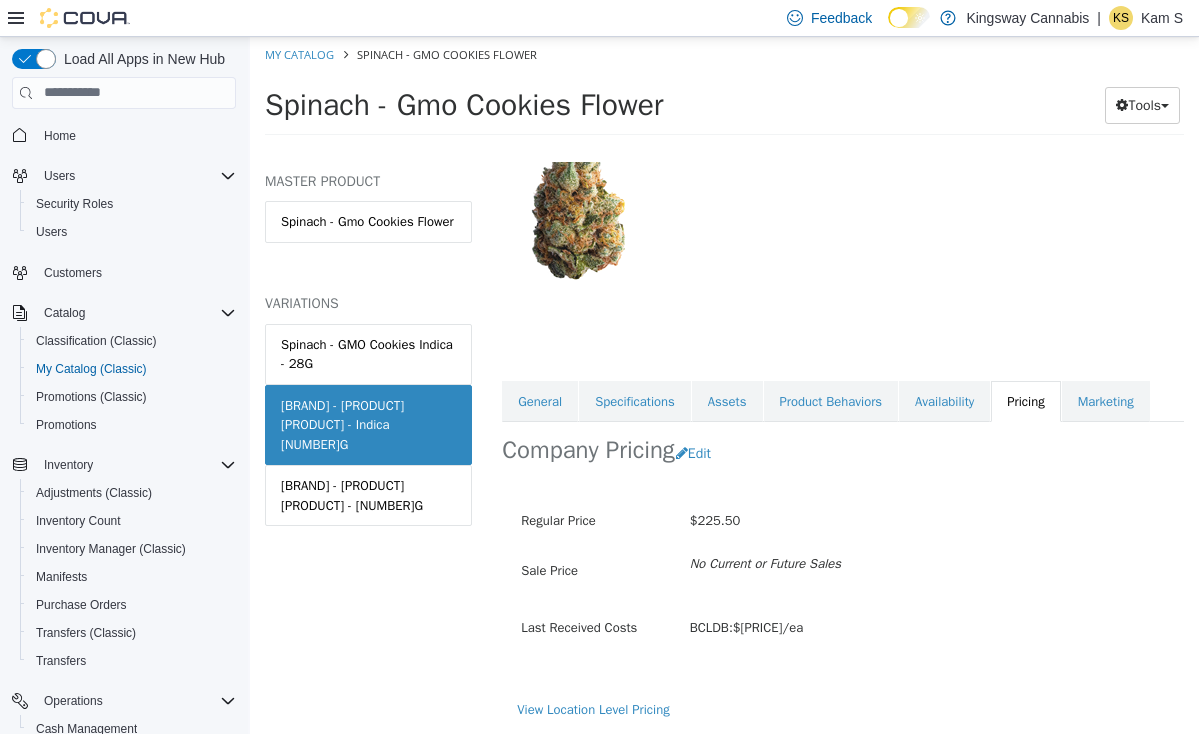 scroll, scrollTop: 0, scrollLeft: 0, axis: both 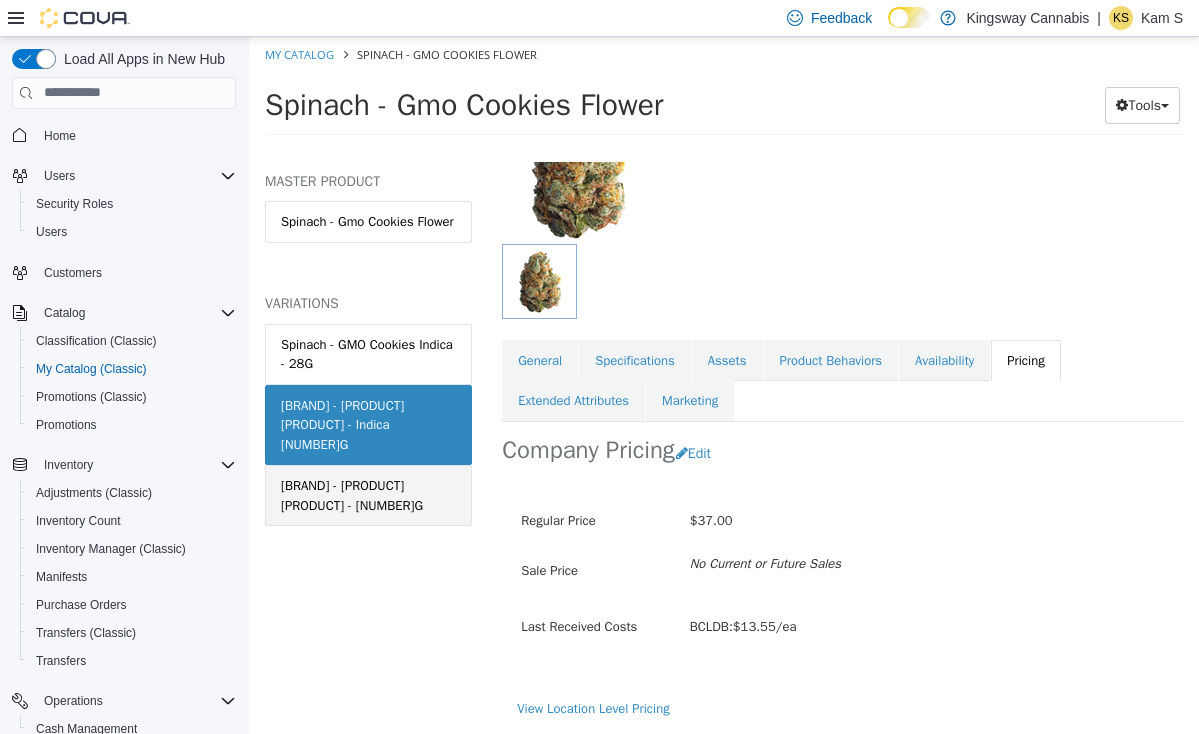 click on "[BRAND] - [PRODUCT] [PRODUCT] - [NUMBER]G" at bounding box center (368, 494) 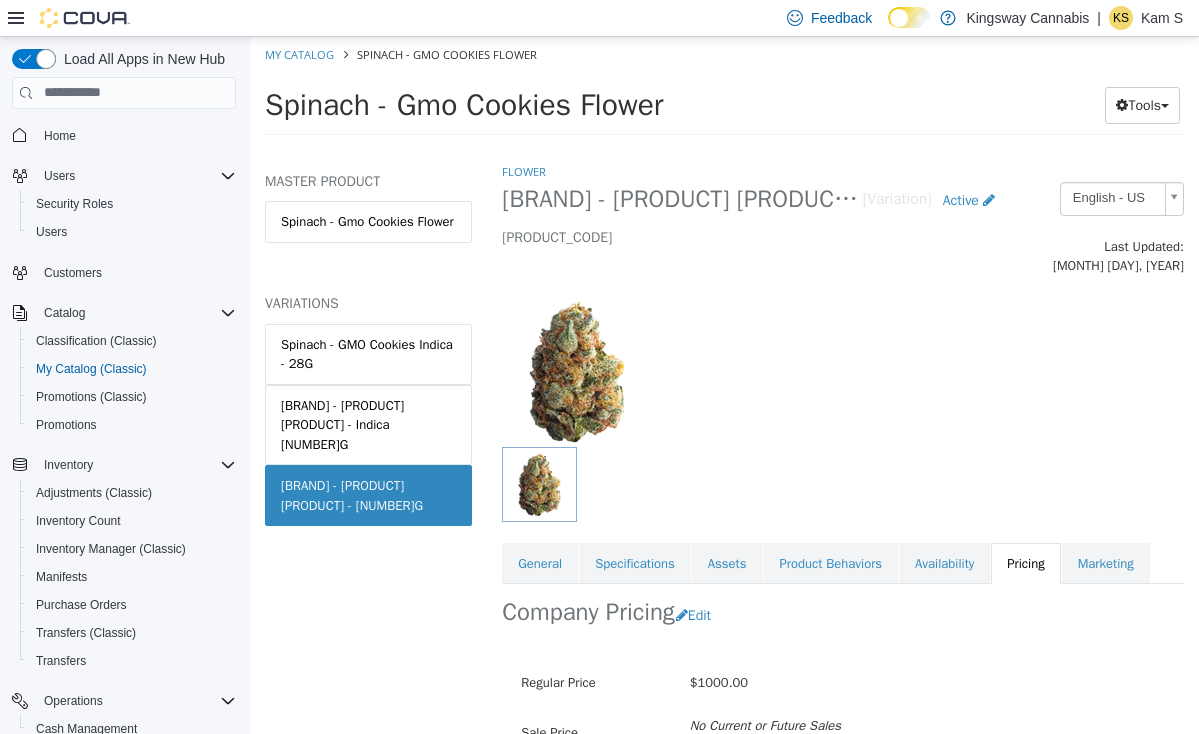 scroll, scrollTop: 0, scrollLeft: 0, axis: both 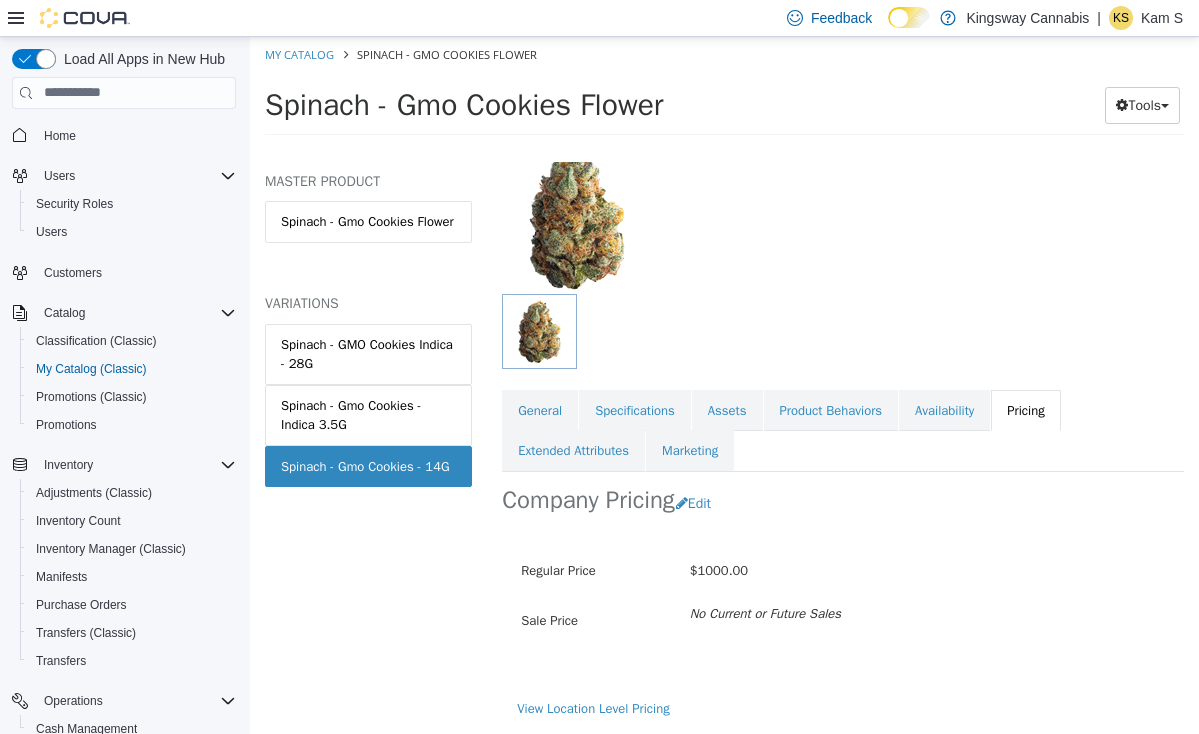 click at bounding box center [843, 330] 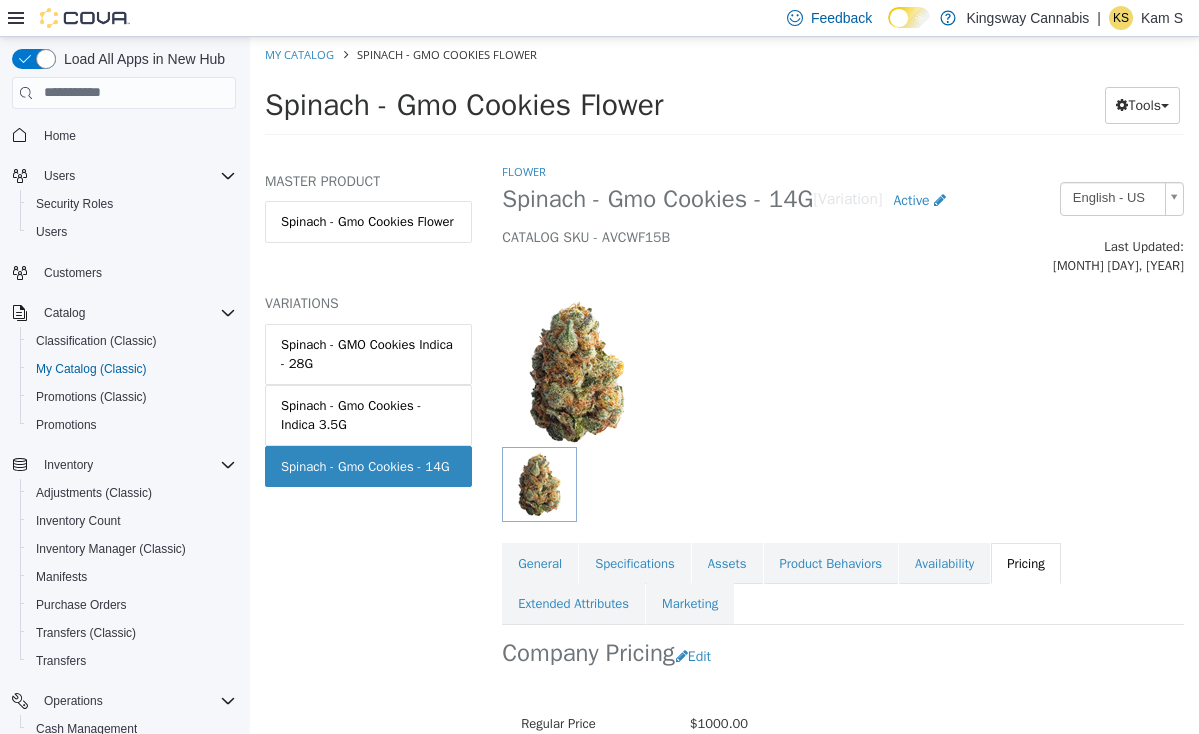 scroll, scrollTop: 0, scrollLeft: 0, axis: both 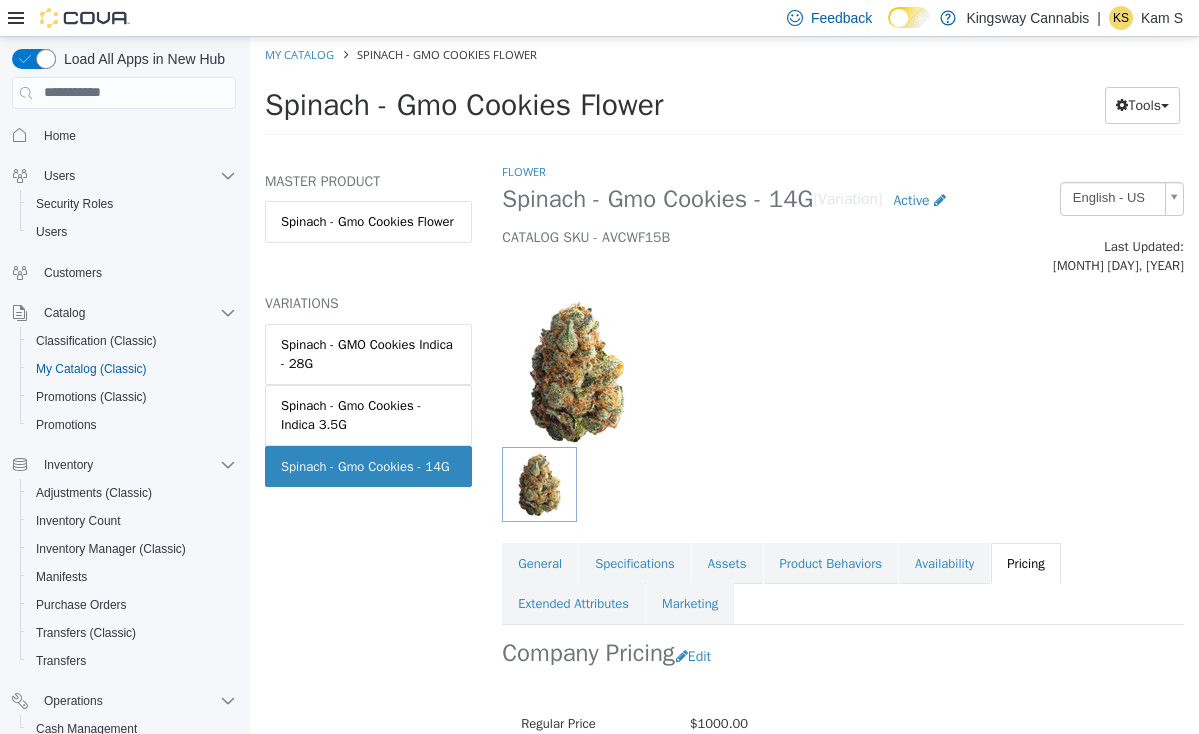click at bounding box center [539, 483] 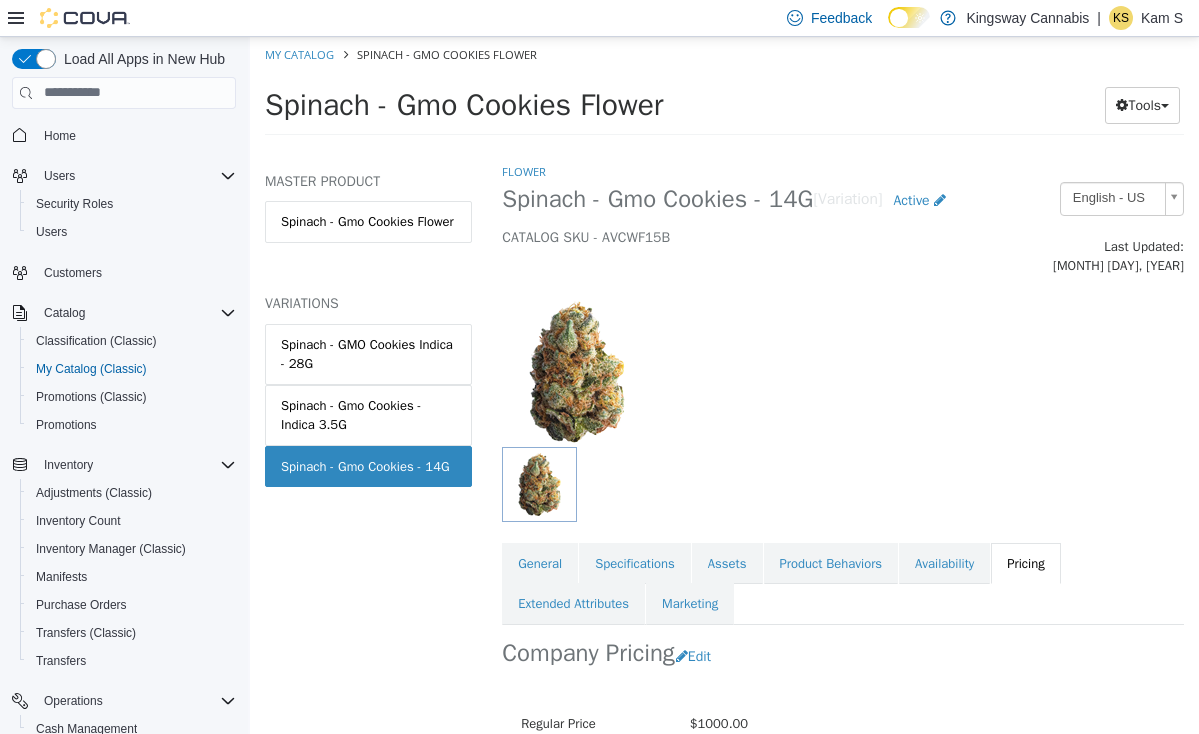 click at bounding box center [577, 371] 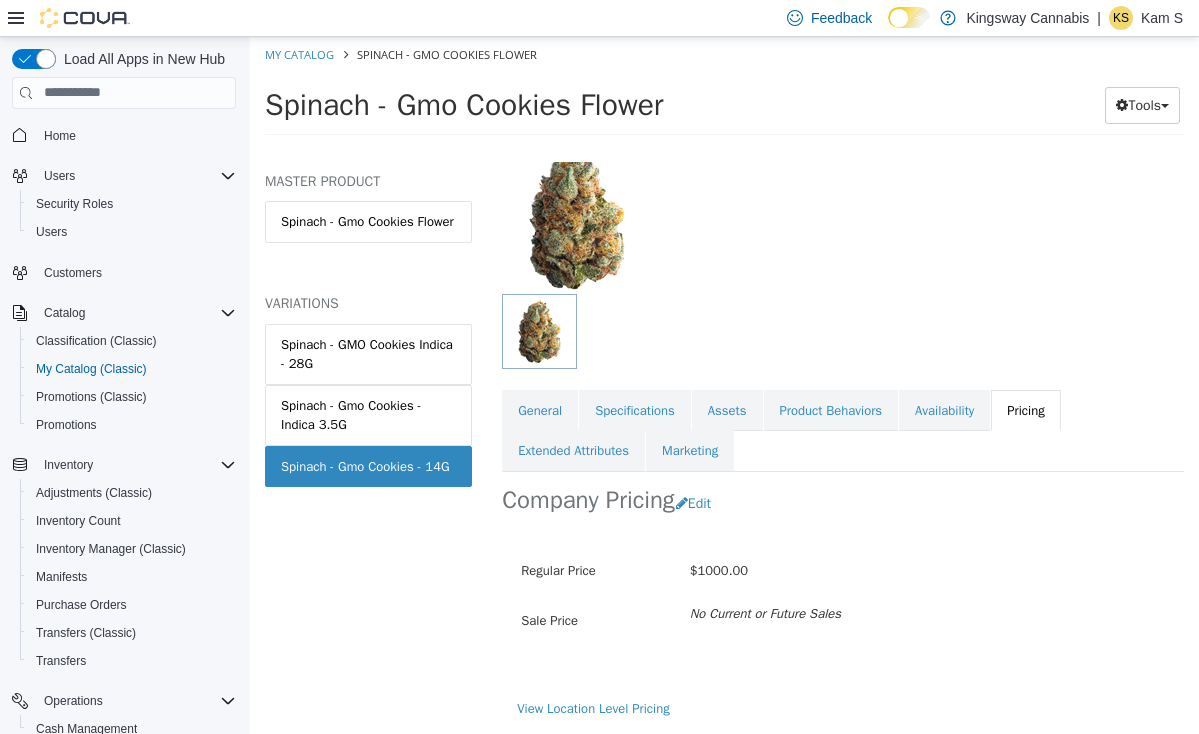 scroll, scrollTop: 158, scrollLeft: 0, axis: vertical 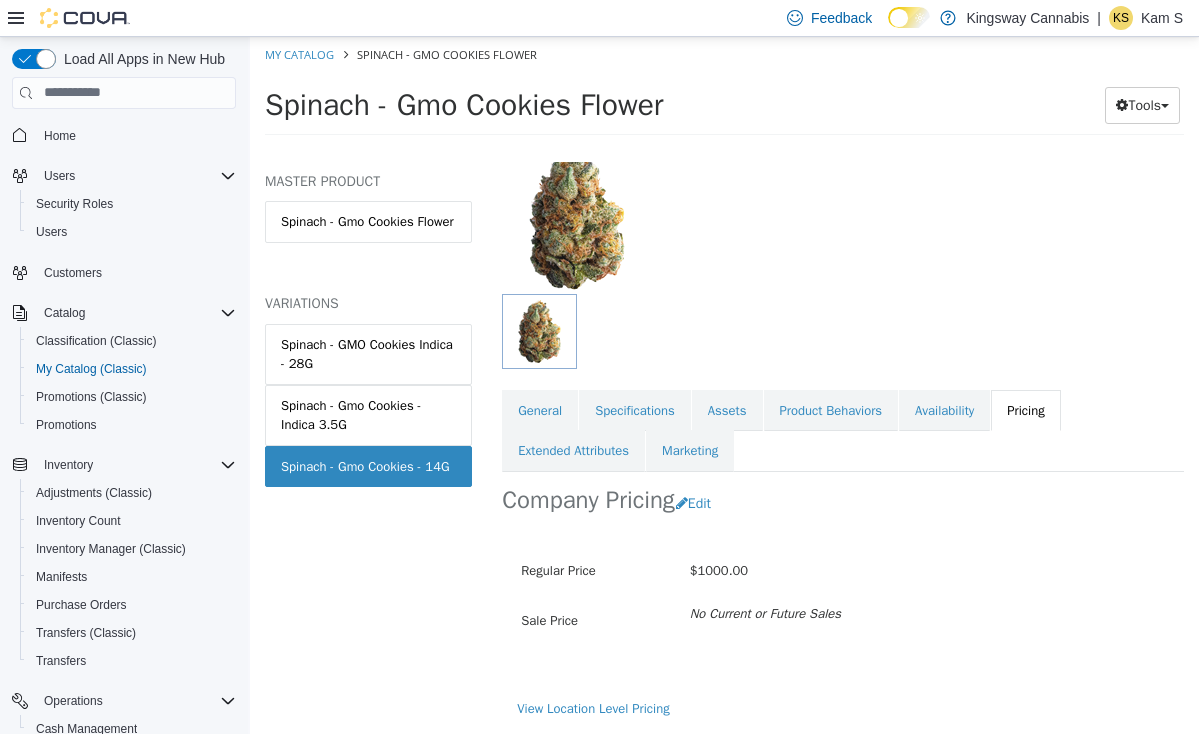 click at bounding box center [843, 330] 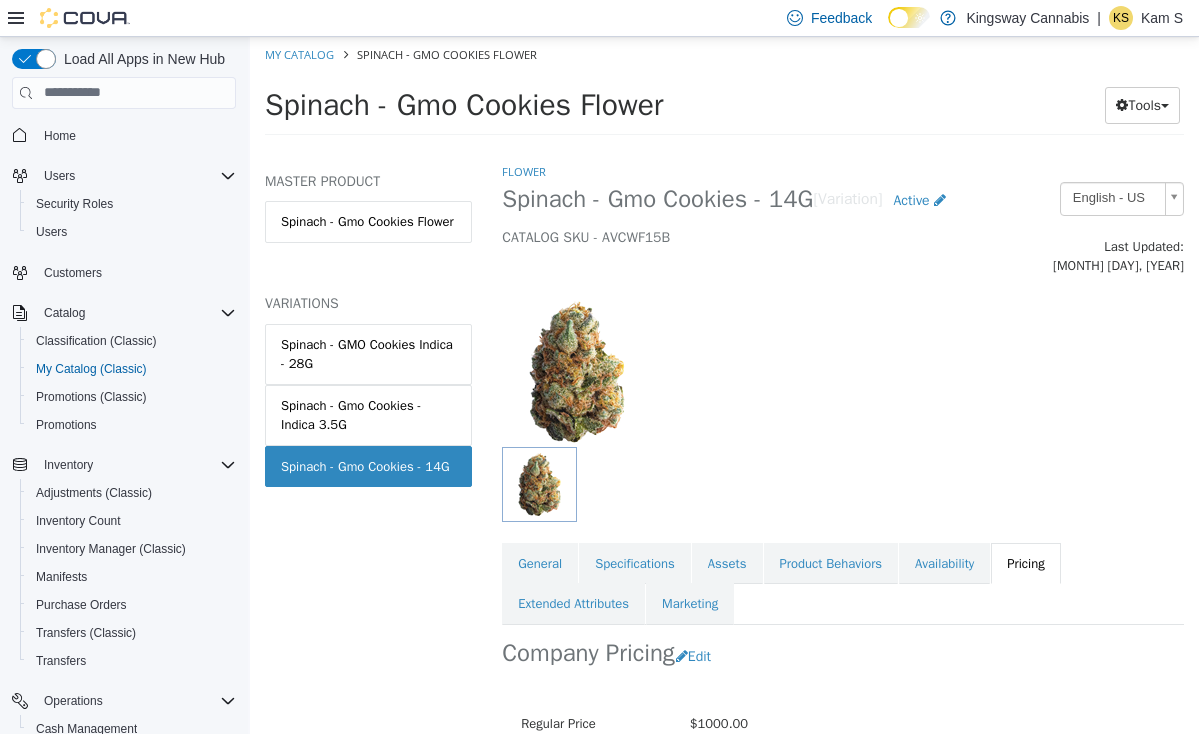 scroll, scrollTop: 0, scrollLeft: 0, axis: both 